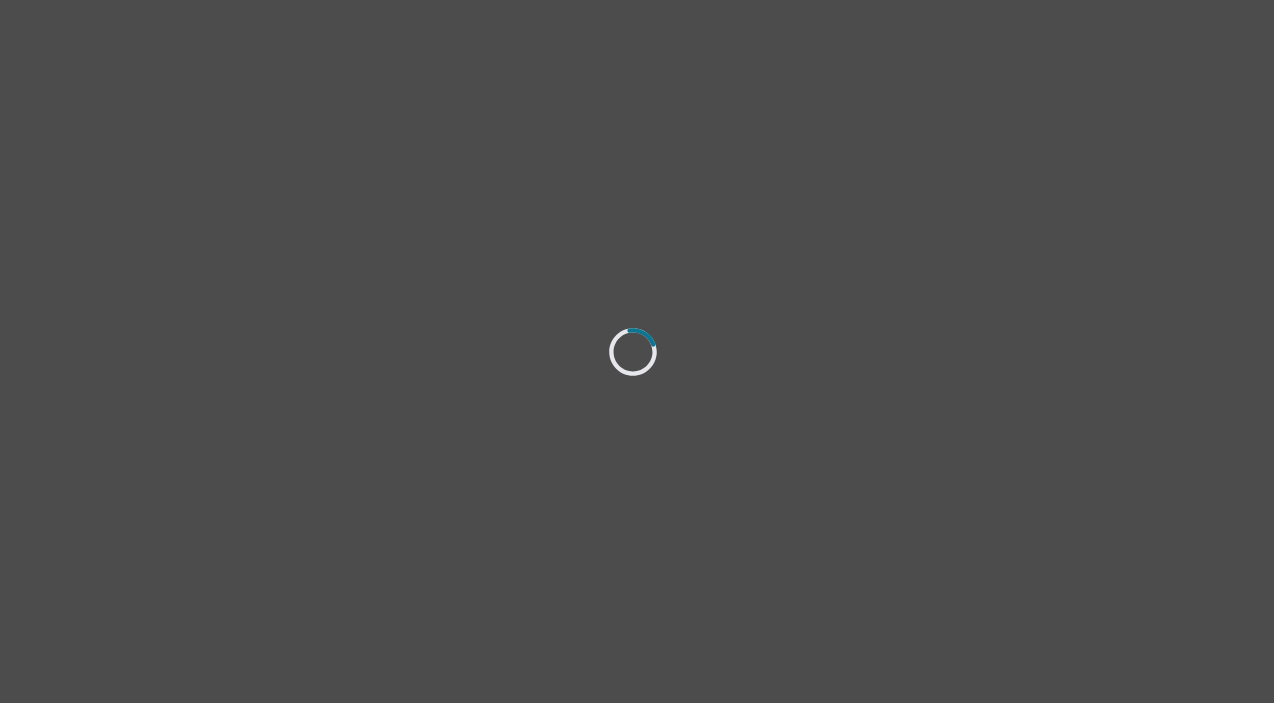 scroll, scrollTop: 0, scrollLeft: 0, axis: both 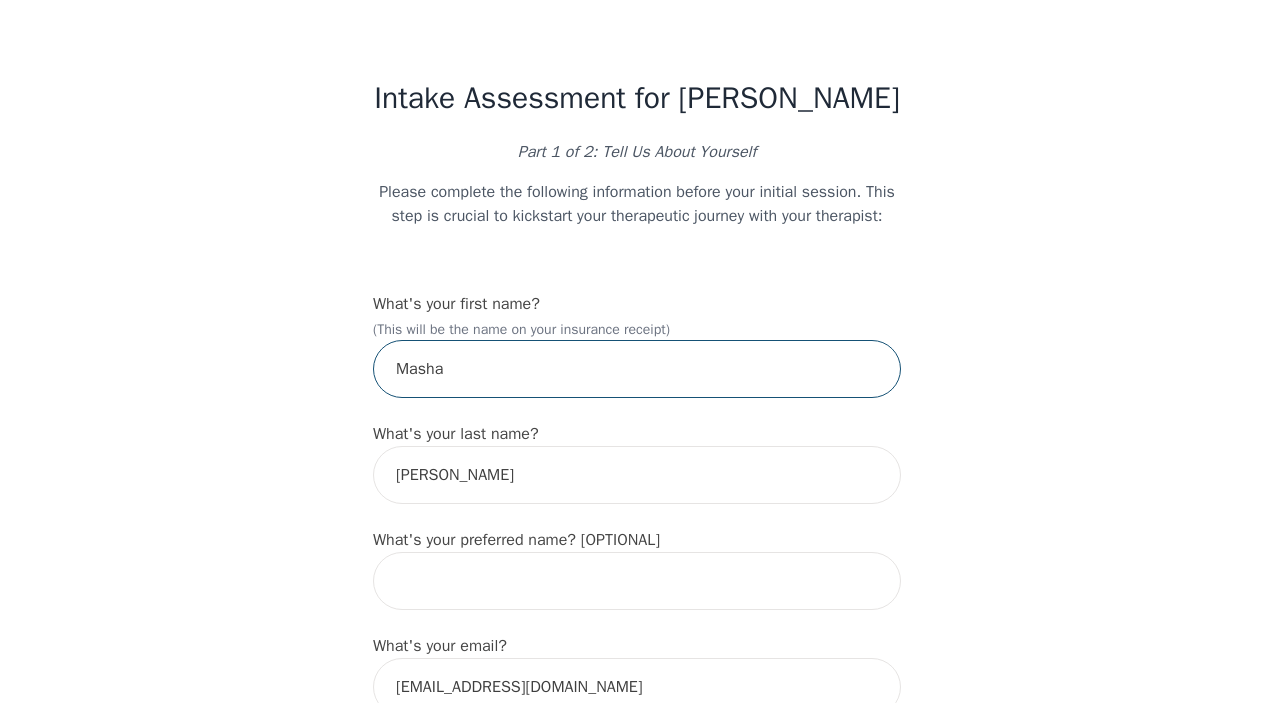 drag, startPoint x: 507, startPoint y: 441, endPoint x: 302, endPoint y: 441, distance: 205 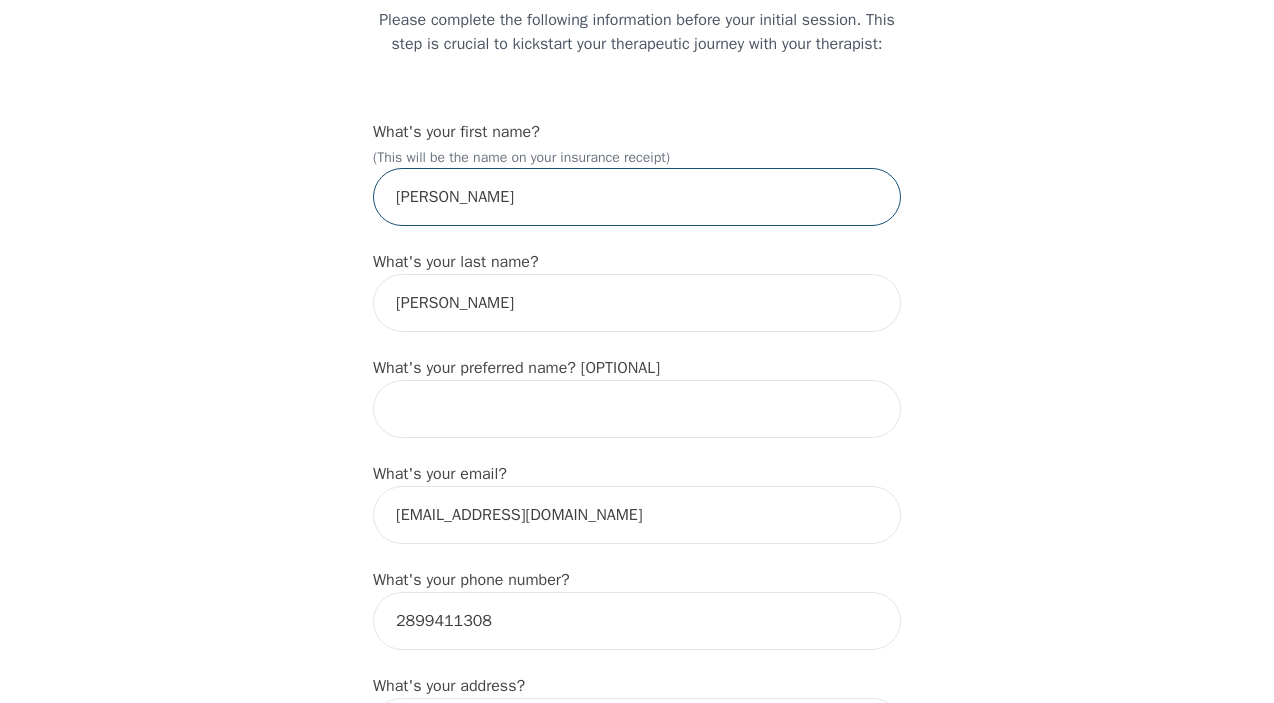 scroll, scrollTop: 180, scrollLeft: 0, axis: vertical 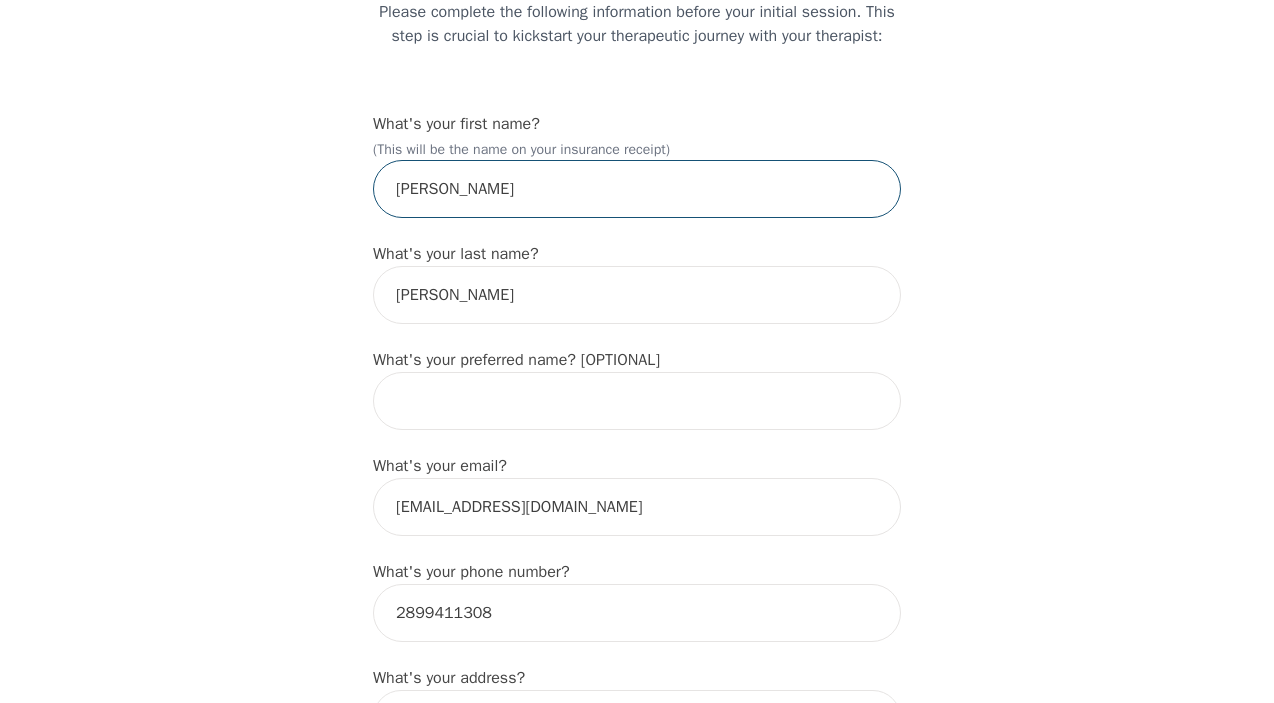 type on "[PERSON_NAME]" 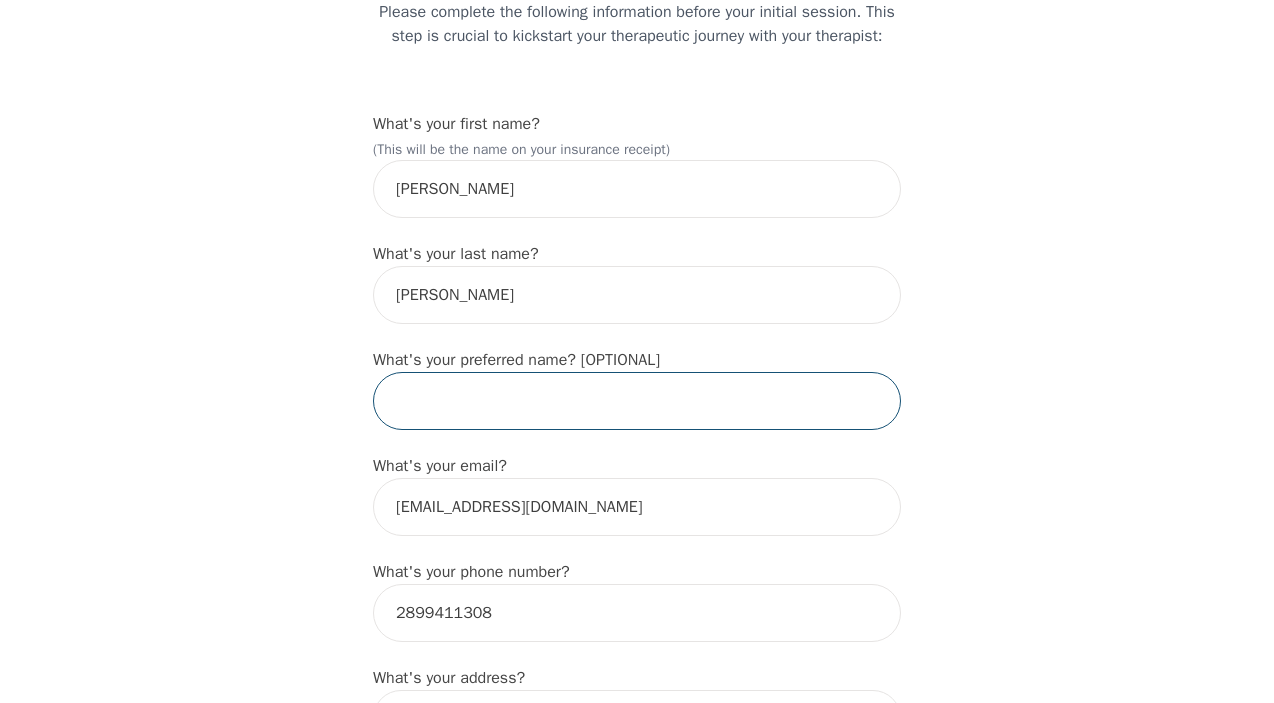 click at bounding box center [637, 401] 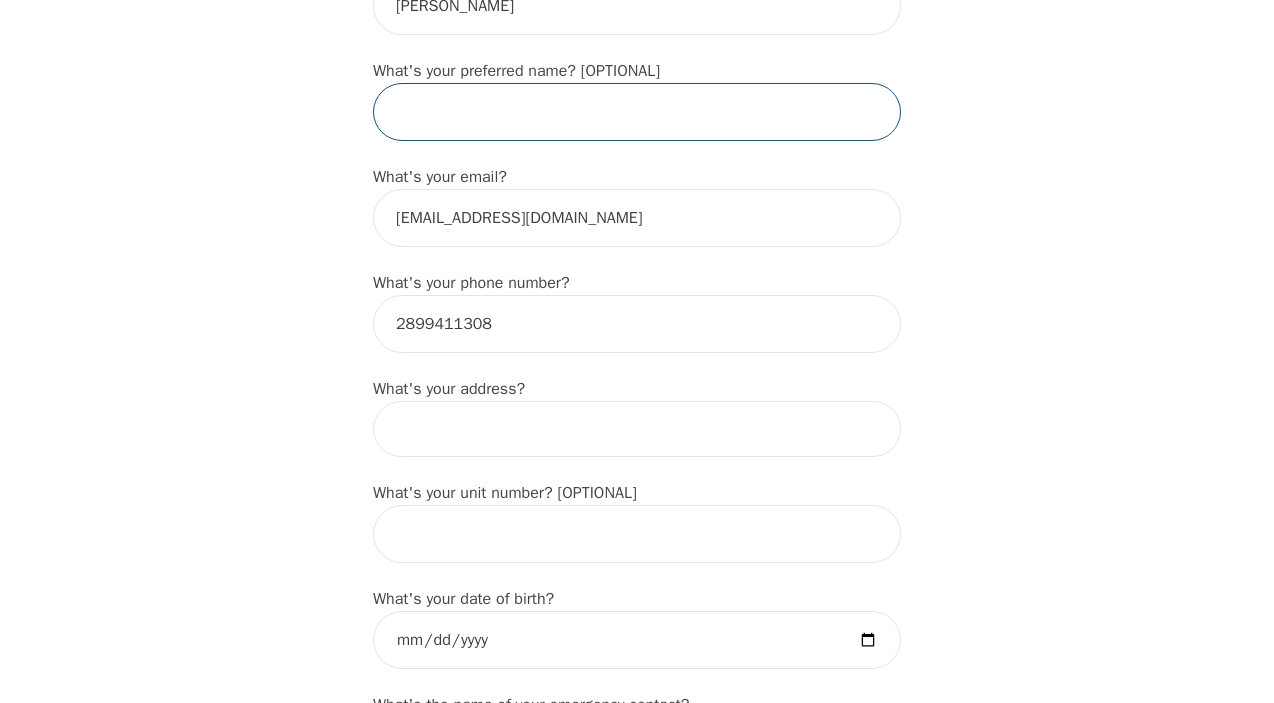 scroll, scrollTop: 471, scrollLeft: 0, axis: vertical 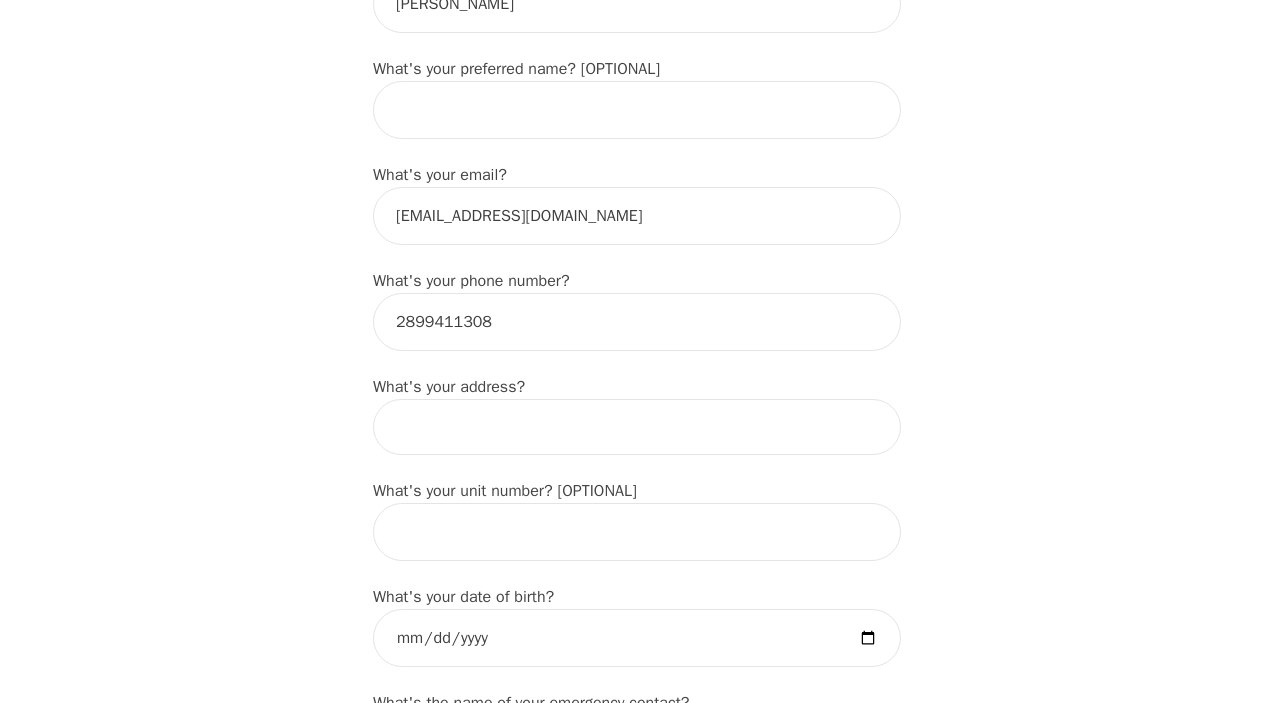 click at bounding box center [637, 427] 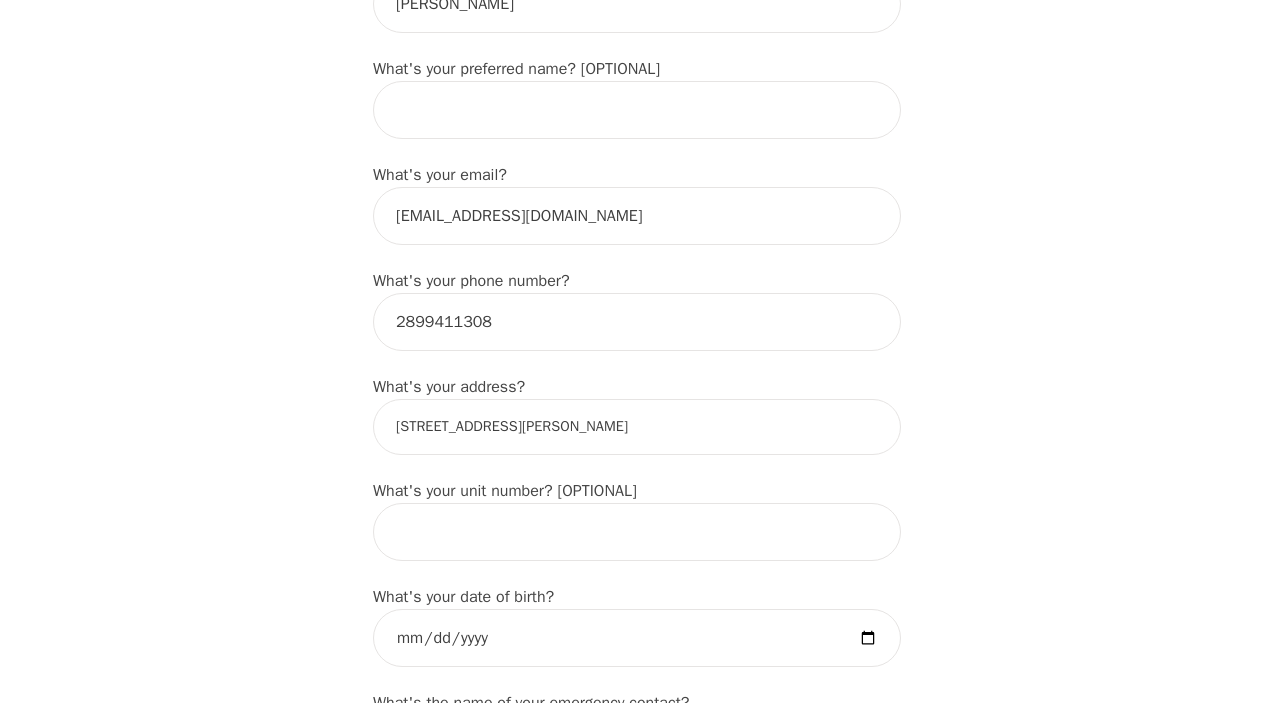 type on "[STREET_ADDRESS][PERSON_NAME]" 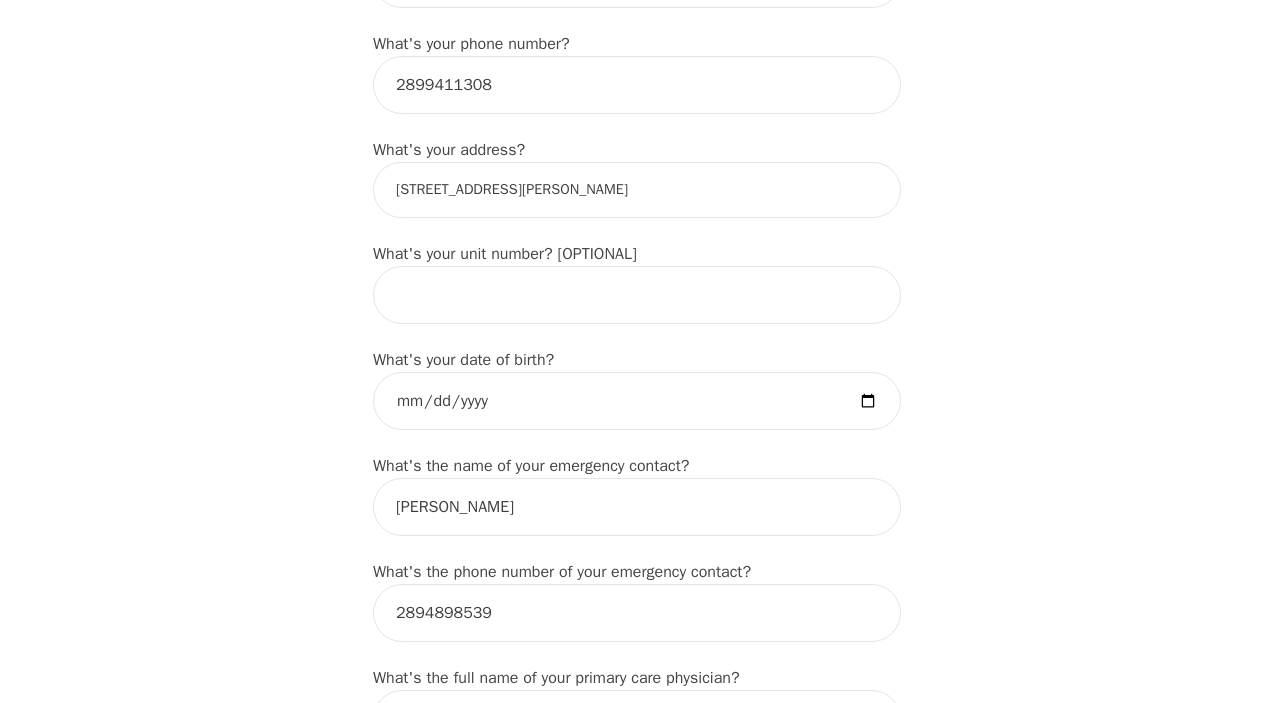 scroll, scrollTop: 722, scrollLeft: 0, axis: vertical 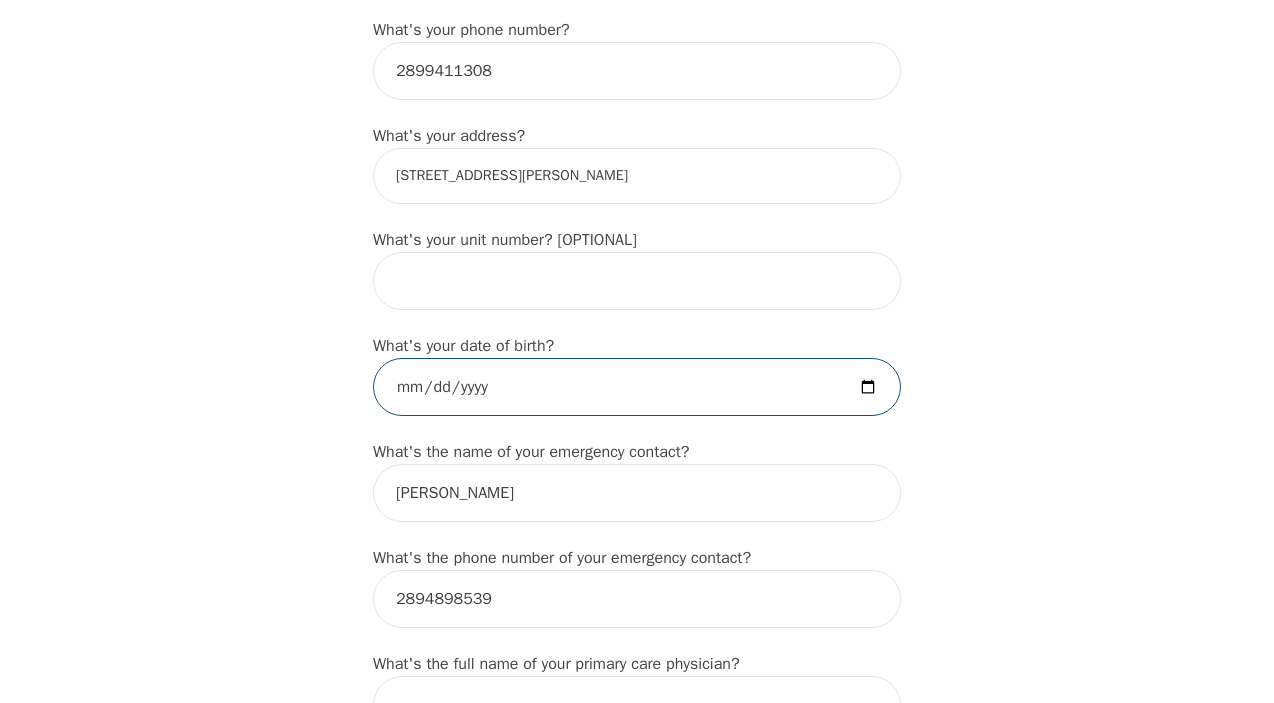 click at bounding box center (637, 387) 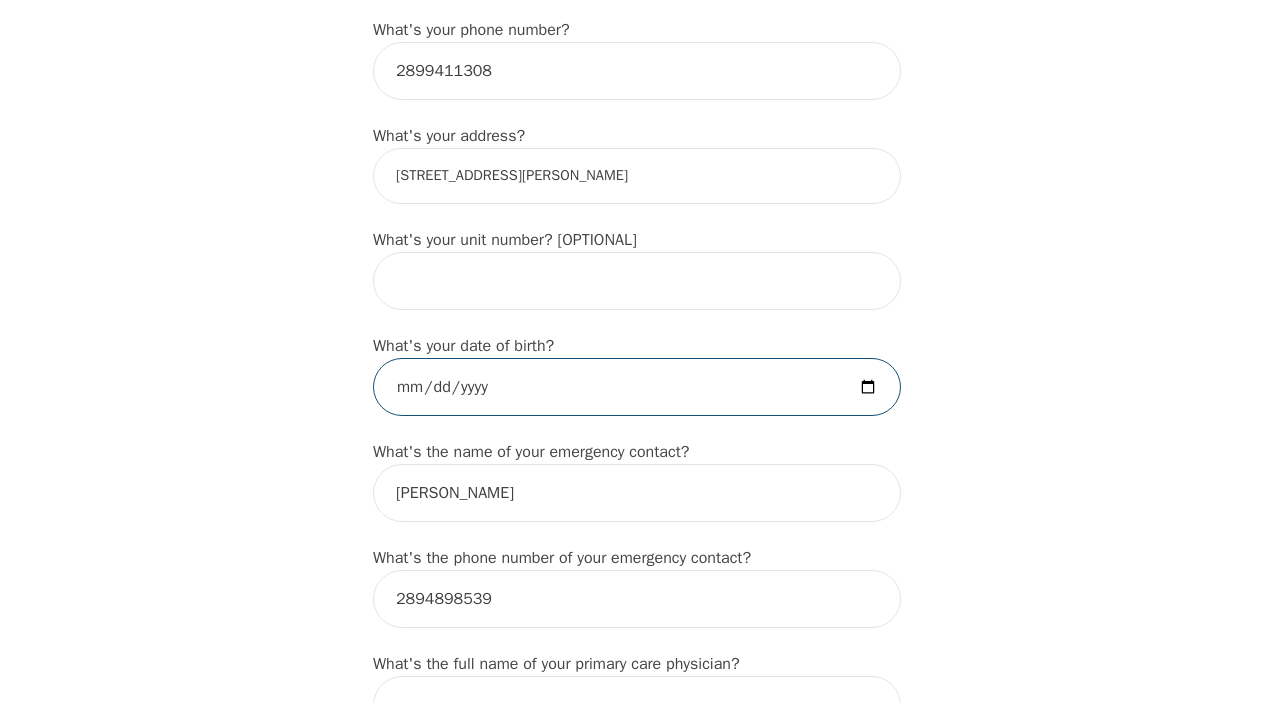 type on "[DATE]" 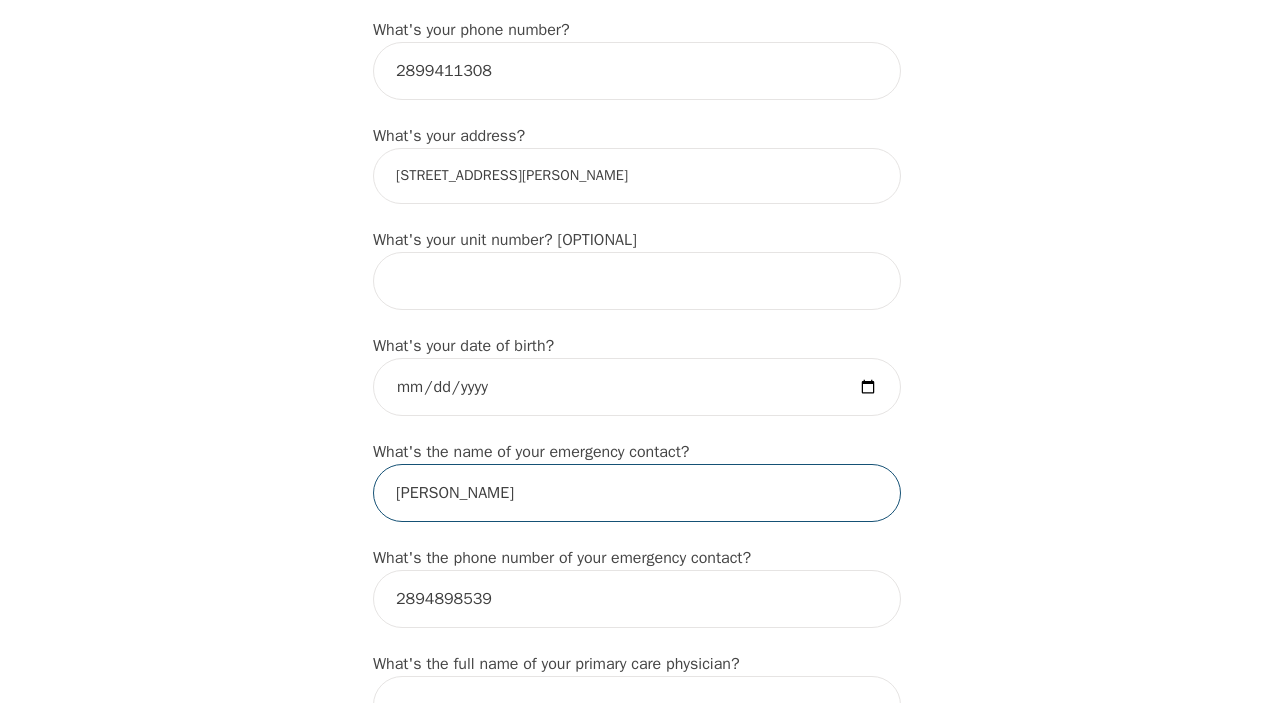click on "[PERSON_NAME]" at bounding box center (637, 493) 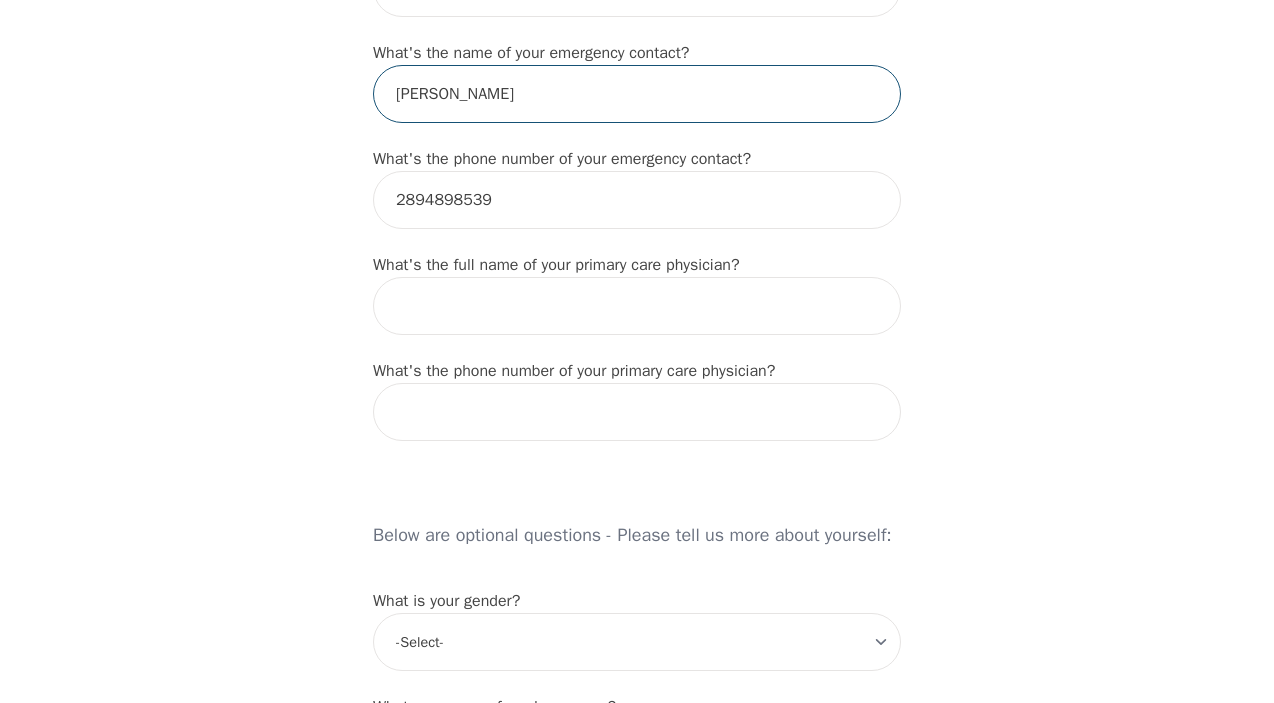 scroll, scrollTop: 1122, scrollLeft: 0, axis: vertical 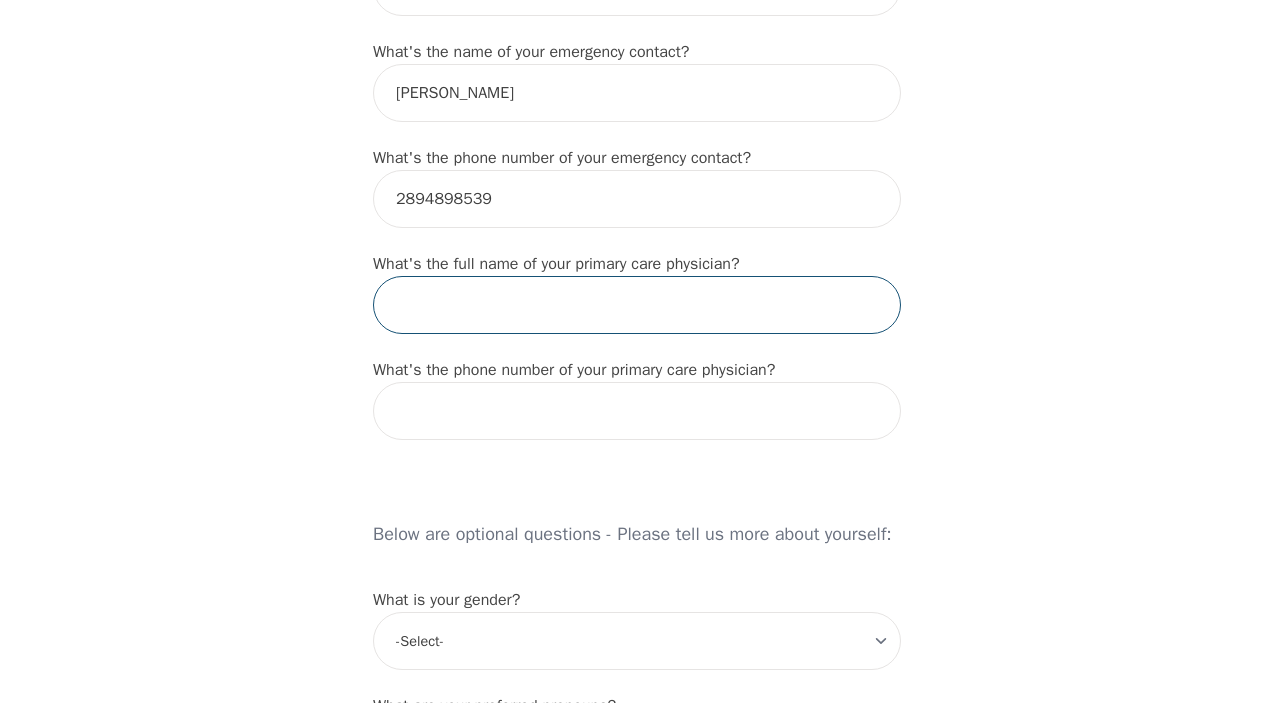 click at bounding box center [637, 305] 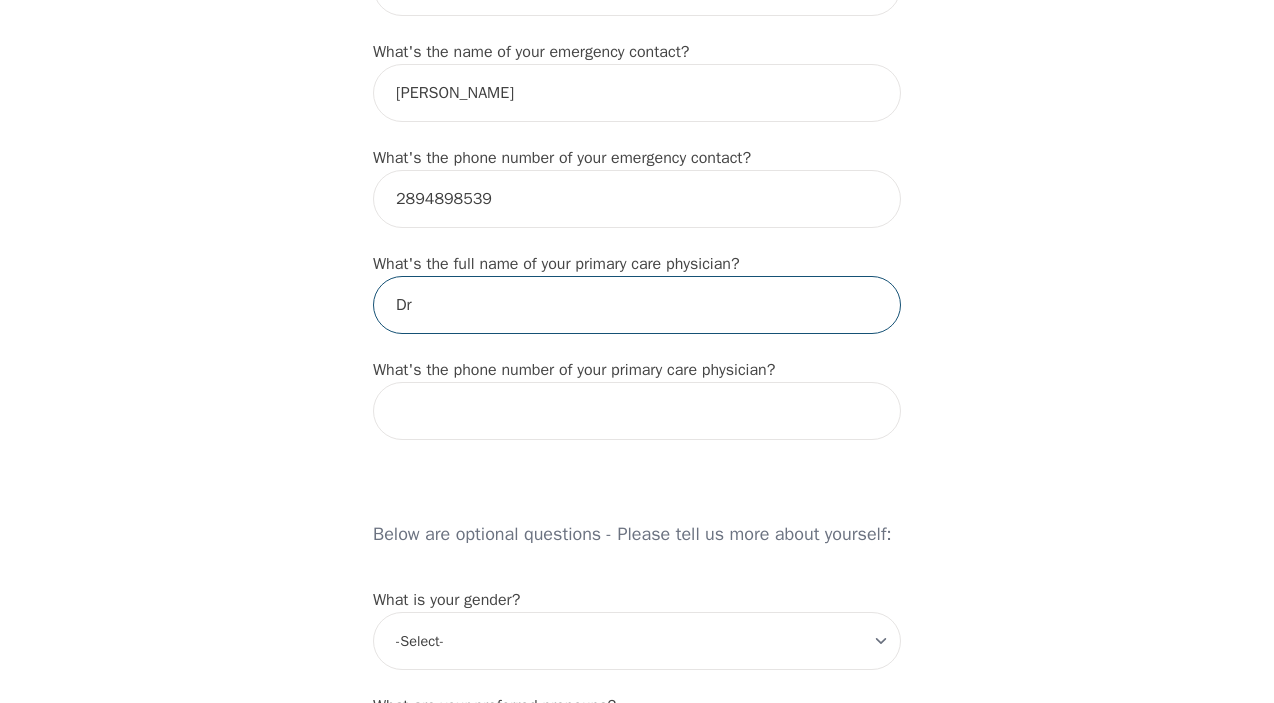 type on "D" 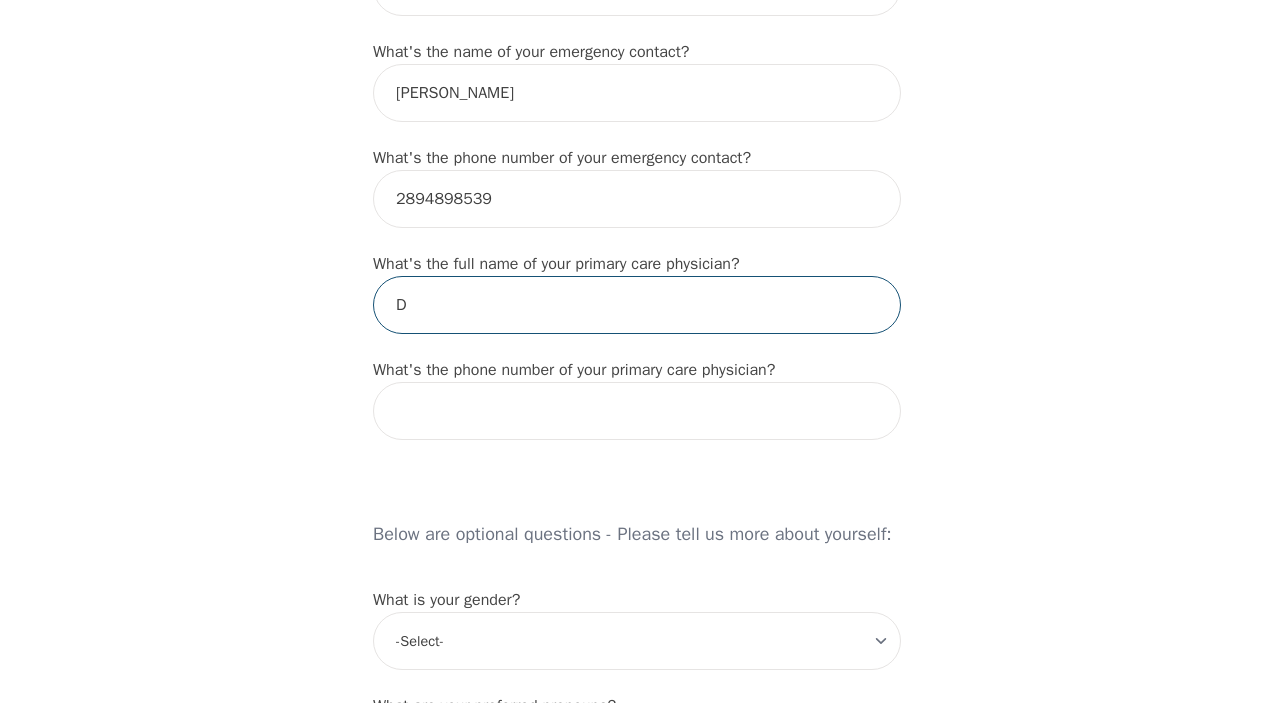type 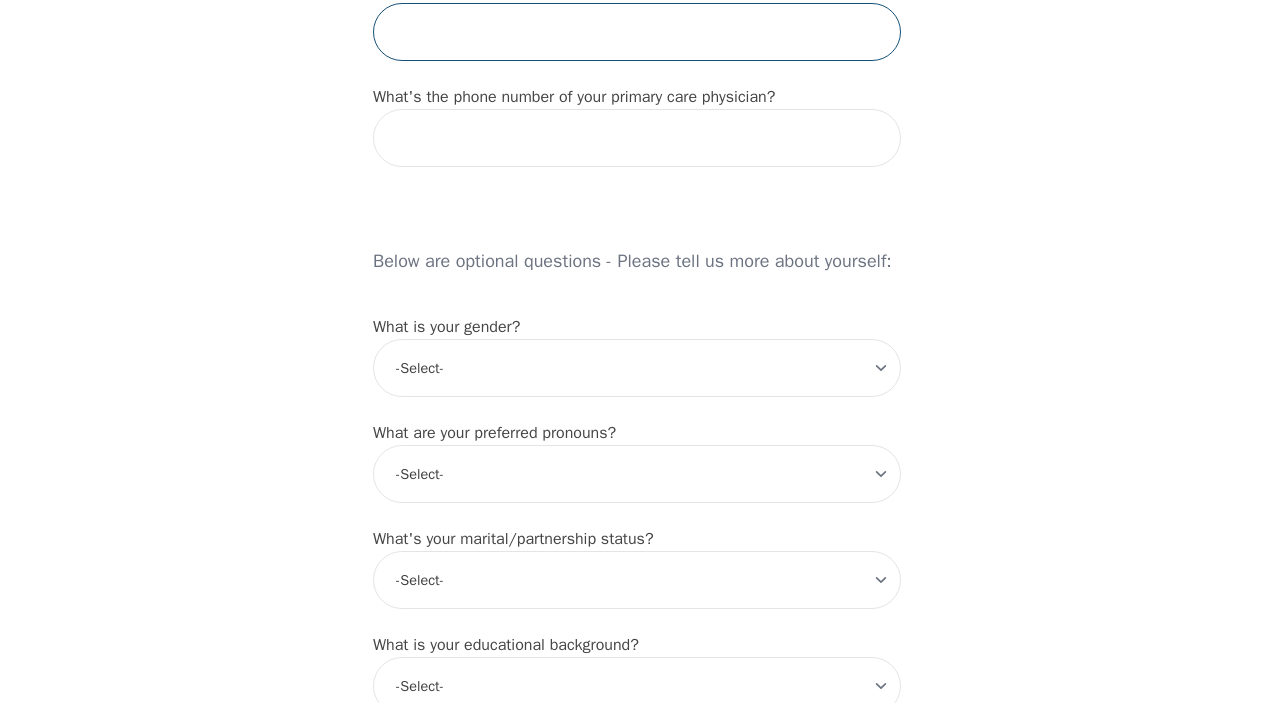 scroll, scrollTop: 1394, scrollLeft: 0, axis: vertical 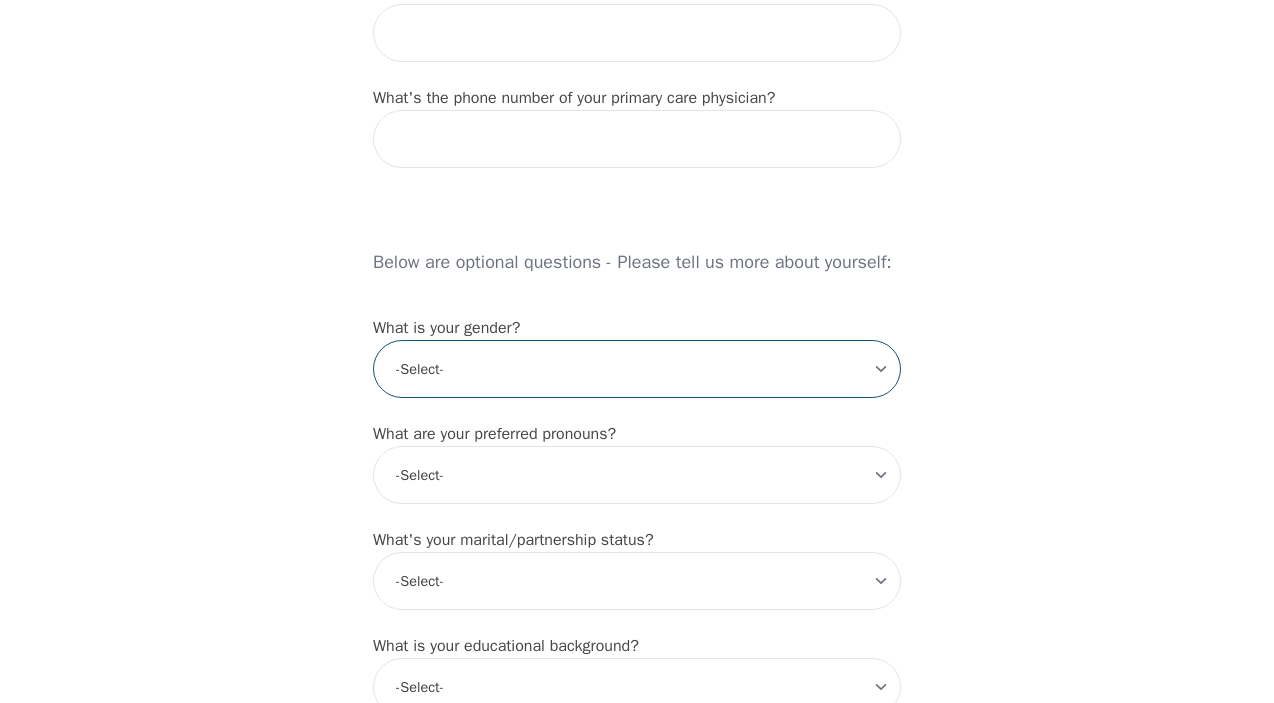click on "-Select- [DEMOGRAPHIC_DATA] [DEMOGRAPHIC_DATA] [DEMOGRAPHIC_DATA] [DEMOGRAPHIC_DATA] [DEMOGRAPHIC_DATA] prefer_not_to_say" at bounding box center [637, 369] 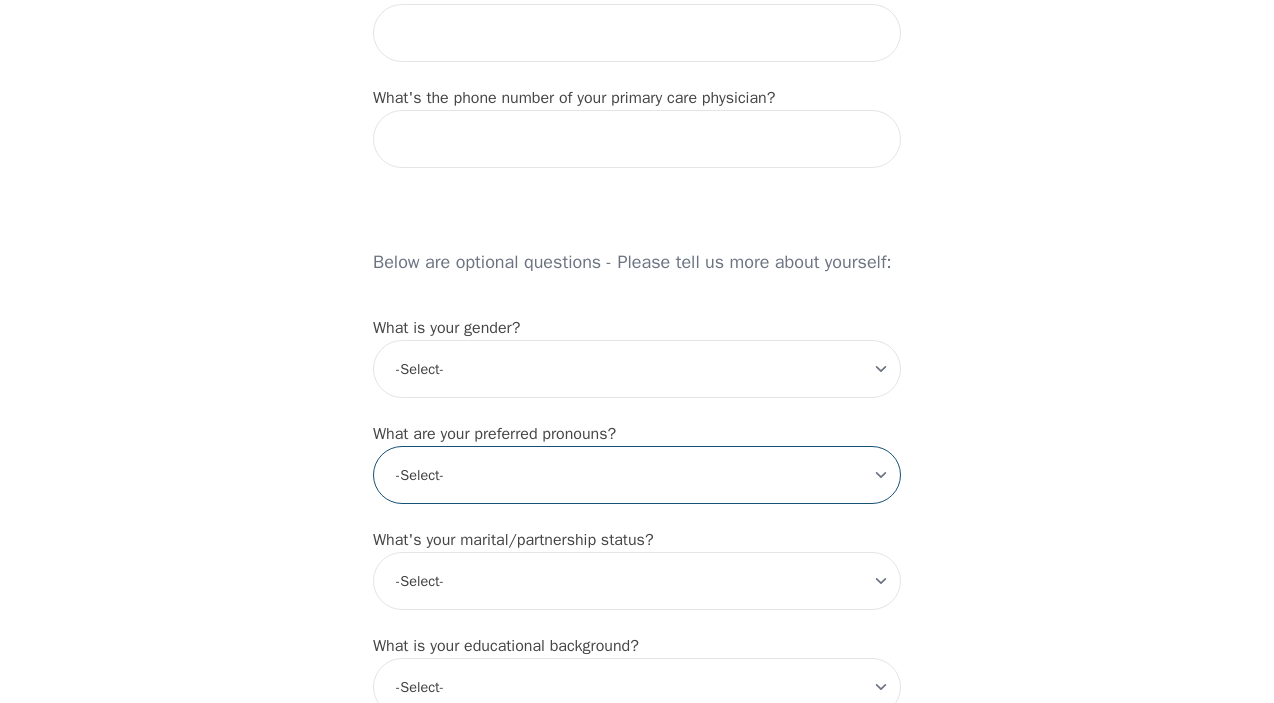 click on "-Select- he/him she/her they/them ze/zir xe/xem ey/em ve/ver tey/ter e/e per/per prefer_not_to_say" at bounding box center (637, 475) 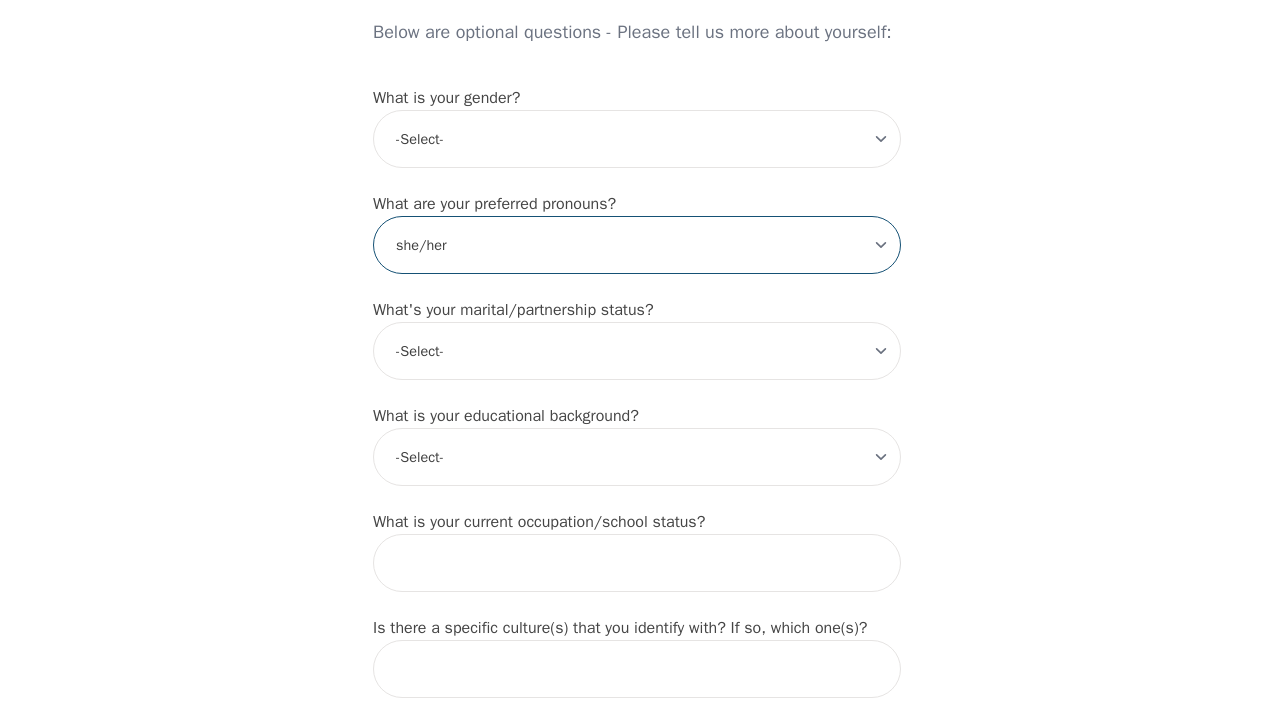 scroll, scrollTop: 1629, scrollLeft: 0, axis: vertical 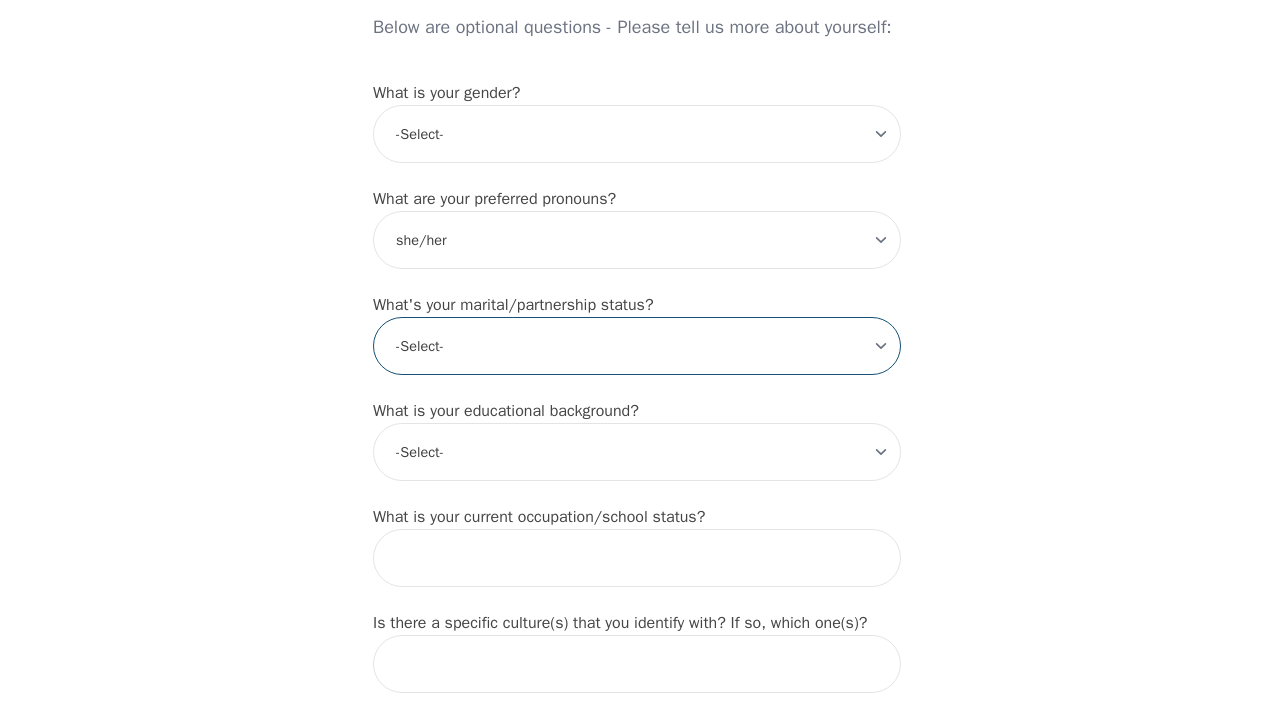 click on "-Select- Single Partnered Married Common Law Widowed Separated Divorced" at bounding box center [637, 346] 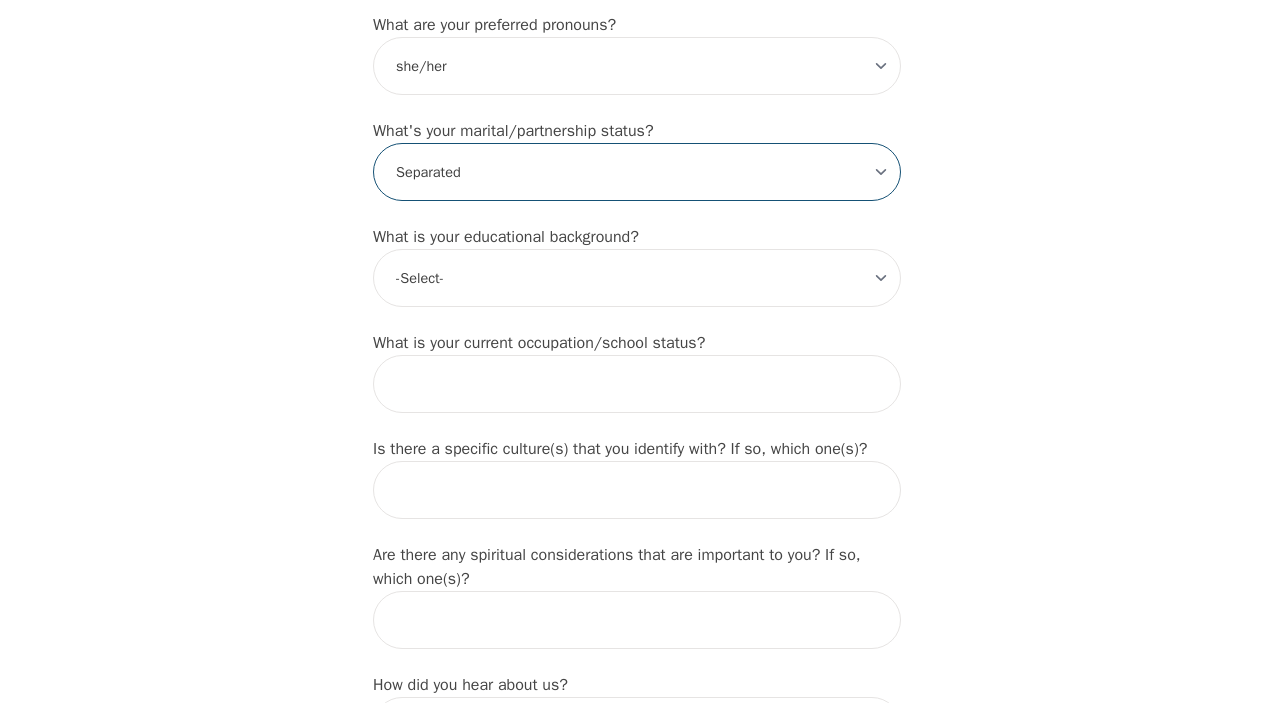 scroll, scrollTop: 1805, scrollLeft: 0, axis: vertical 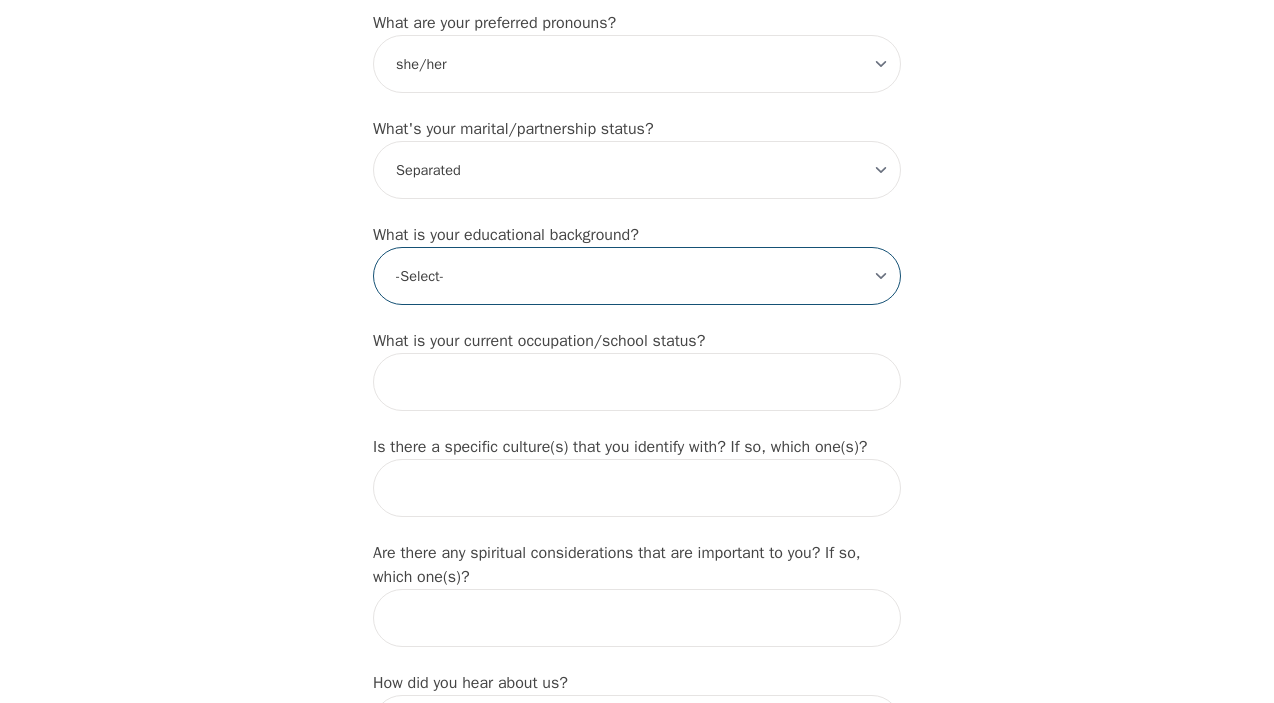 click on "-Select- Less than high school High school Associate degree Bachelor degree Master's degree Professional degree Doctorial degree" at bounding box center (637, 276) 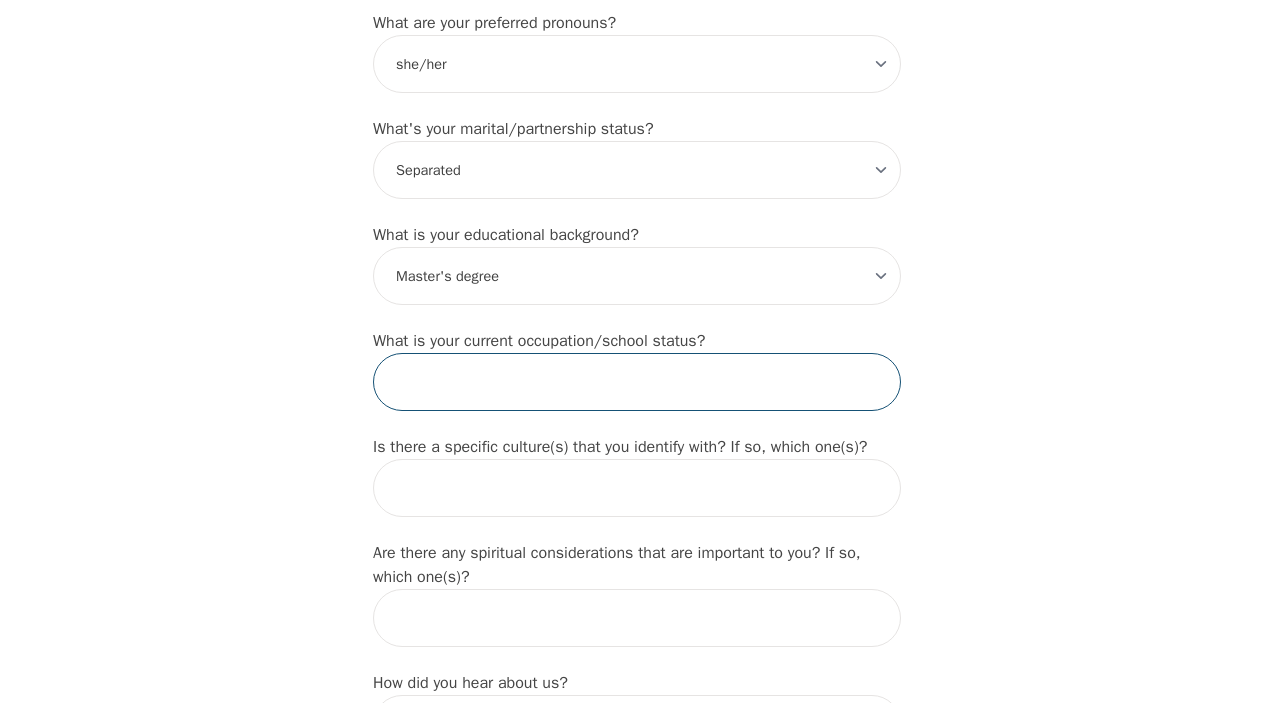 click at bounding box center (637, 382) 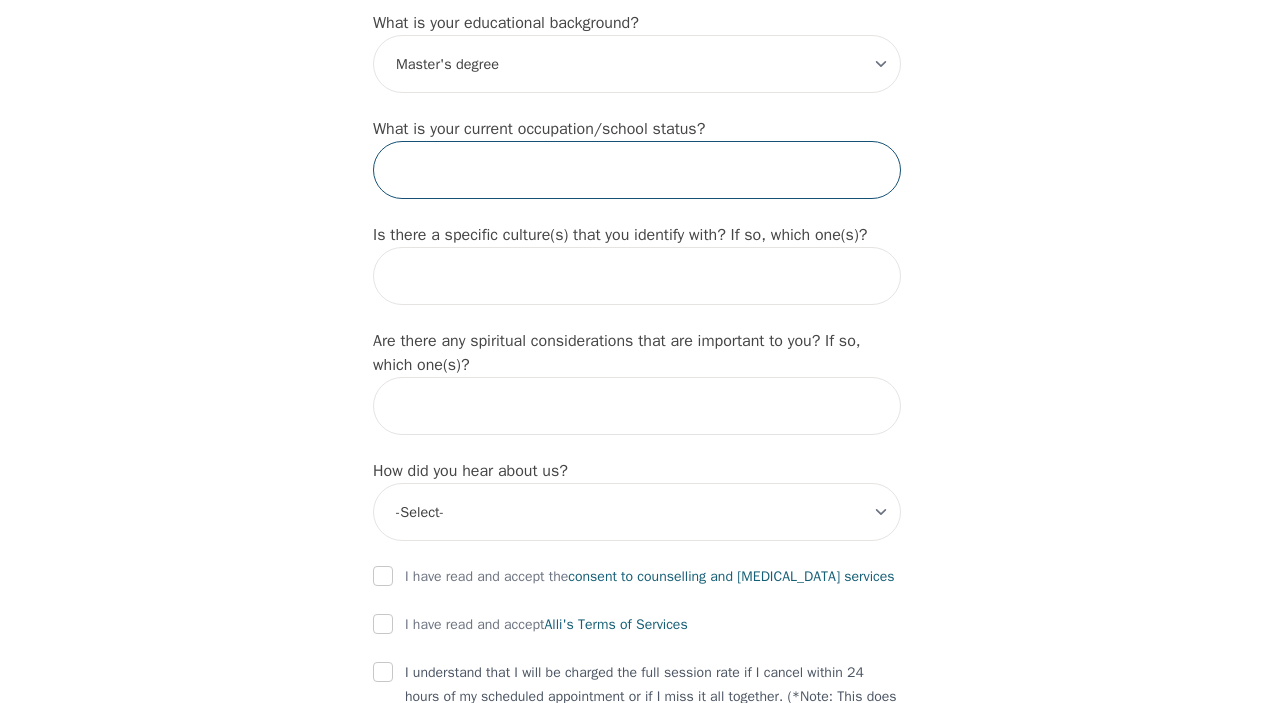scroll, scrollTop: 2020, scrollLeft: 0, axis: vertical 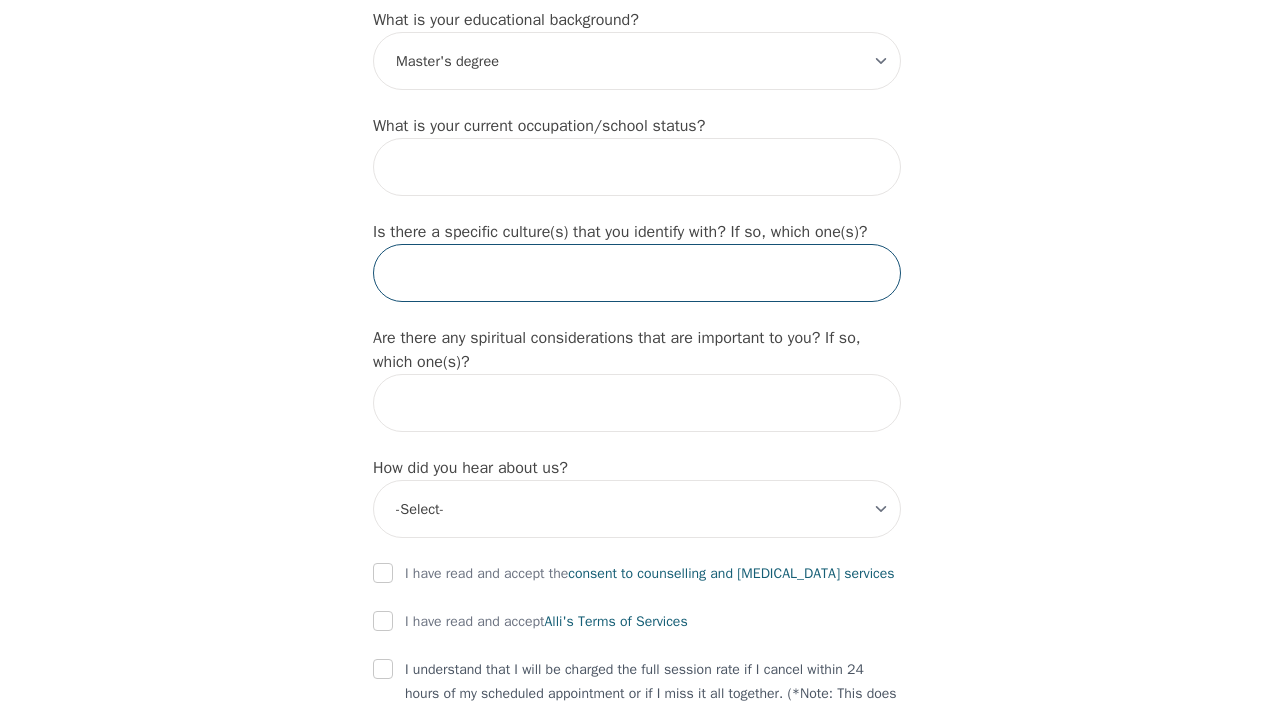 click at bounding box center [637, 273] 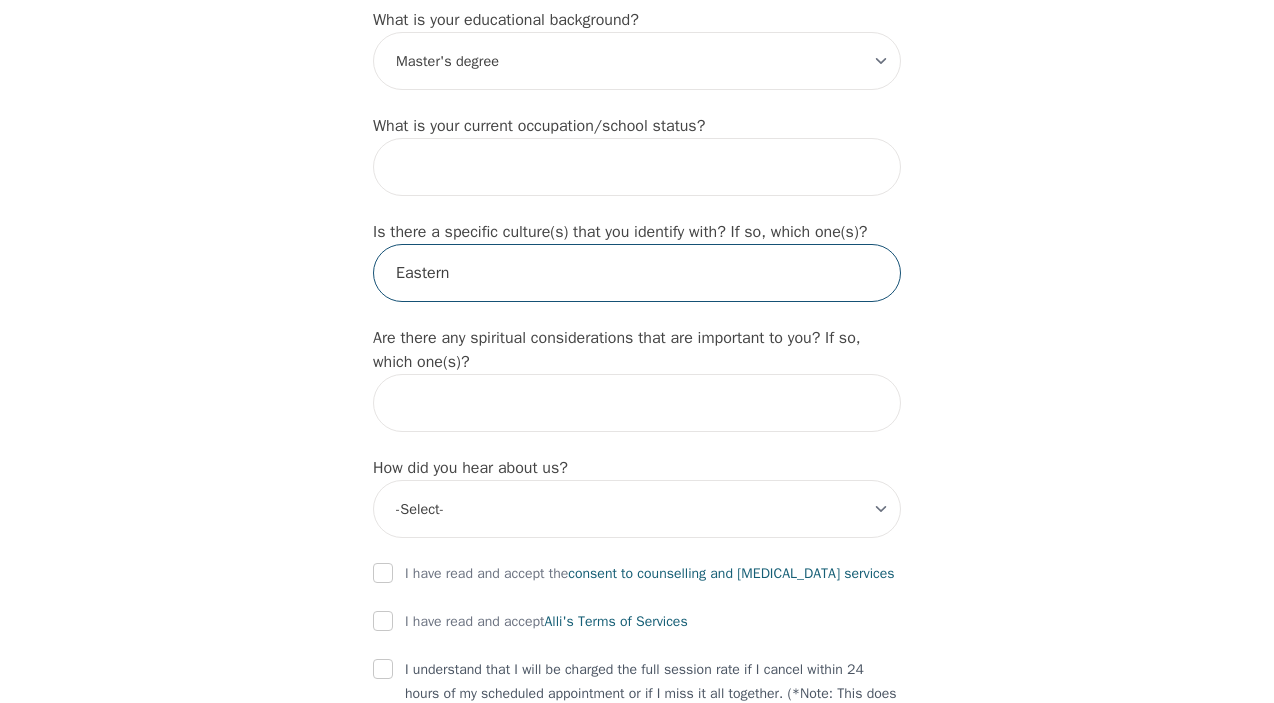 type on "Eastern E" 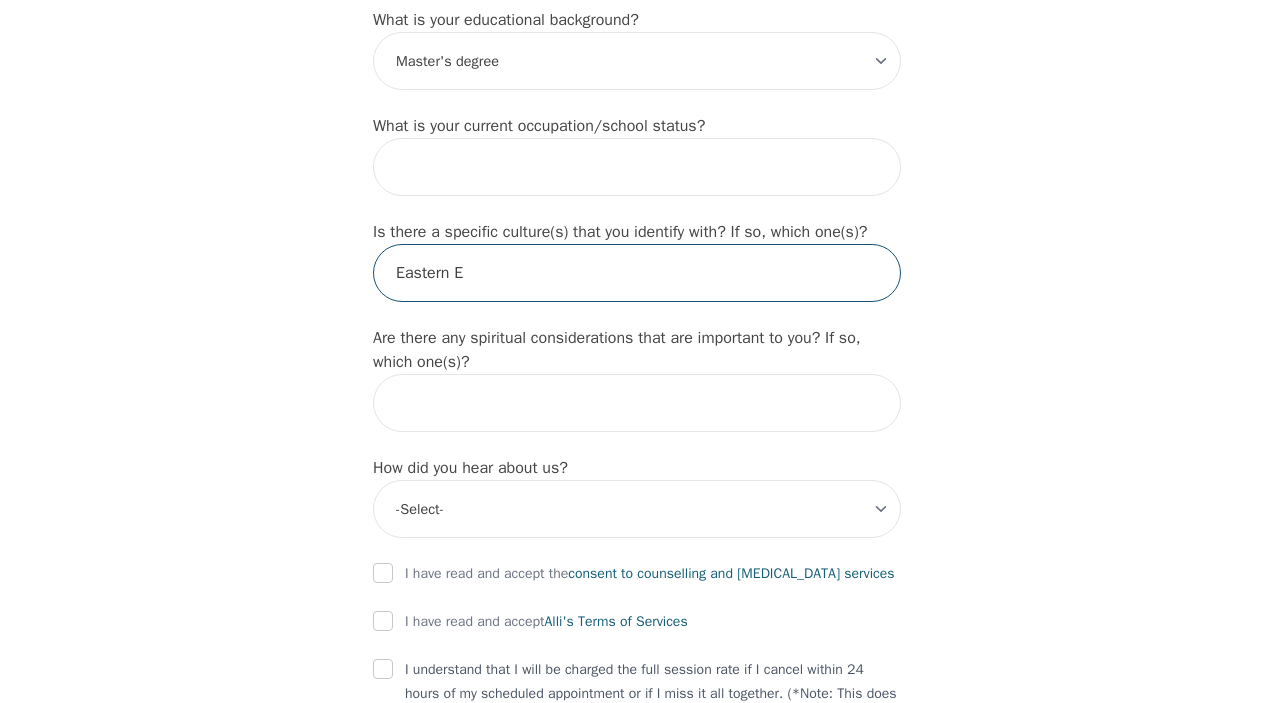 drag, startPoint x: 449, startPoint y: 324, endPoint x: 177, endPoint y: 315, distance: 272.14886 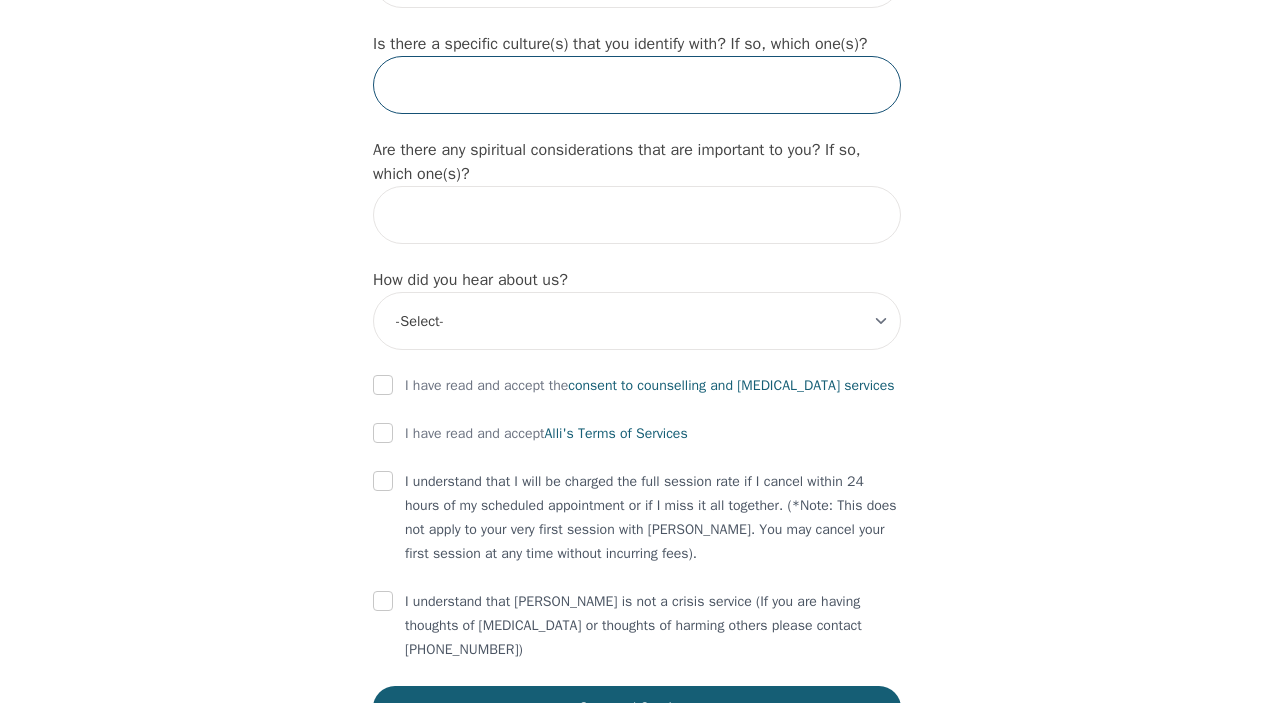scroll, scrollTop: 2209, scrollLeft: 0, axis: vertical 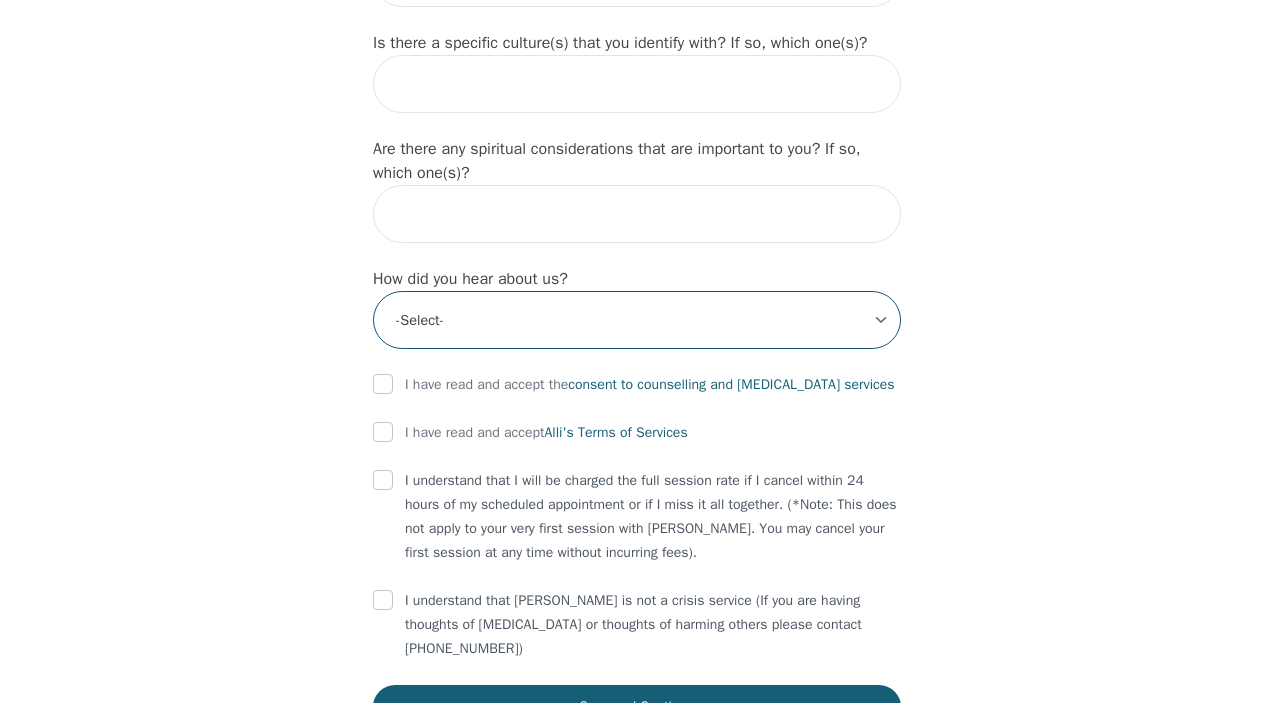 click on "-Select- Physician/Specialist Friend Facebook Instagram Google Search Google Ads Facebook/Instagram Ads Other" at bounding box center (637, 320) 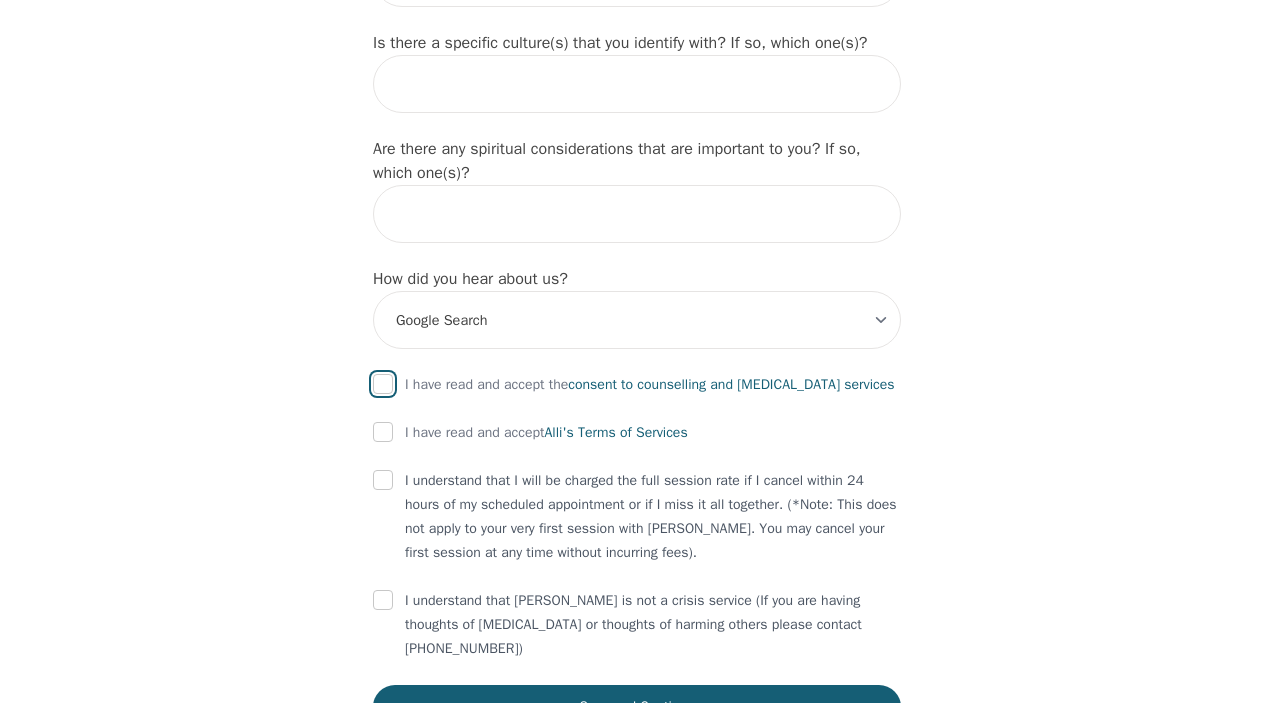 click at bounding box center (383, 384) 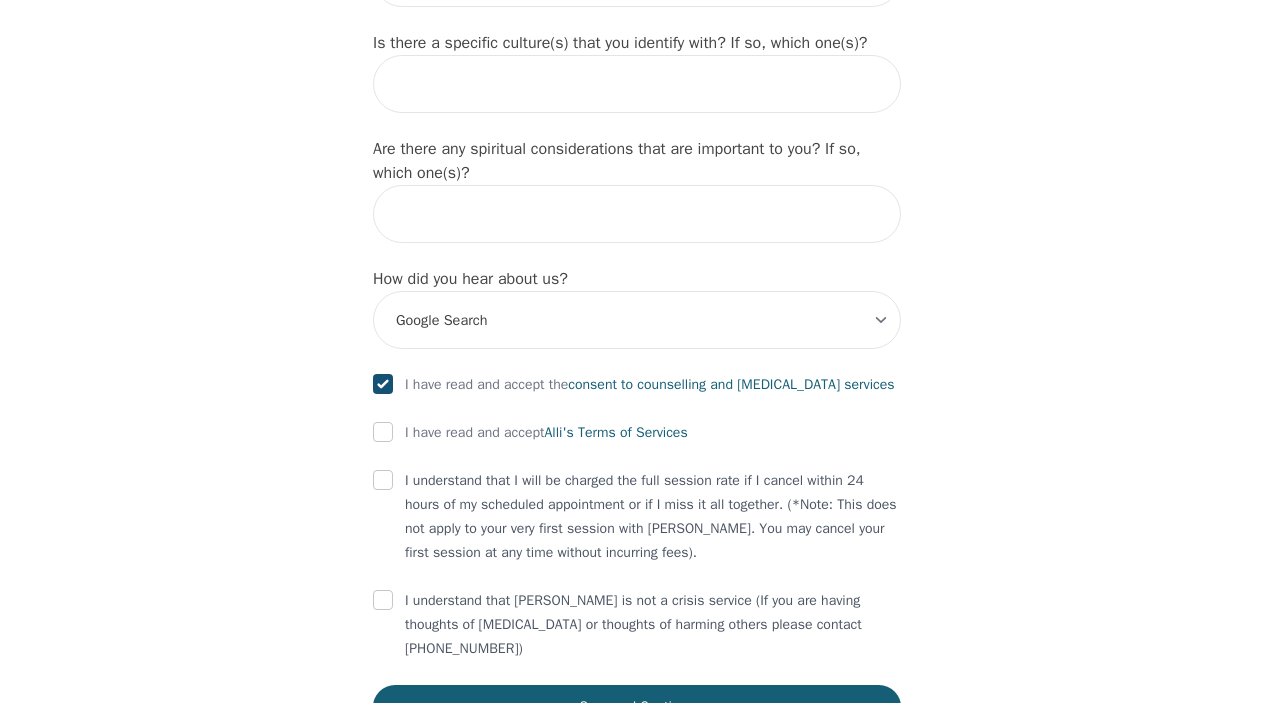 checkbox on "true" 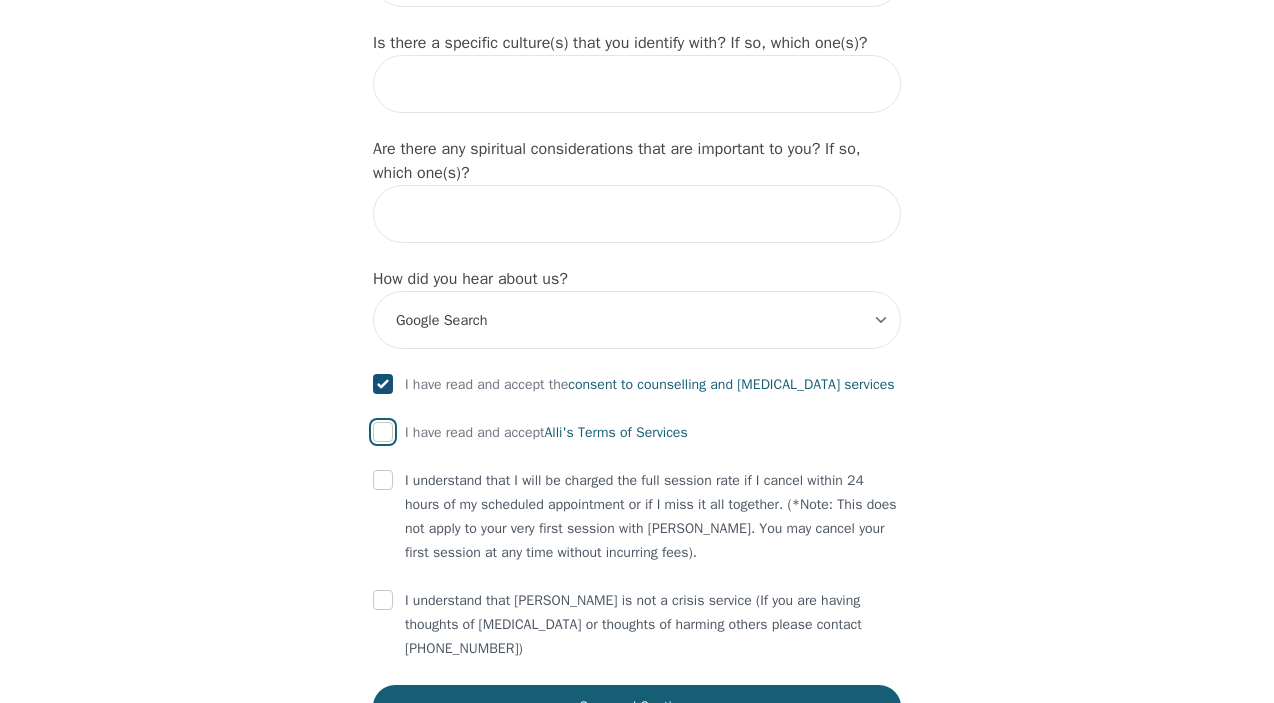 click at bounding box center [383, 432] 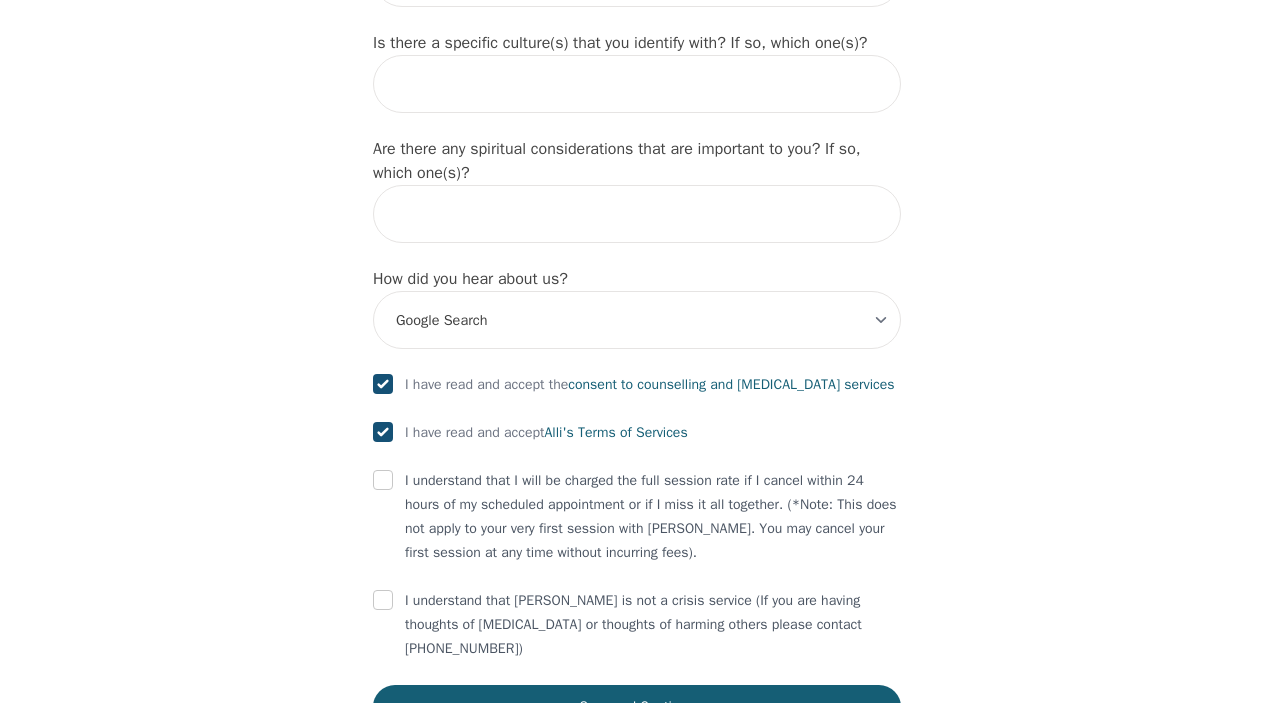 click on "I understand that I will be charged the full session rate if I cancel within 24 hours of my scheduled appointment or if I miss it all together. (*Note: This does not apply to your very first session with [PERSON_NAME]. You may cancel your first session at any time without incurring fees)." at bounding box center [637, 517] 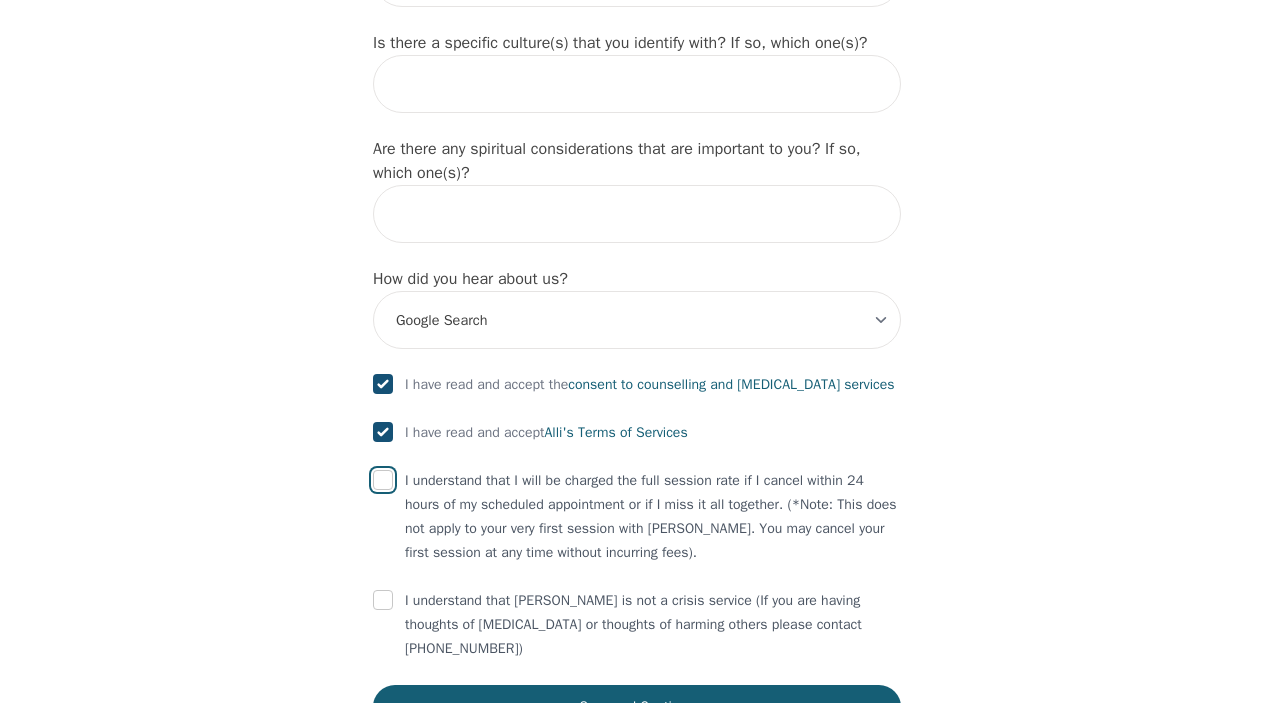 click at bounding box center [383, 480] 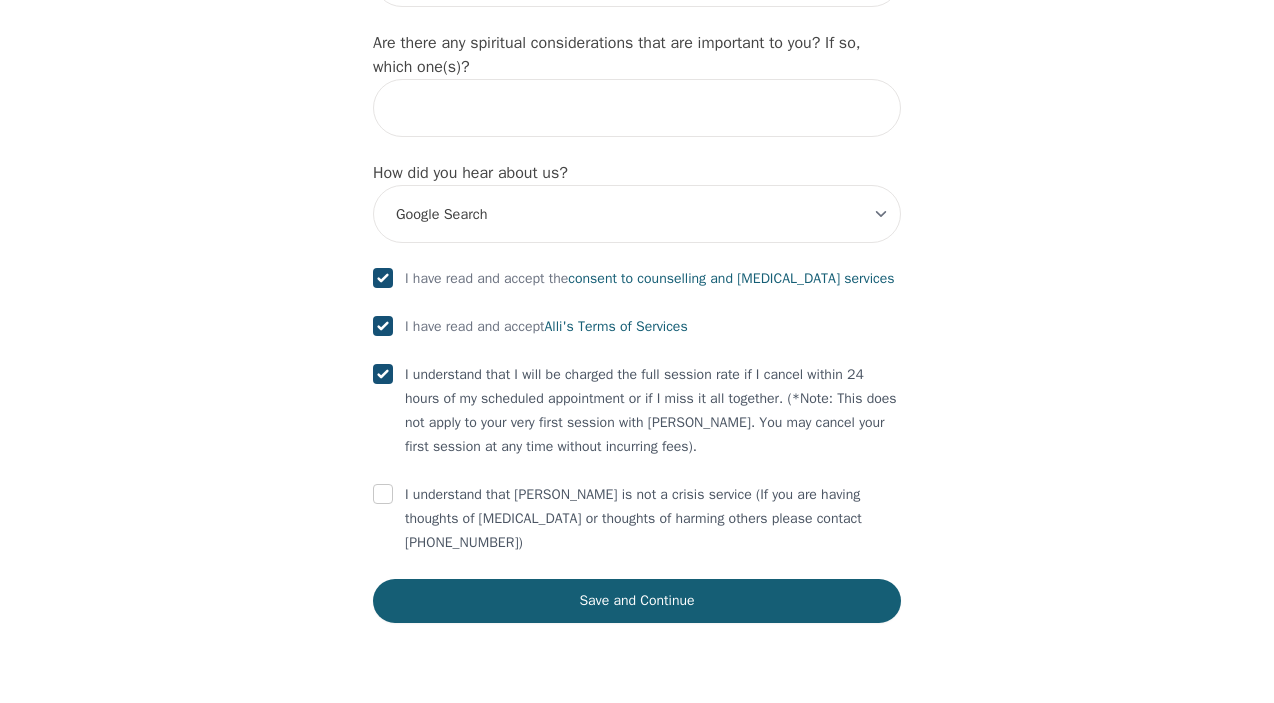 scroll, scrollTop: 2374, scrollLeft: 0, axis: vertical 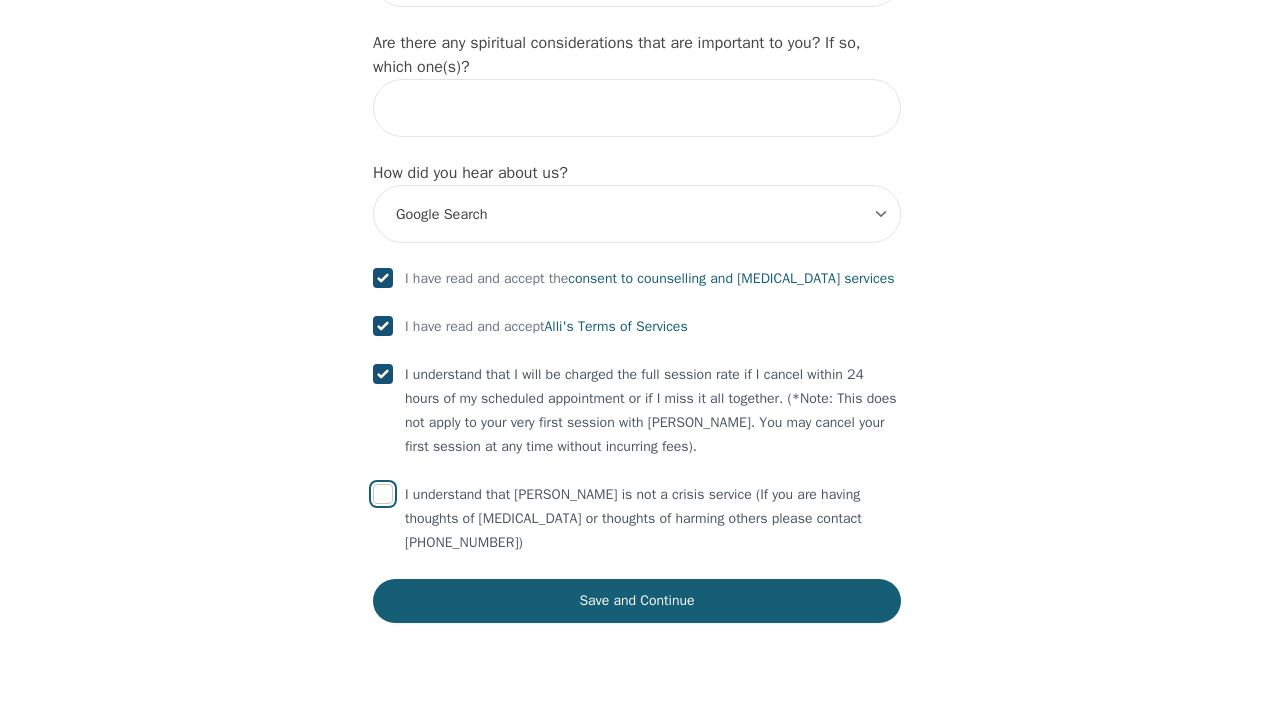click at bounding box center (383, 494) 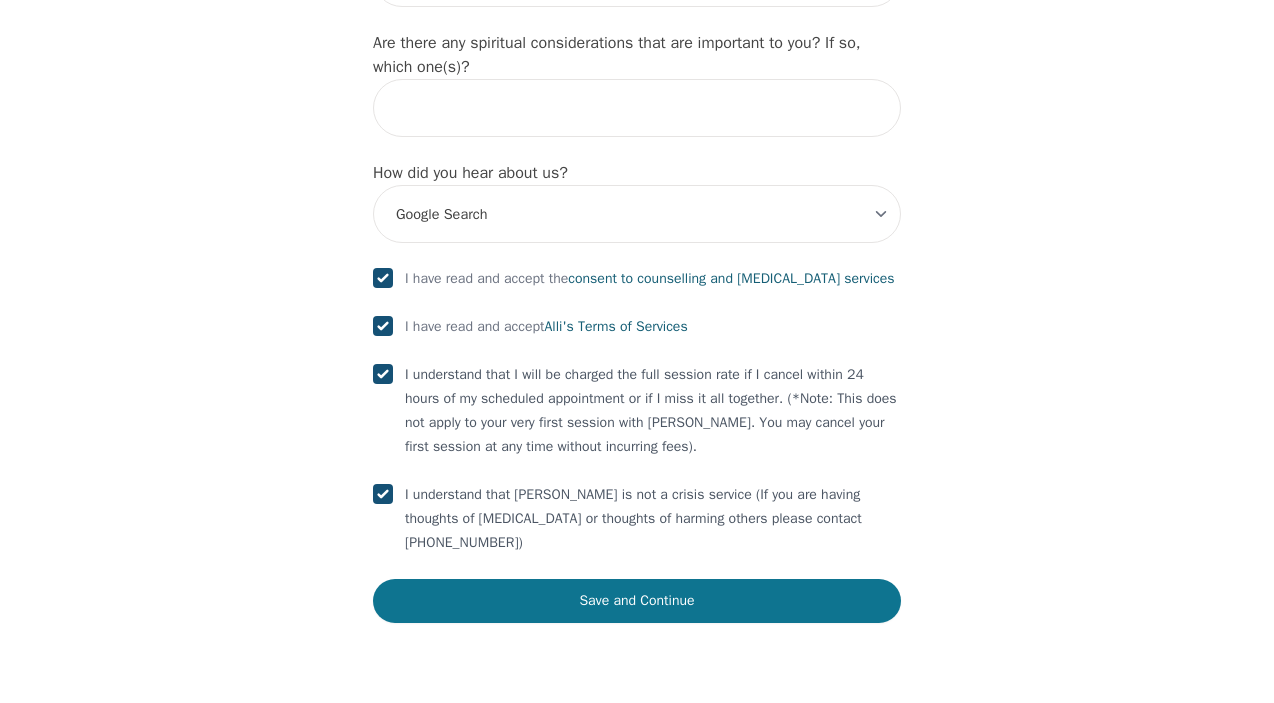 click on "Save and Continue" at bounding box center (637, 601) 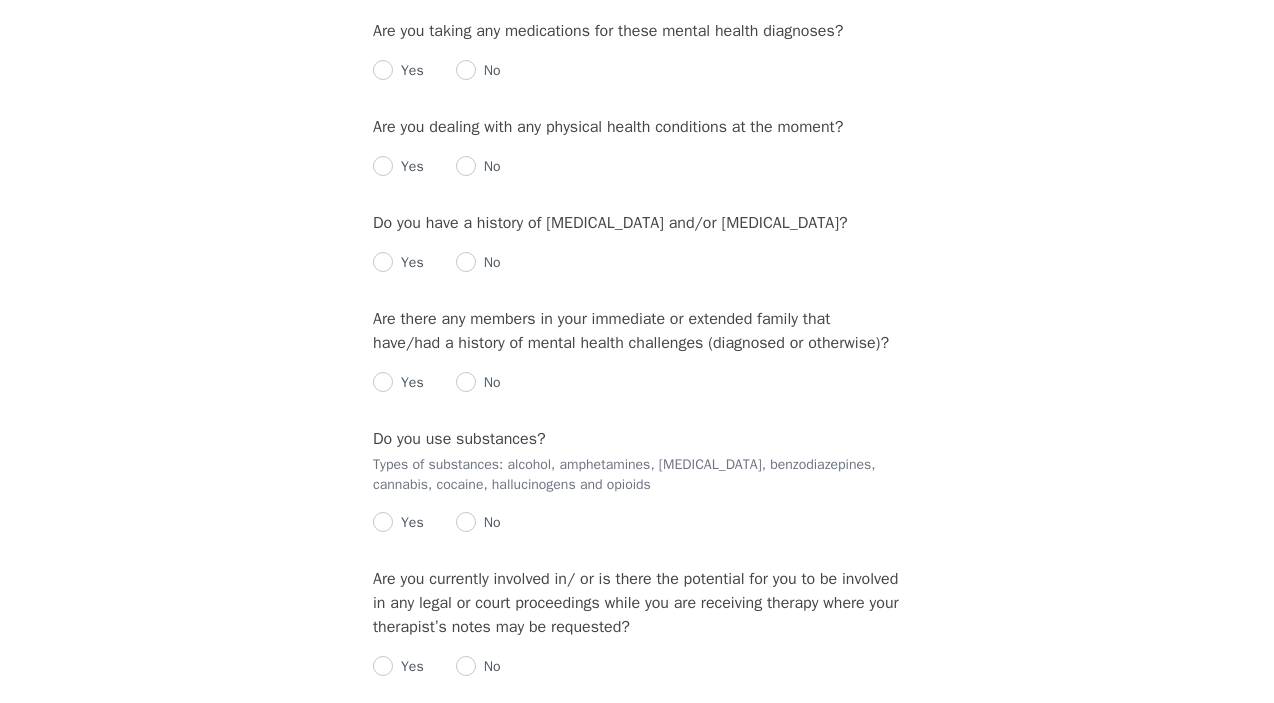 scroll, scrollTop: 0, scrollLeft: 0, axis: both 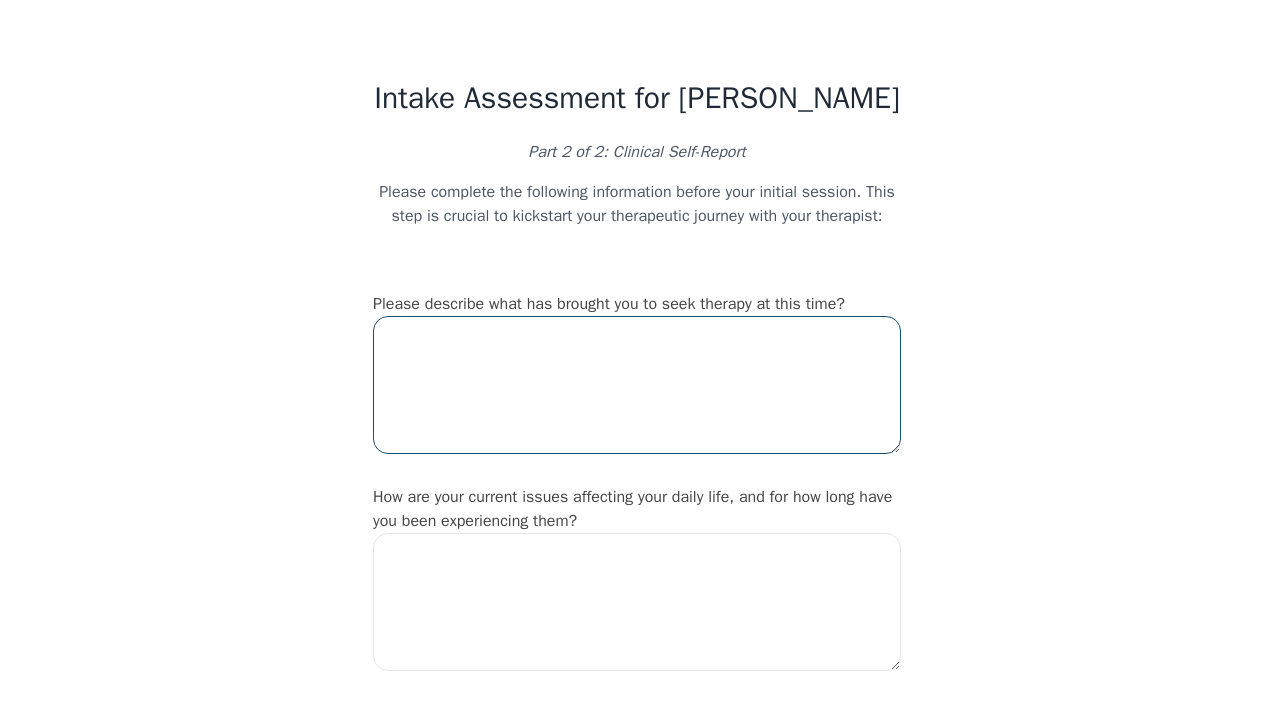 click at bounding box center (637, 385) 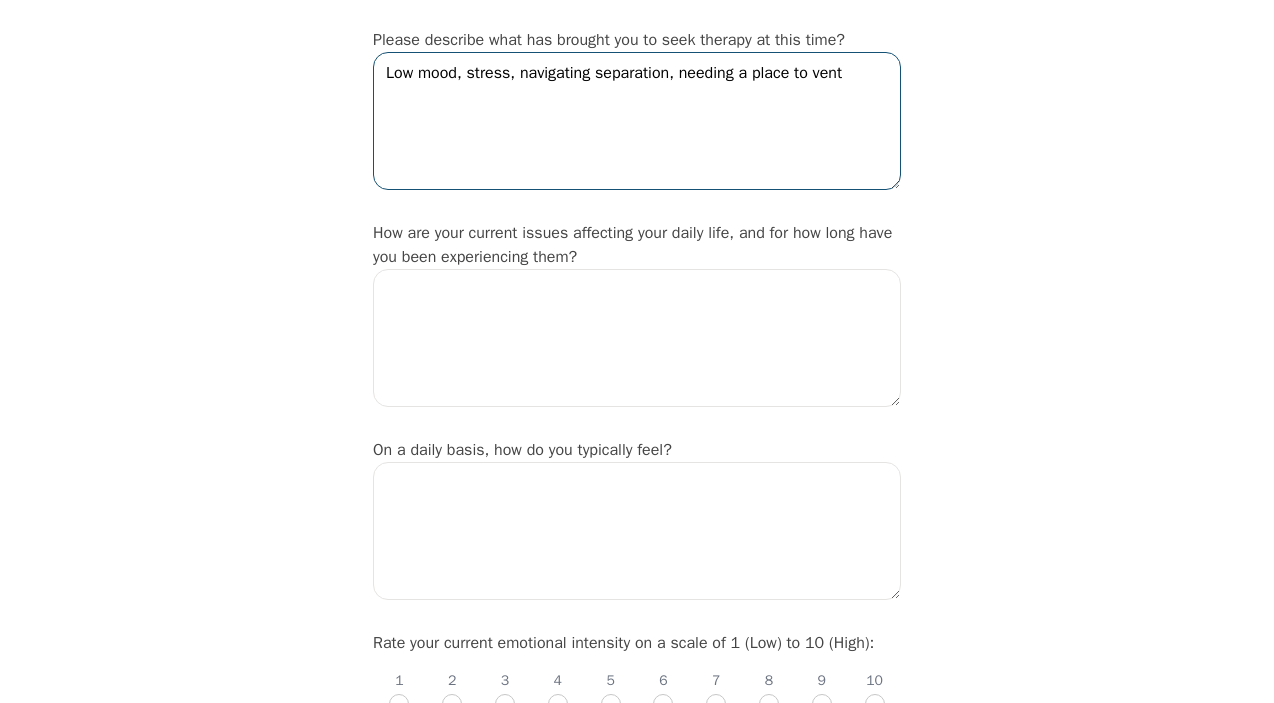 scroll, scrollTop: 277, scrollLeft: 0, axis: vertical 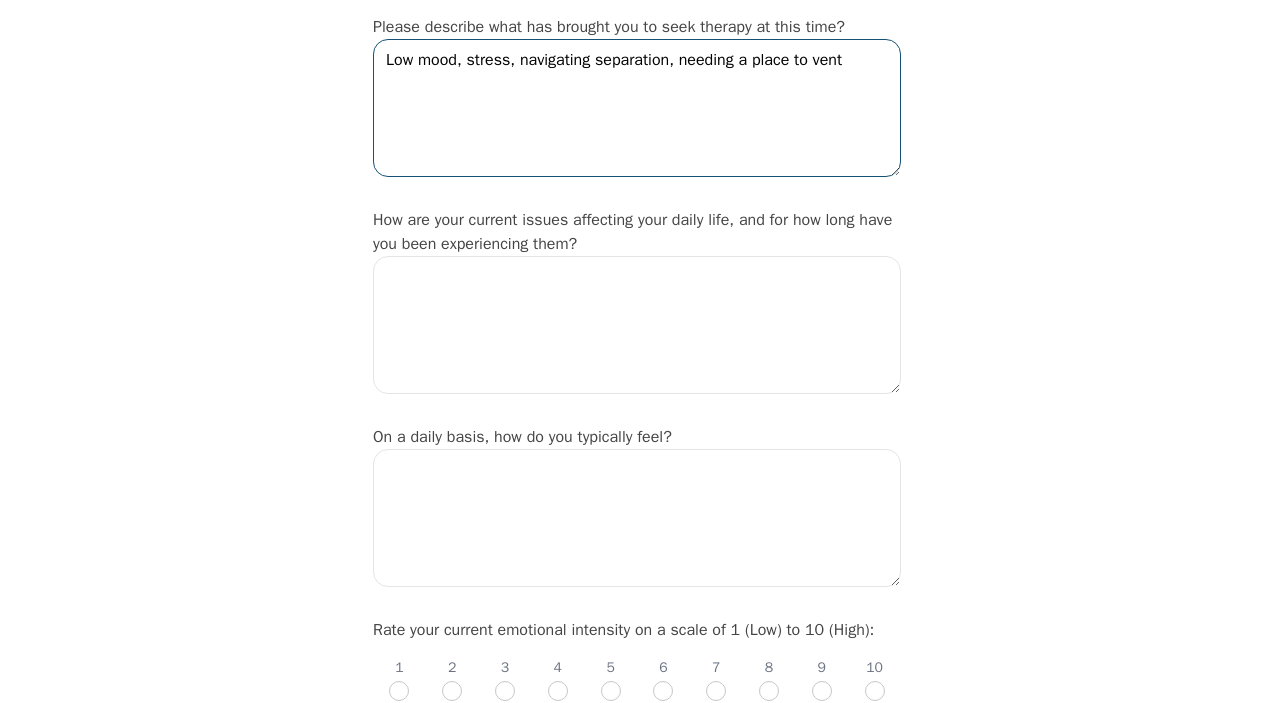 type on "Low mood, stress, navigating separation, needing a place to vent" 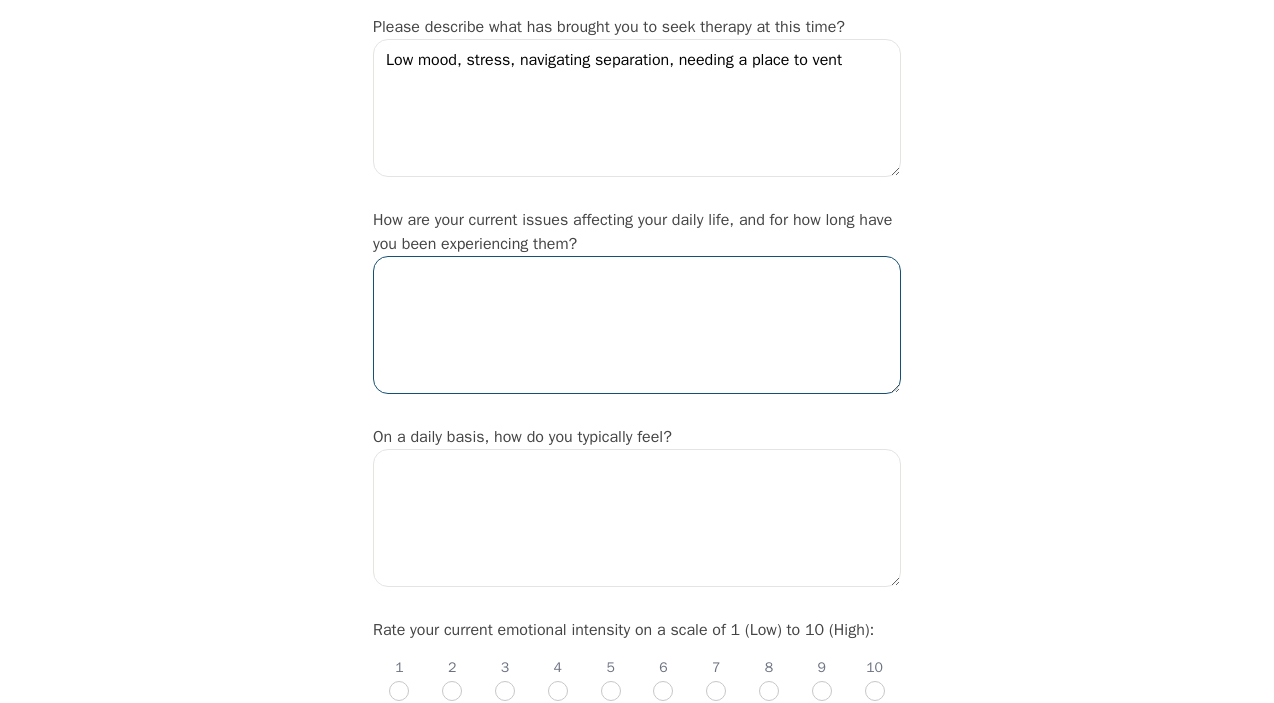 click at bounding box center (637, 325) 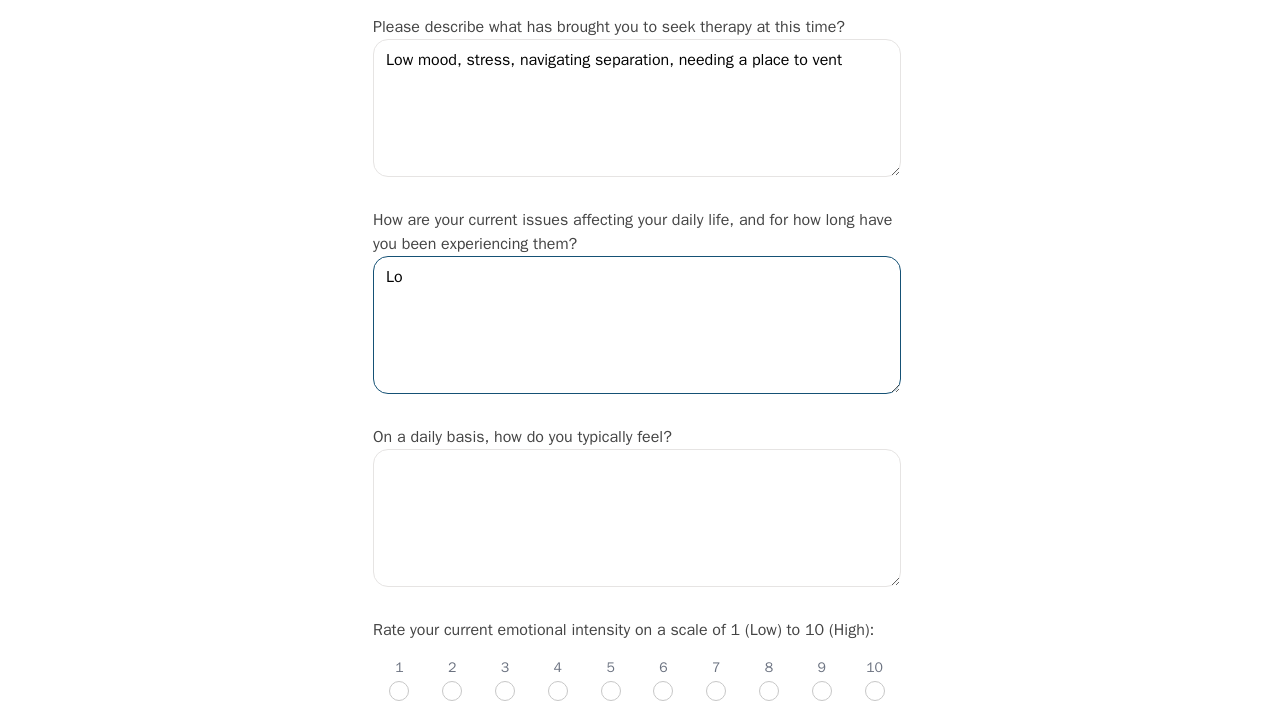 type on "L" 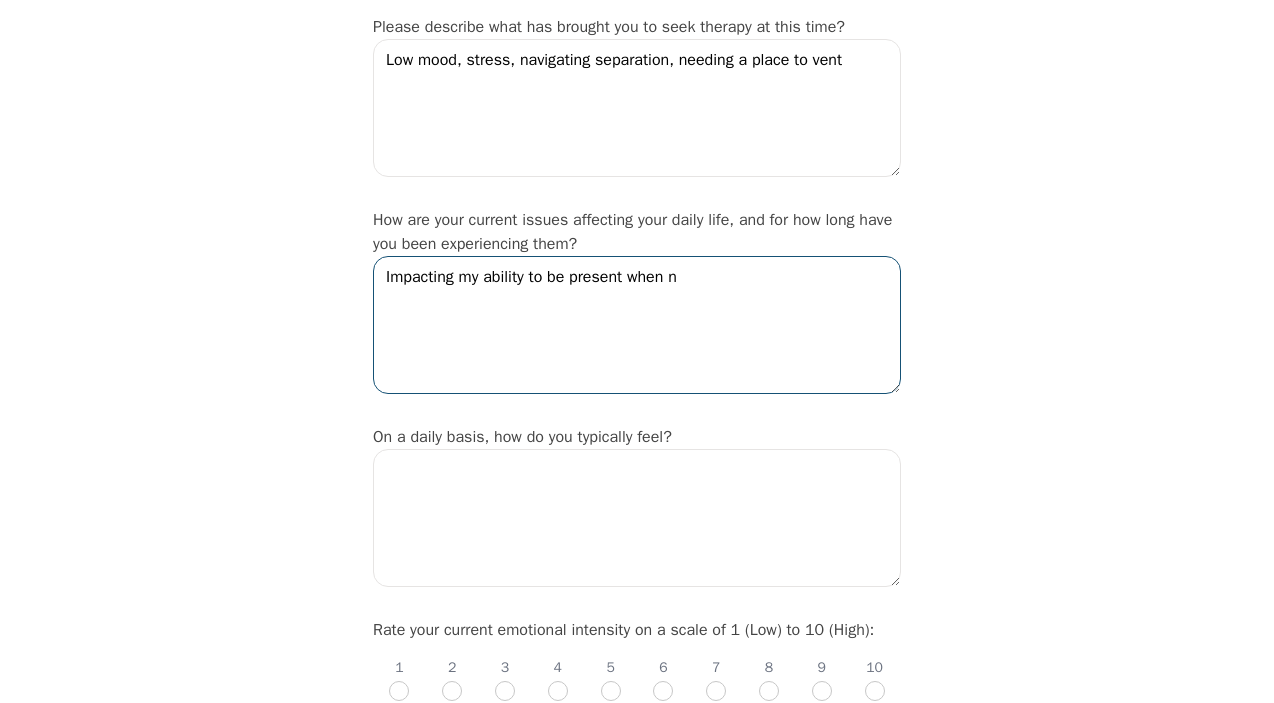 drag, startPoint x: 761, startPoint y: 332, endPoint x: 321, endPoint y: 282, distance: 442.8318 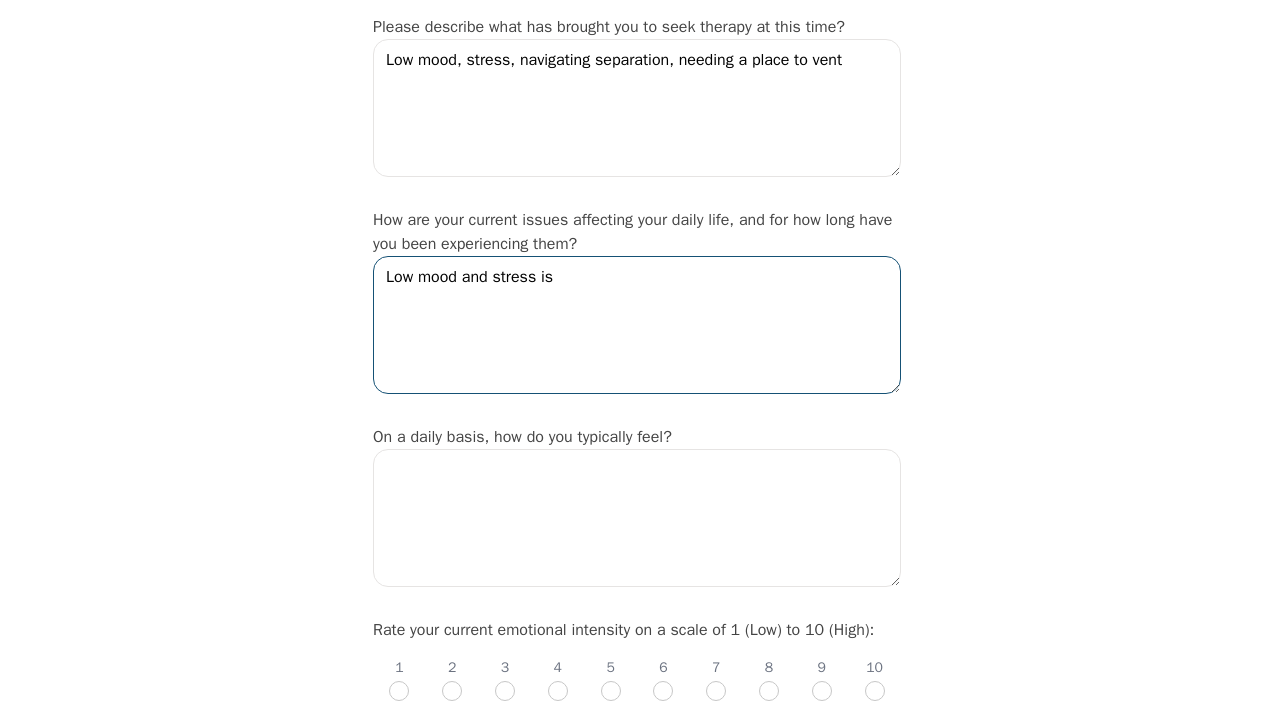 drag, startPoint x: 579, startPoint y: 348, endPoint x: 281, endPoint y: 351, distance: 298.0151 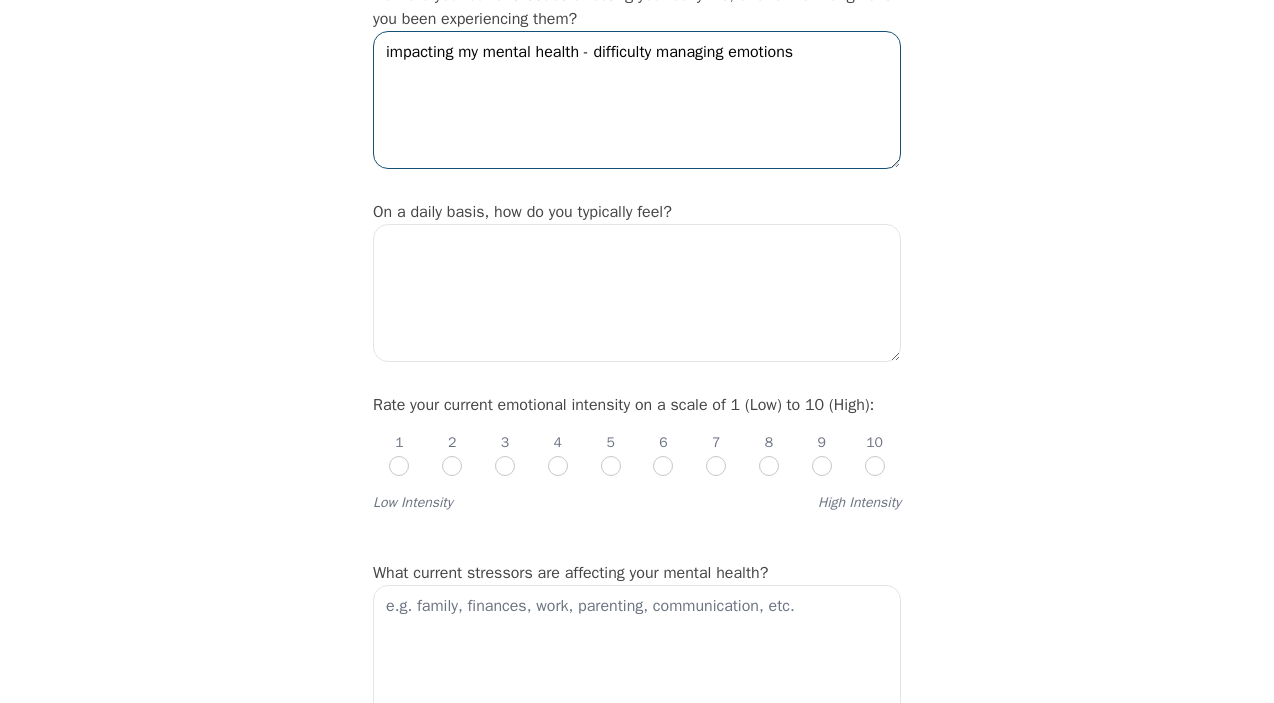 scroll, scrollTop: 508, scrollLeft: 0, axis: vertical 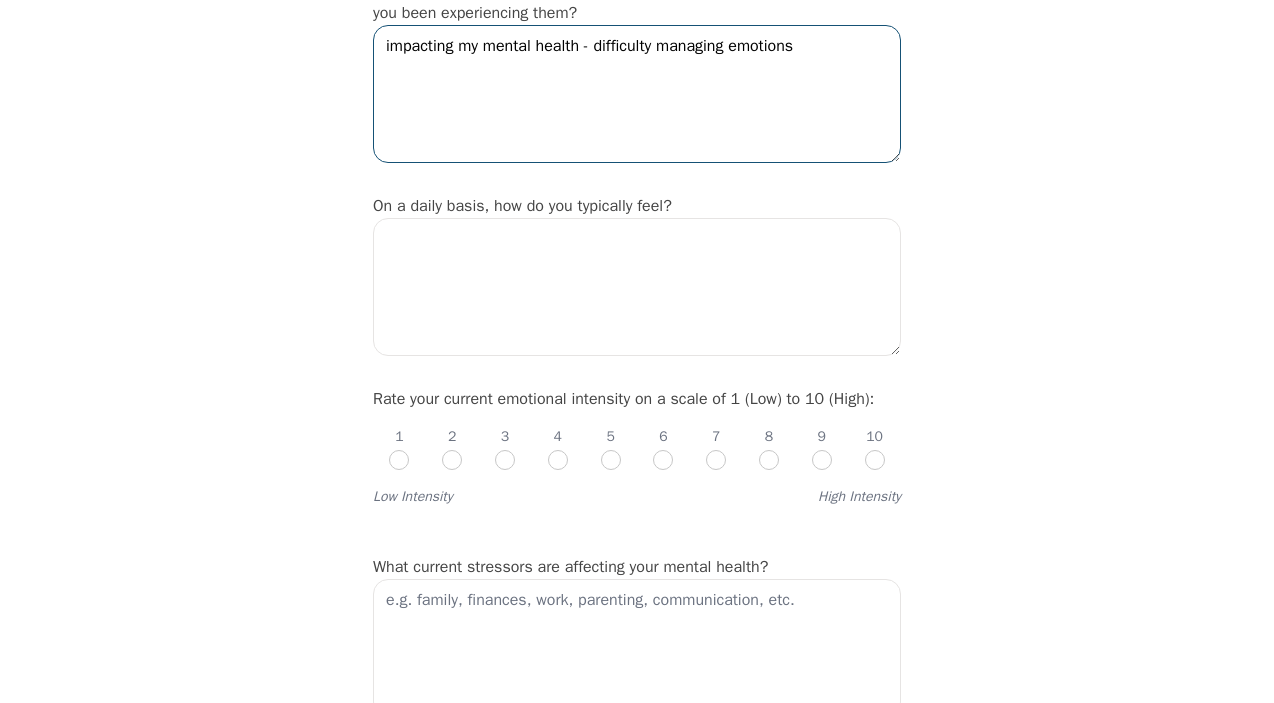 type on "impacting my mental health - difficulty managing emotions" 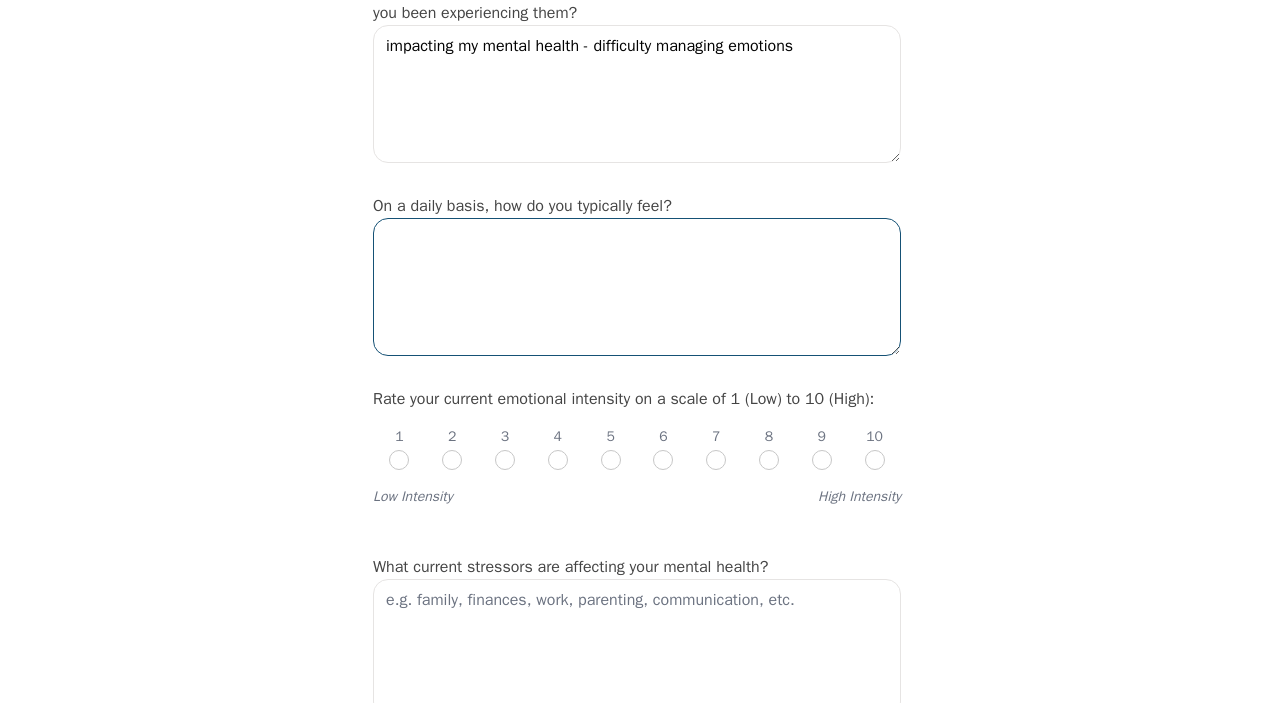 click at bounding box center (637, 287) 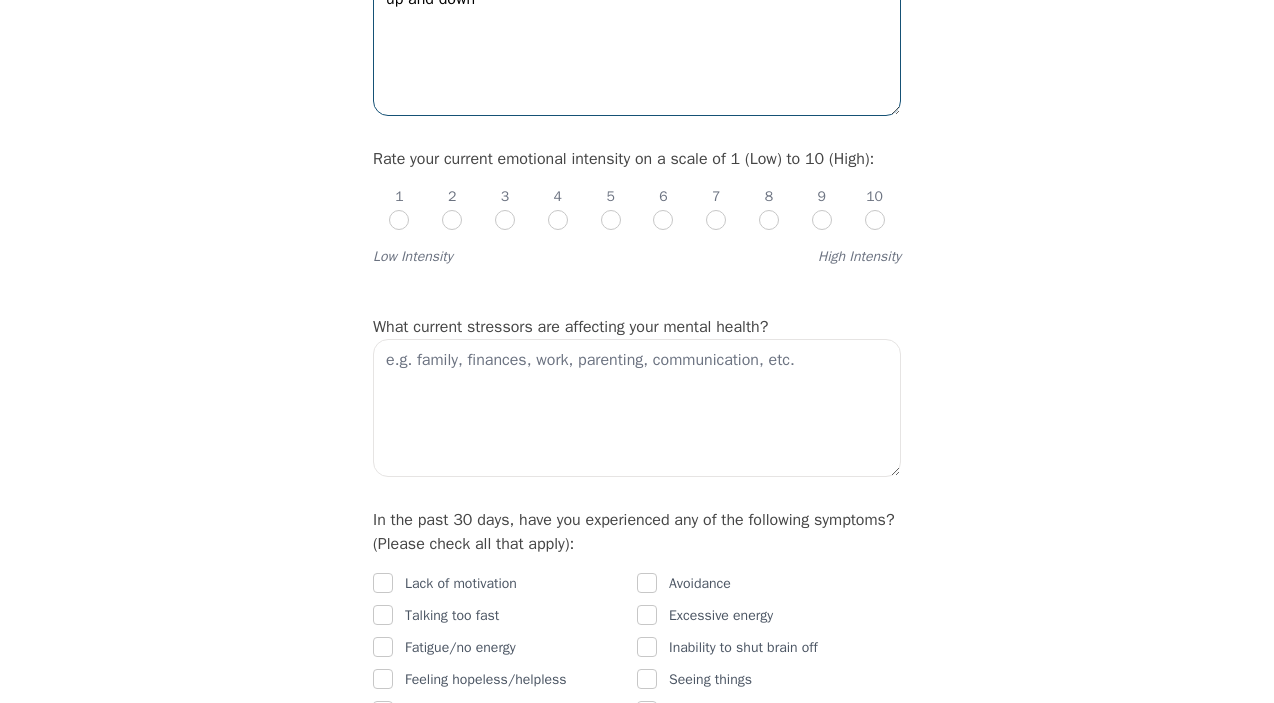 scroll, scrollTop: 761, scrollLeft: 0, axis: vertical 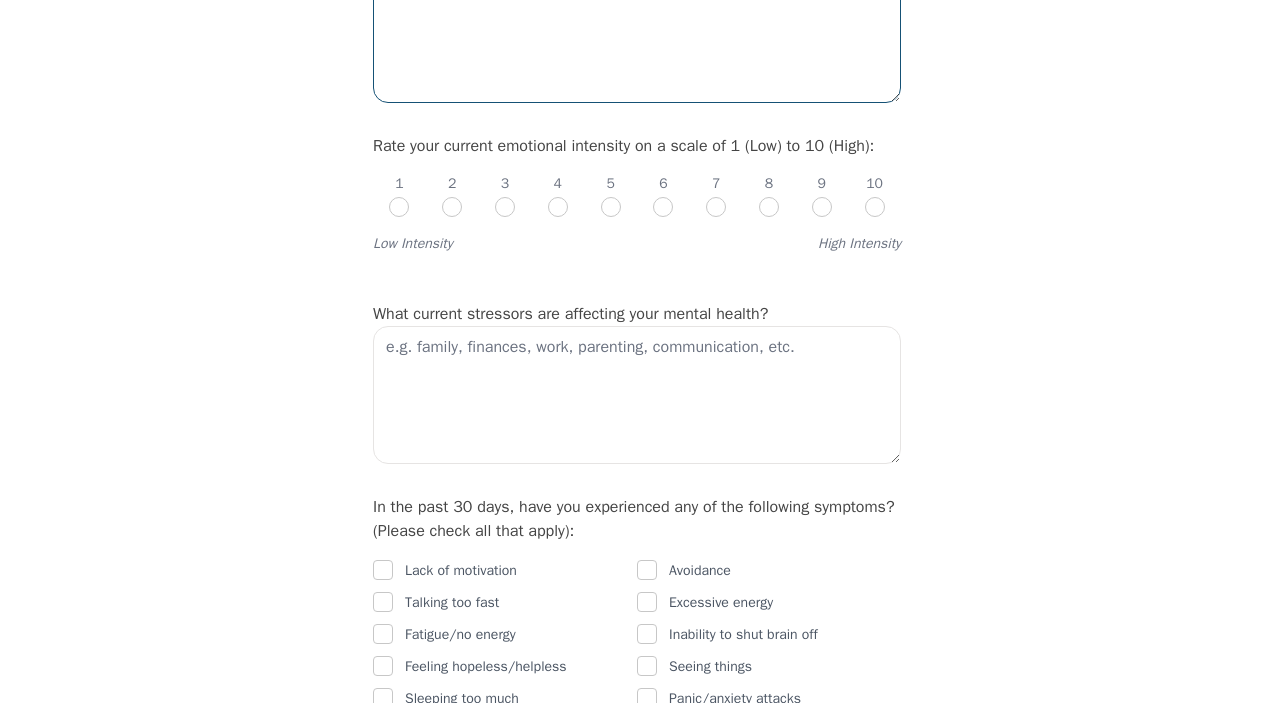 type on "up and down" 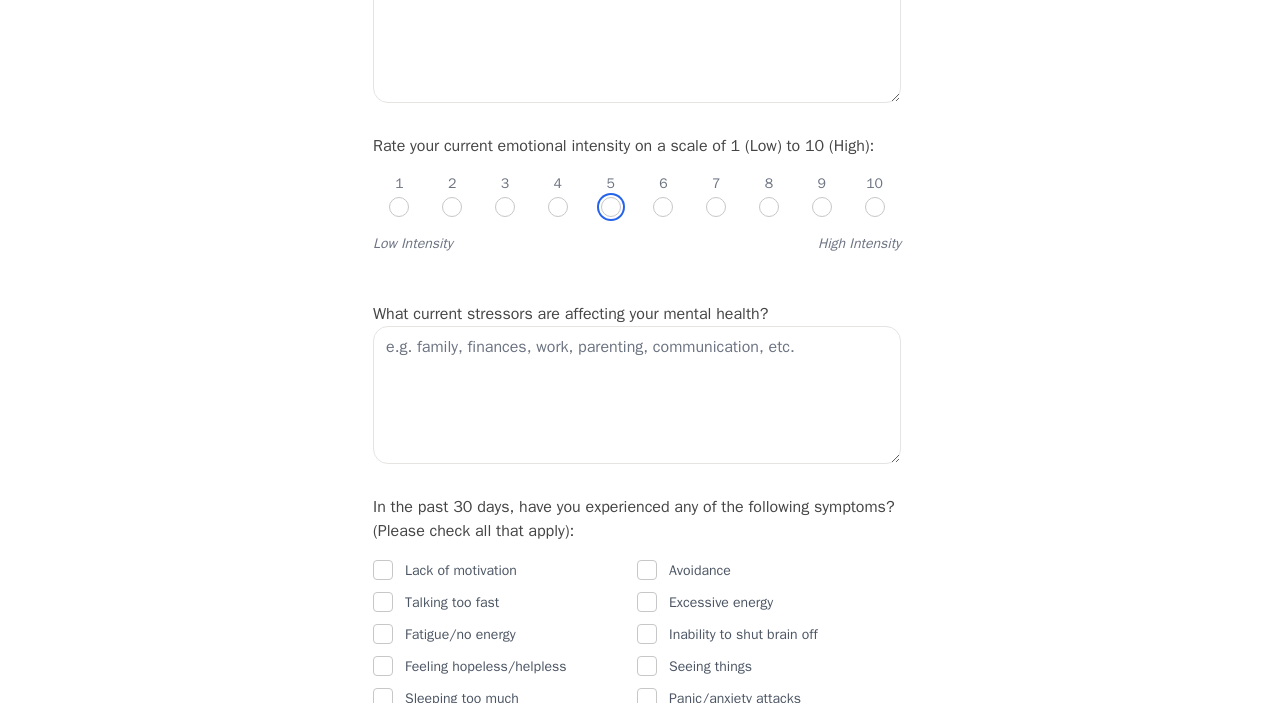 click at bounding box center [611, 207] 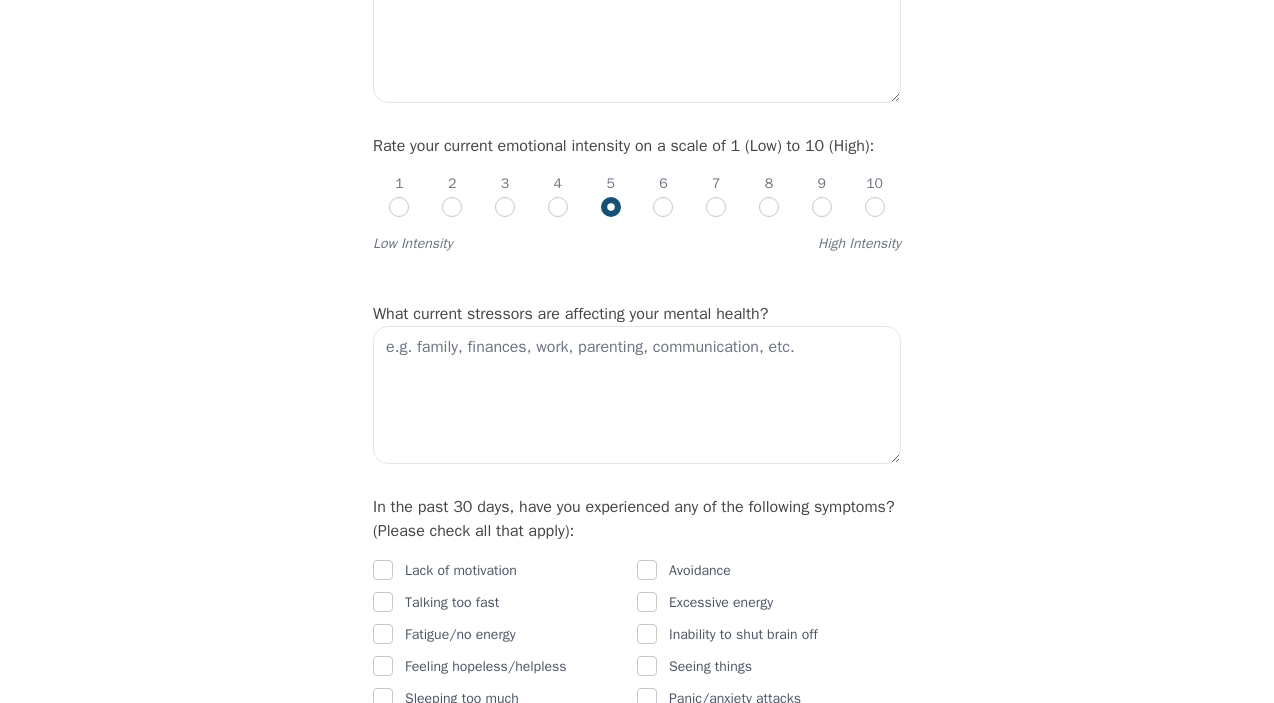 radio on "true" 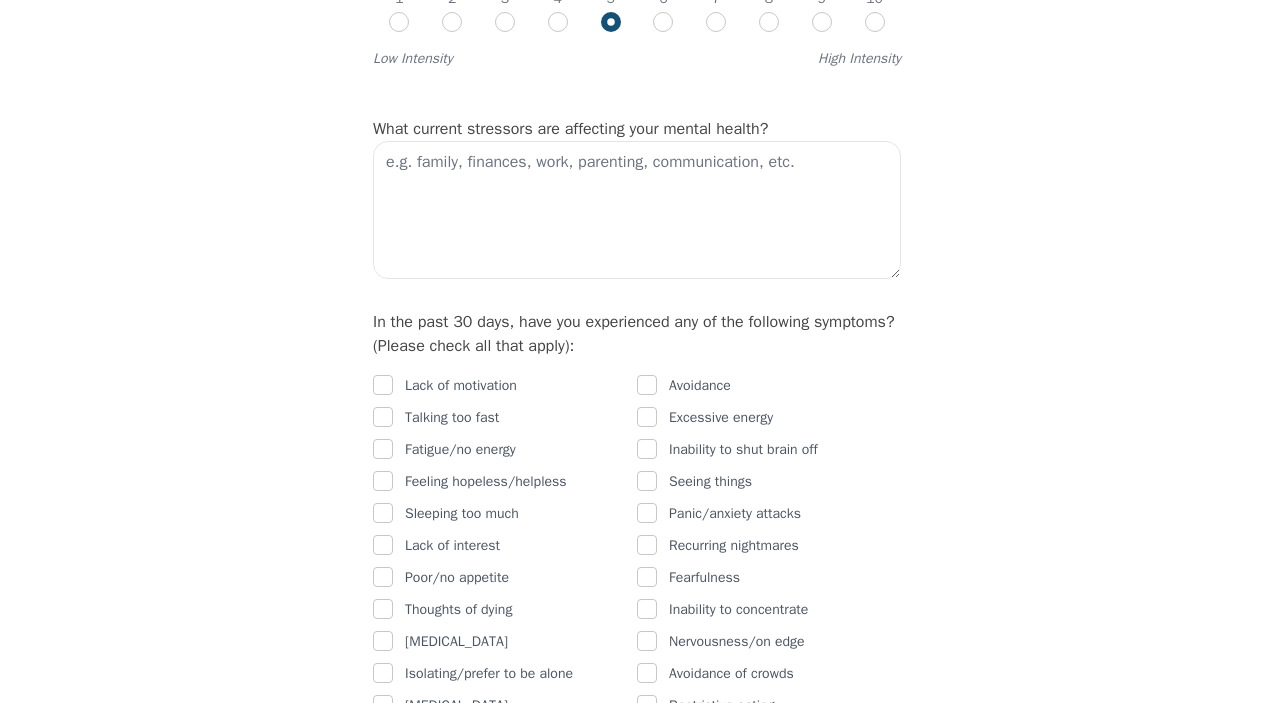 scroll, scrollTop: 948, scrollLeft: 0, axis: vertical 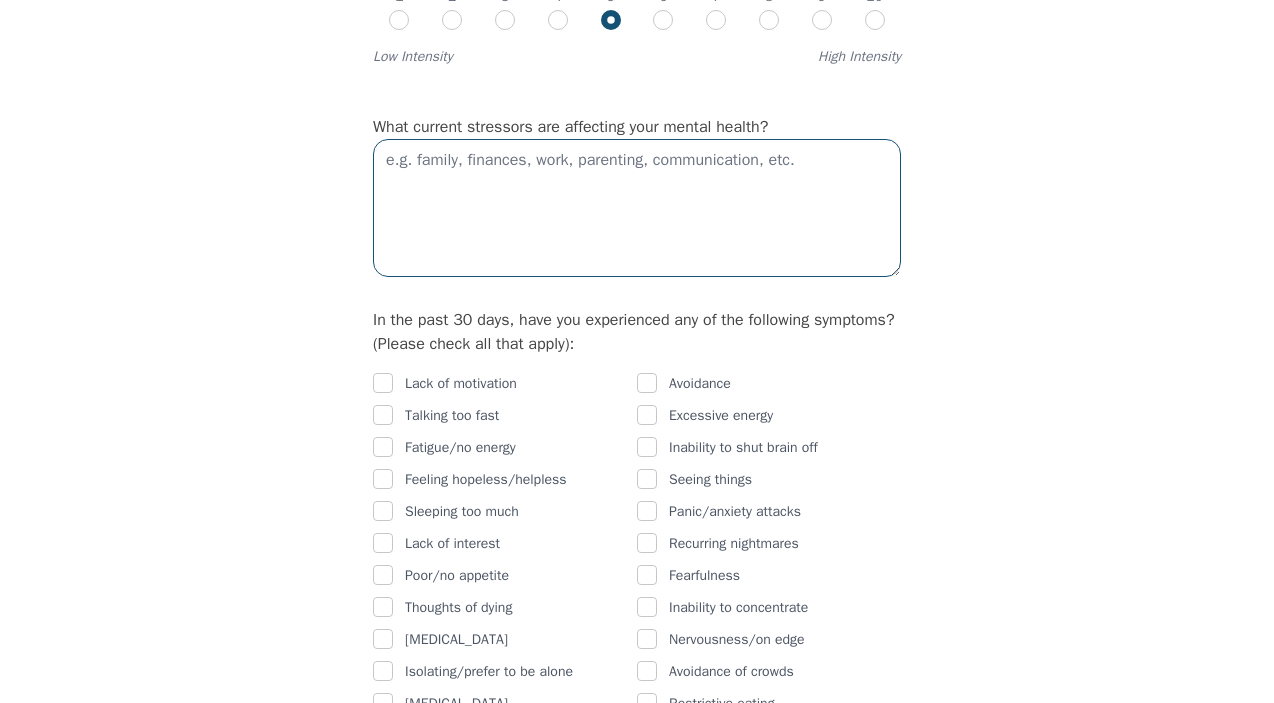 click at bounding box center (637, 208) 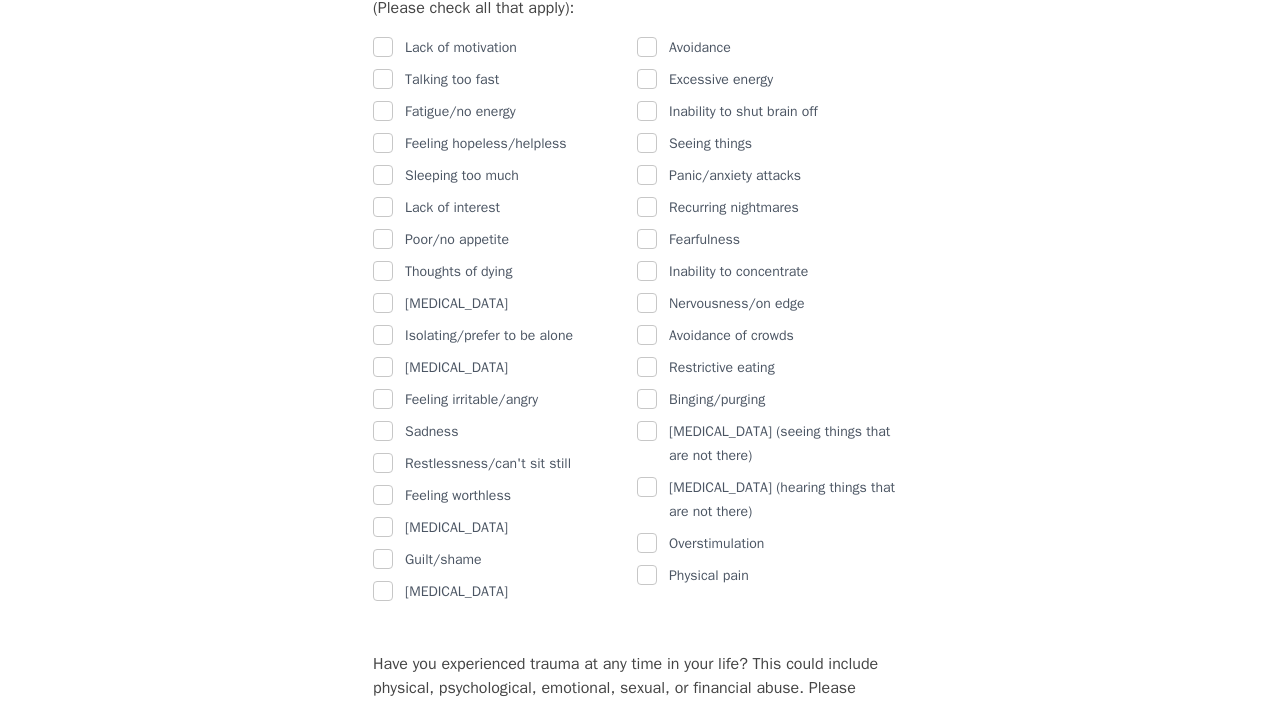 scroll, scrollTop: 1285, scrollLeft: 0, axis: vertical 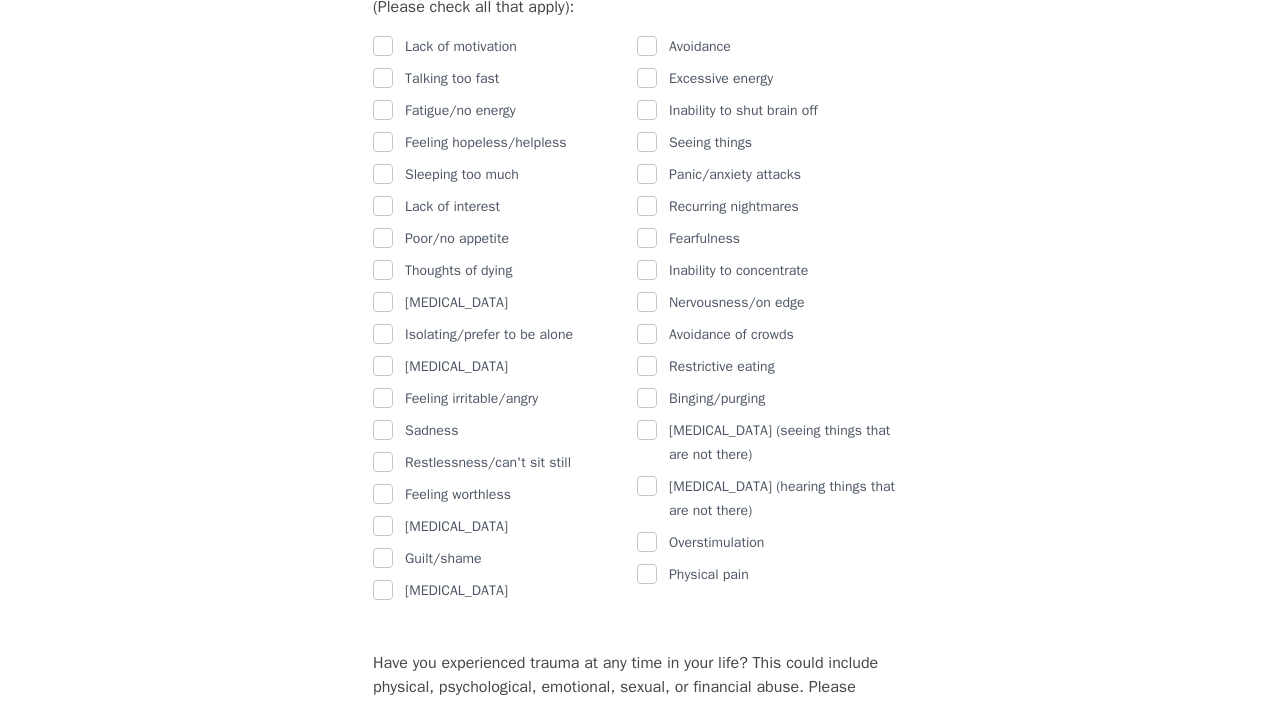 type on "family, finances," 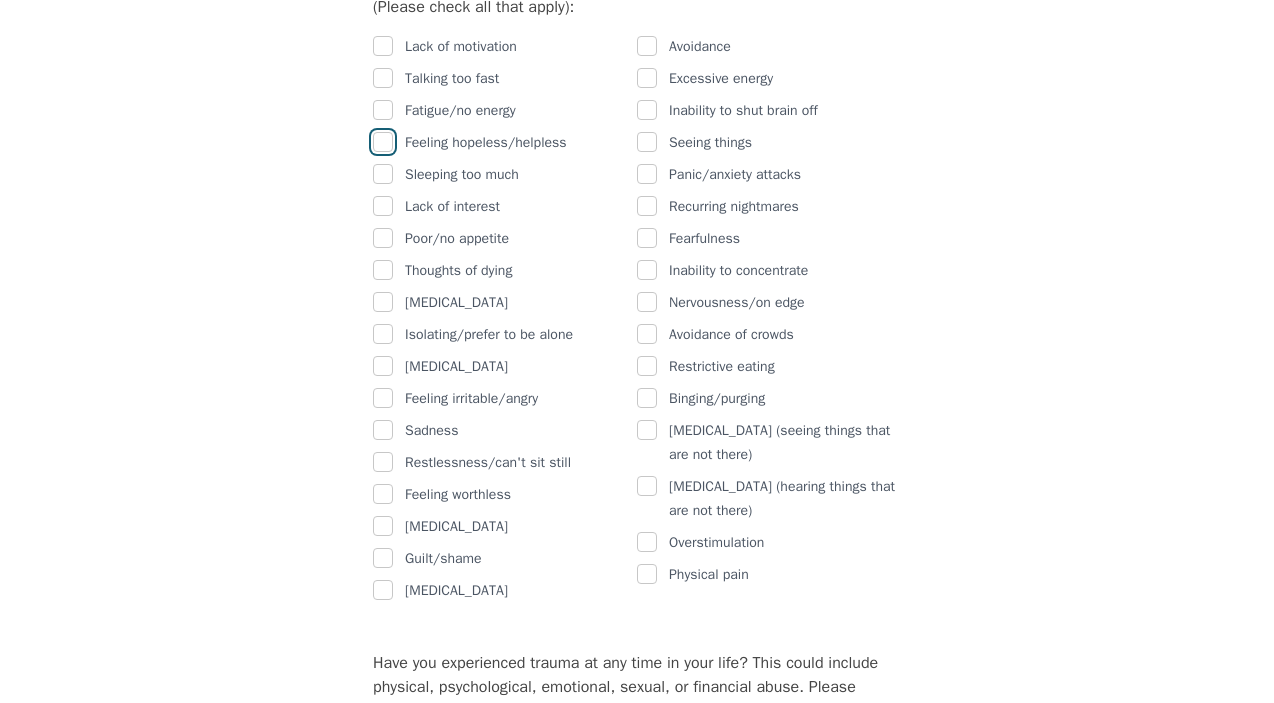click at bounding box center [383, 142] 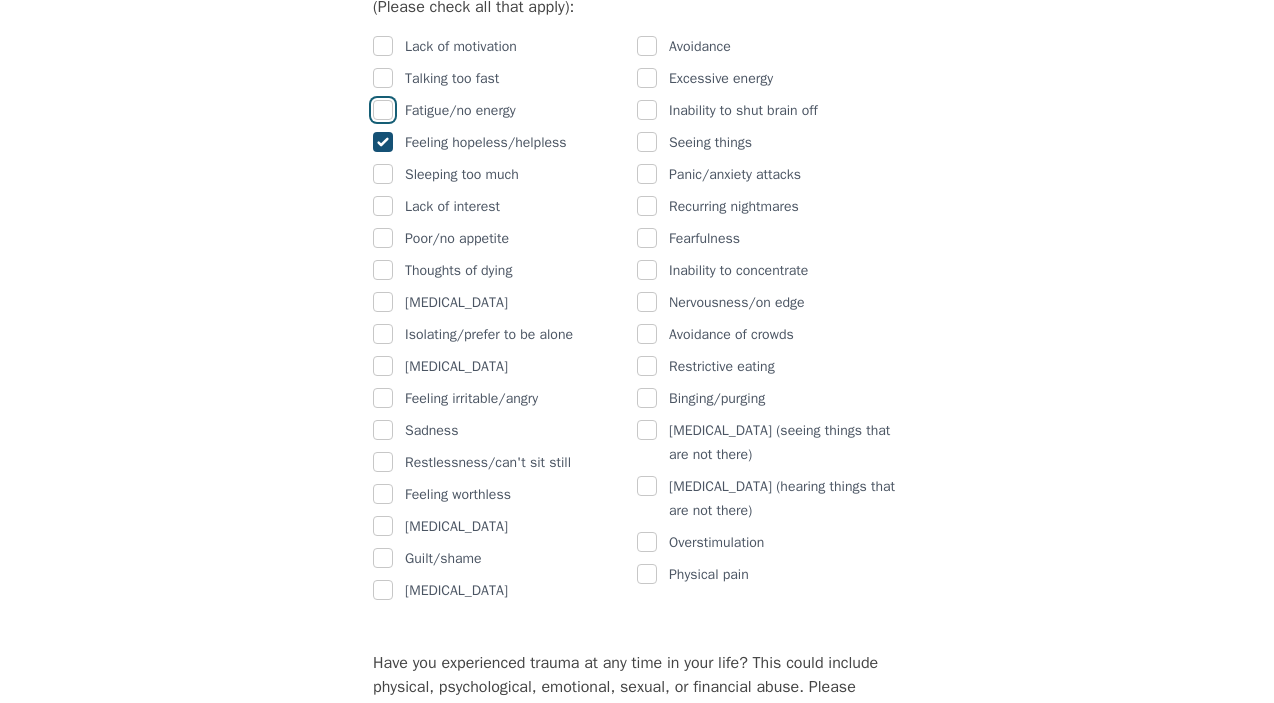 click at bounding box center (383, 110) 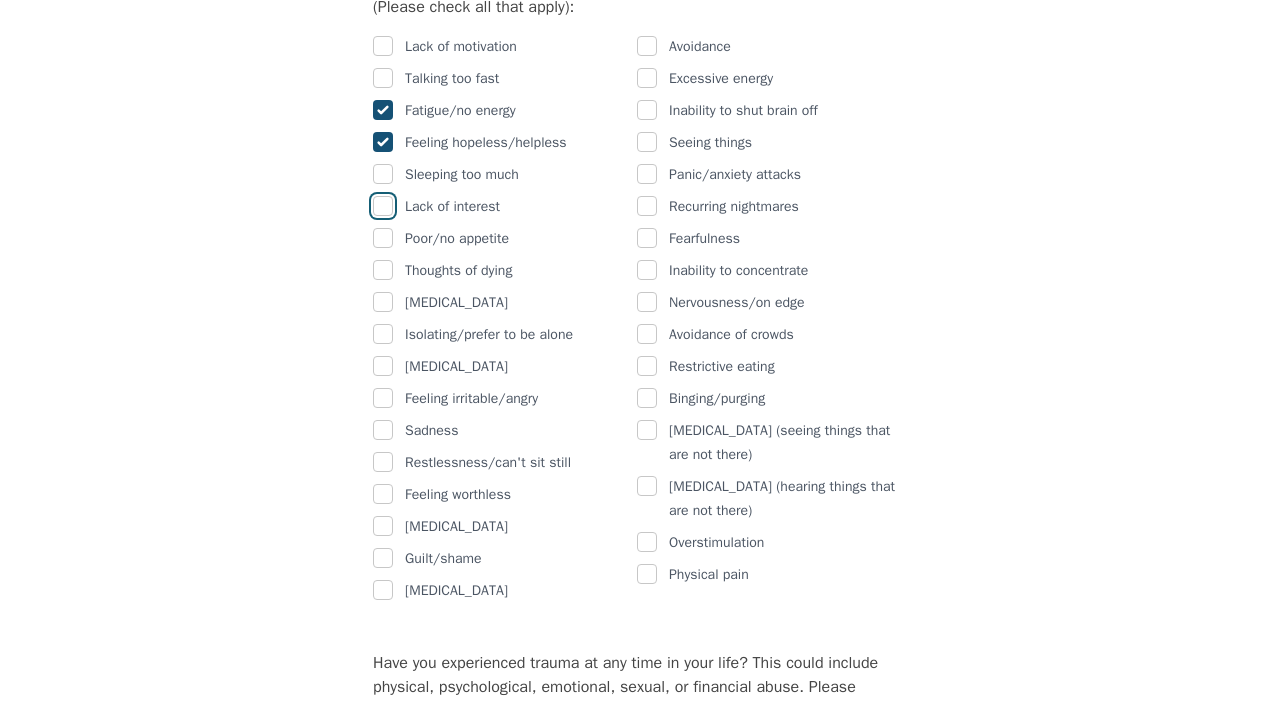 click at bounding box center [383, 206] 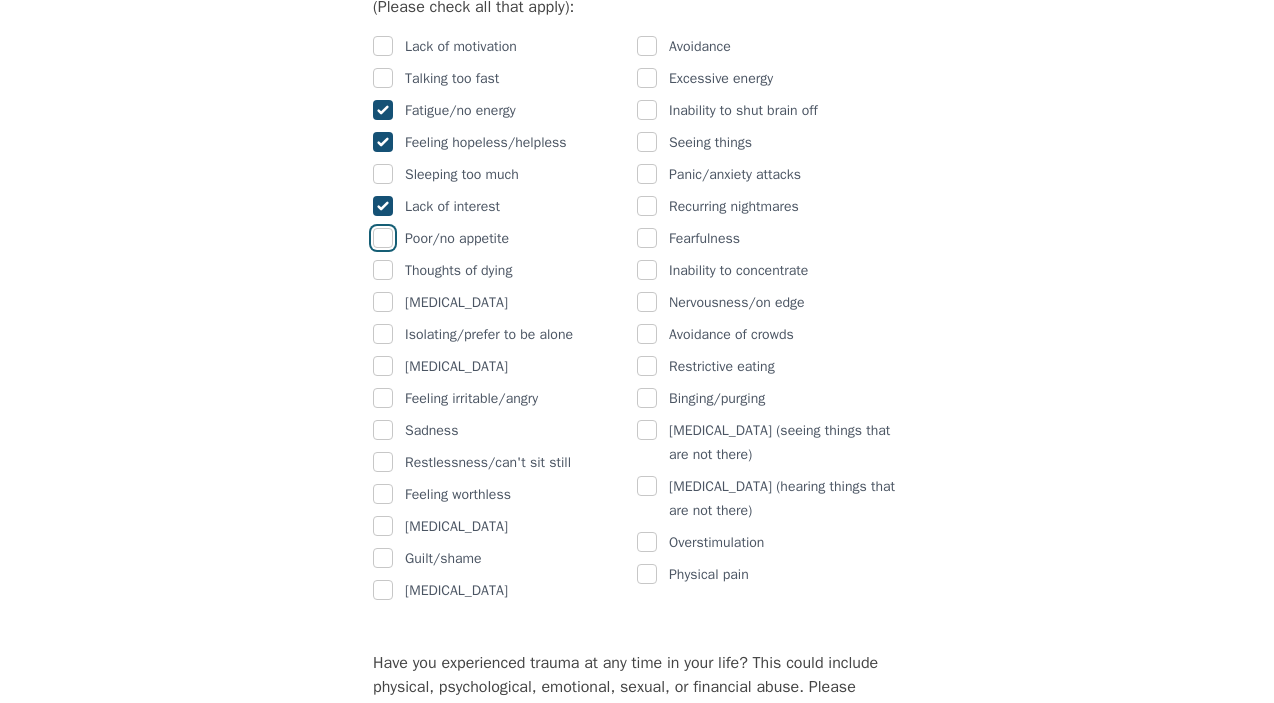 click at bounding box center (383, 238) 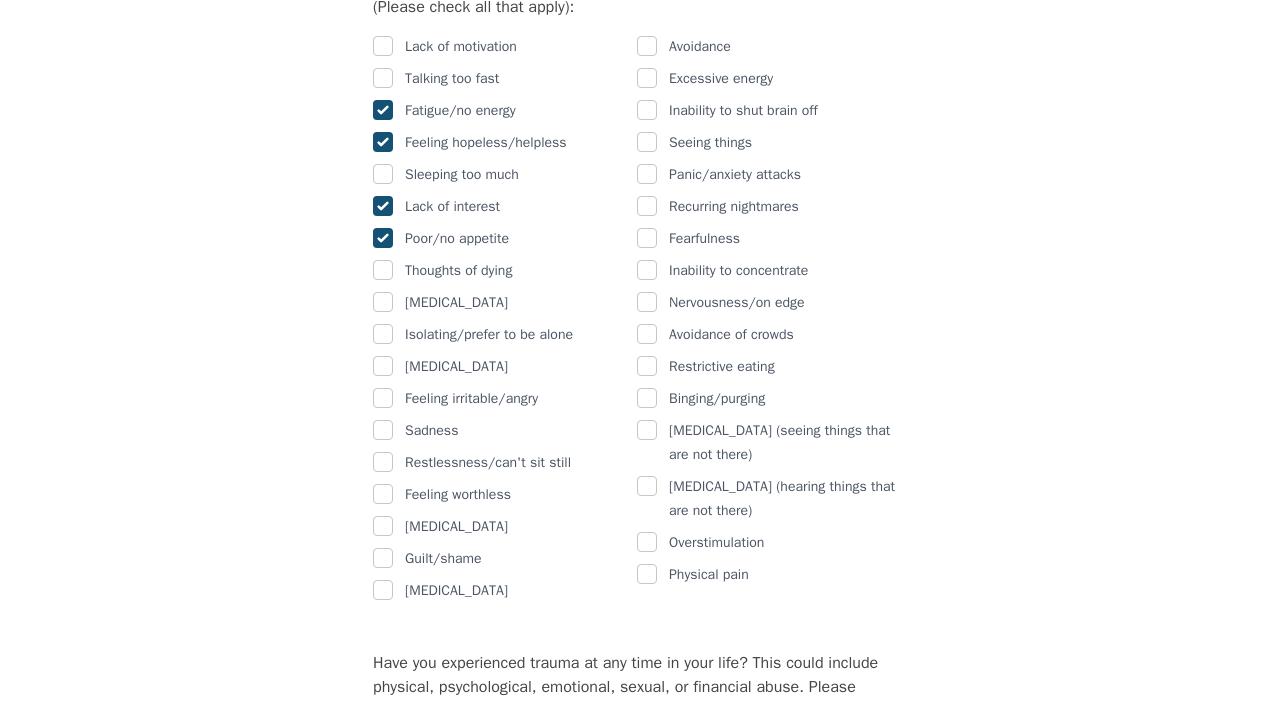 checkbox on "true" 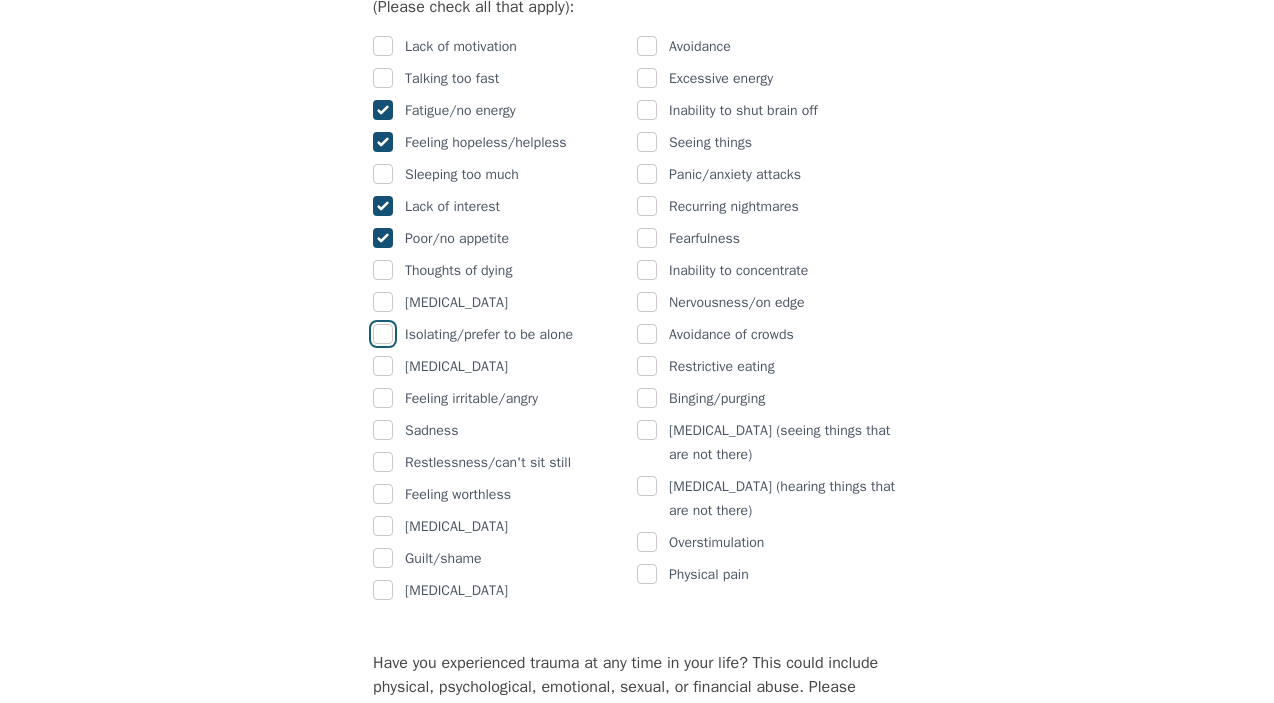 click at bounding box center (383, 334) 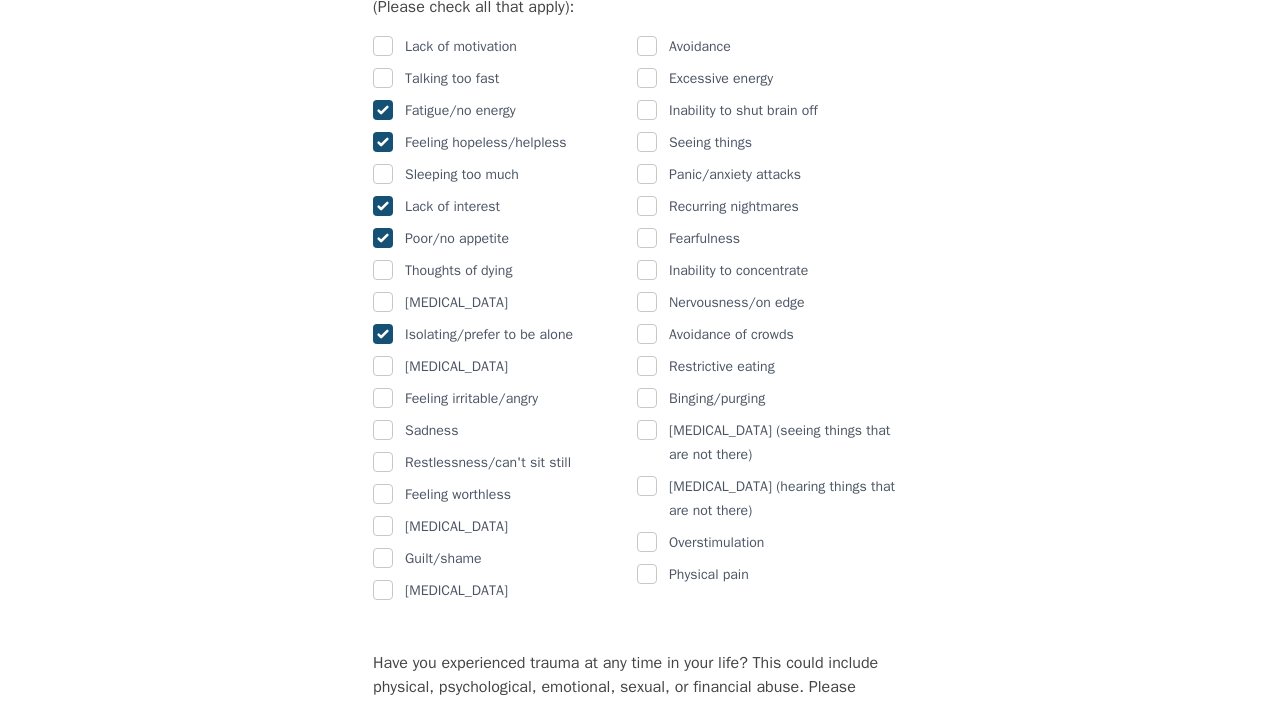 checkbox on "true" 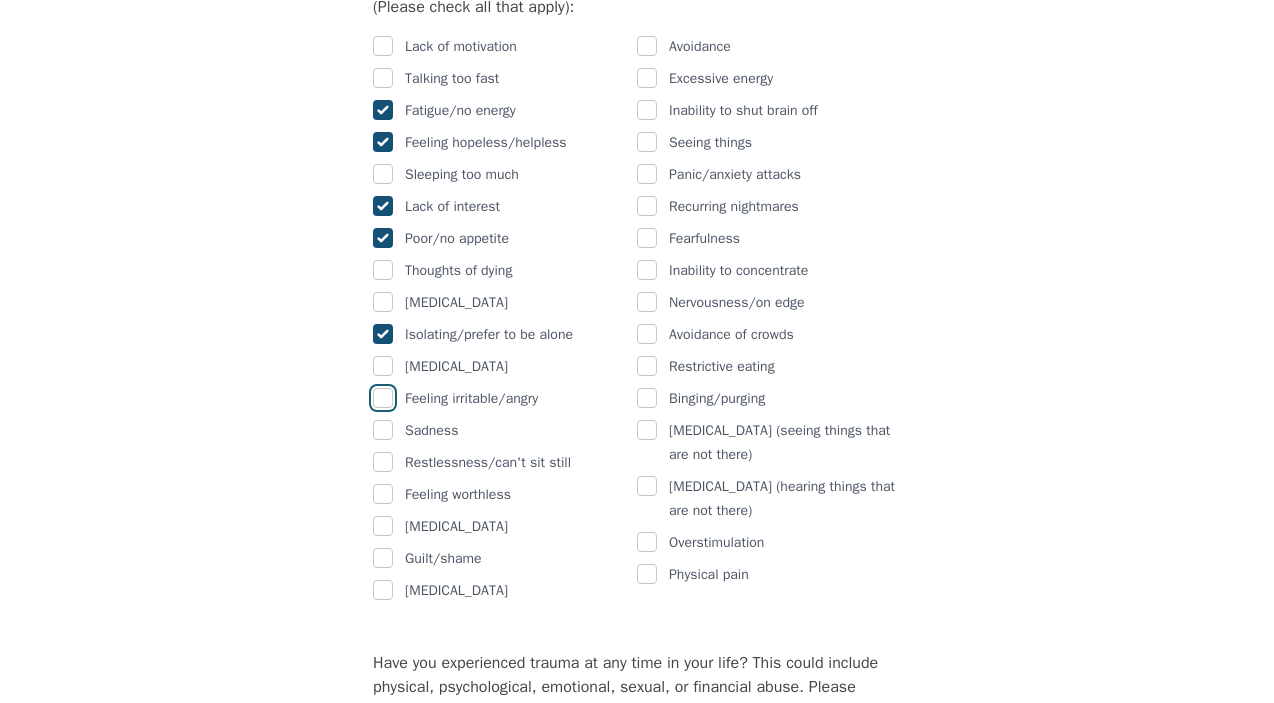 click at bounding box center [383, 398] 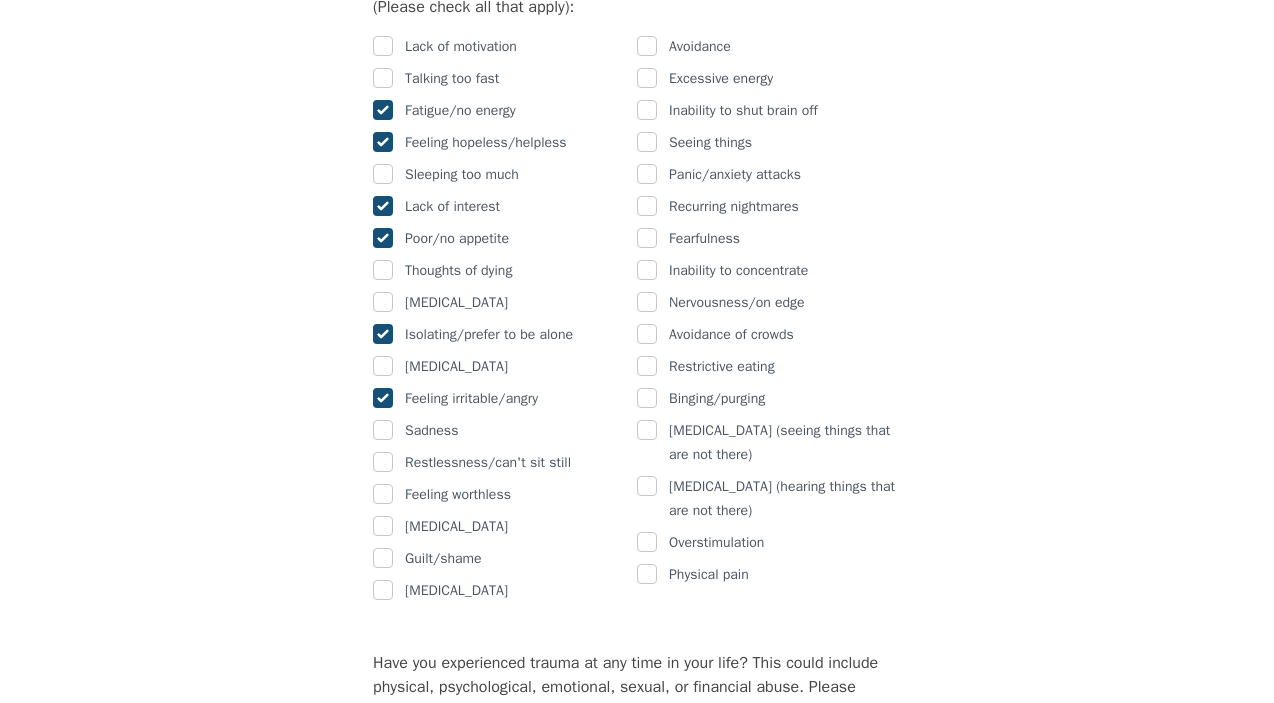 checkbox on "true" 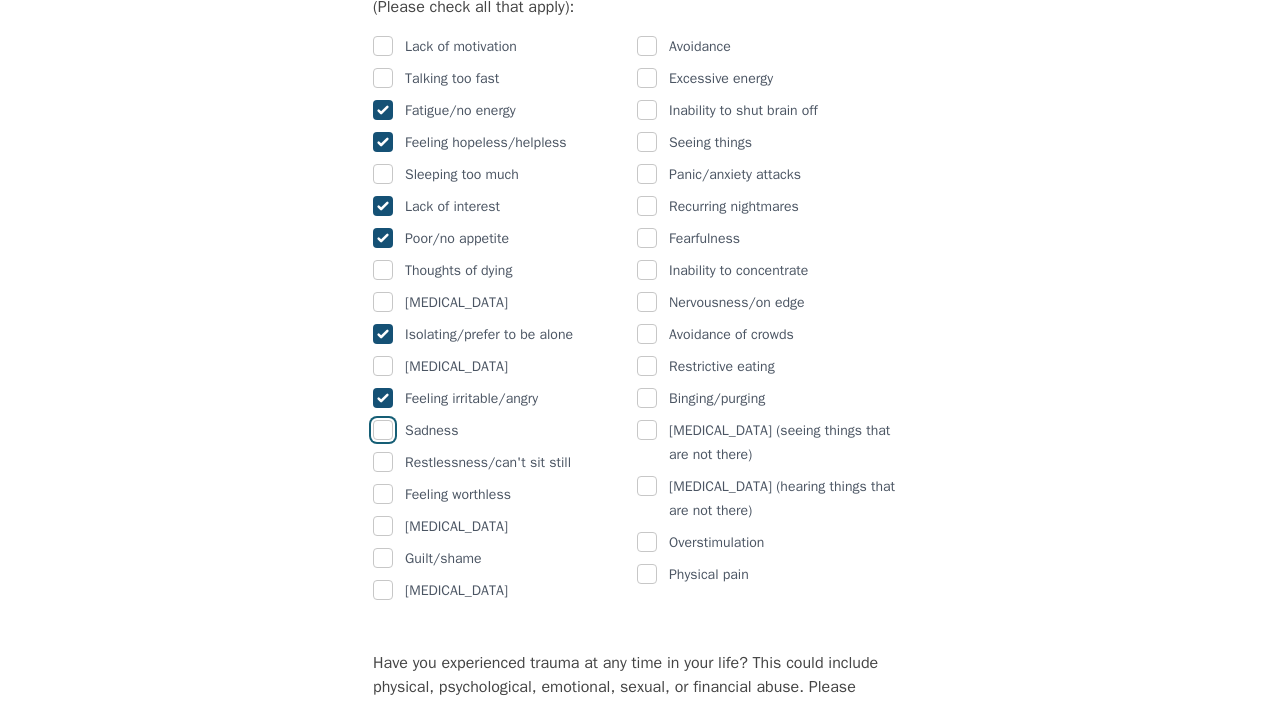 click at bounding box center [383, 430] 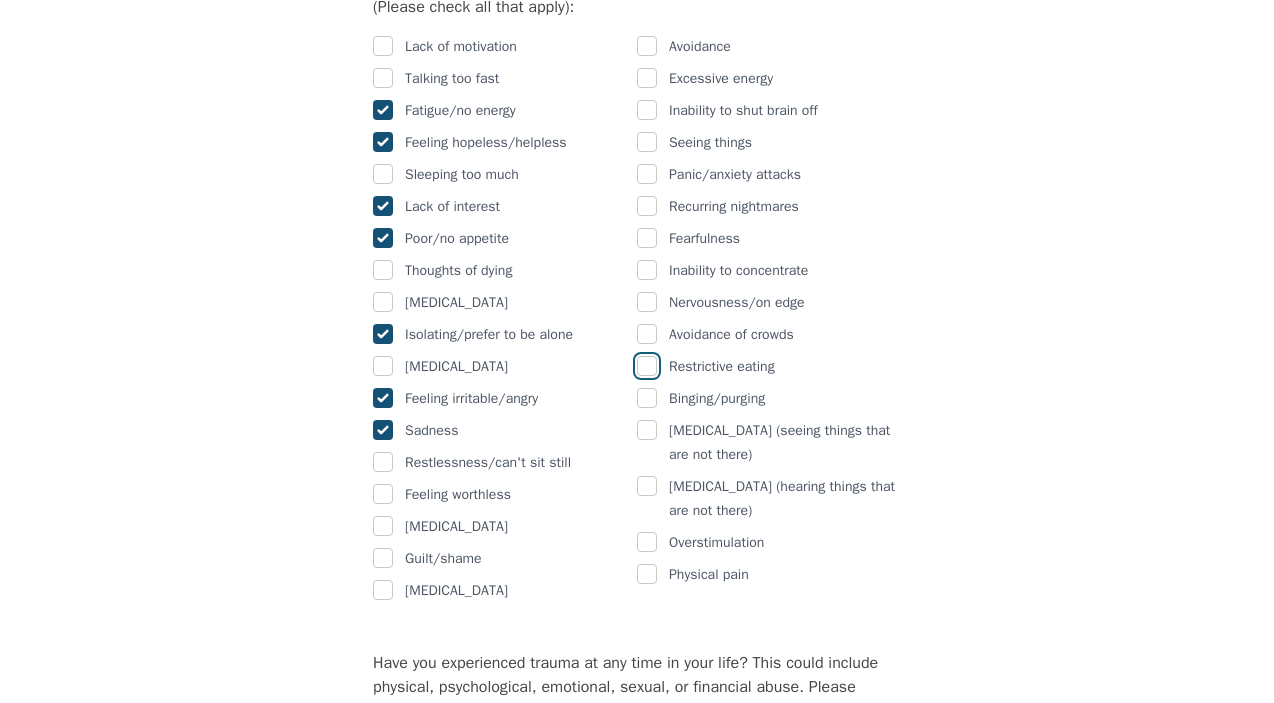 click at bounding box center (647, 366) 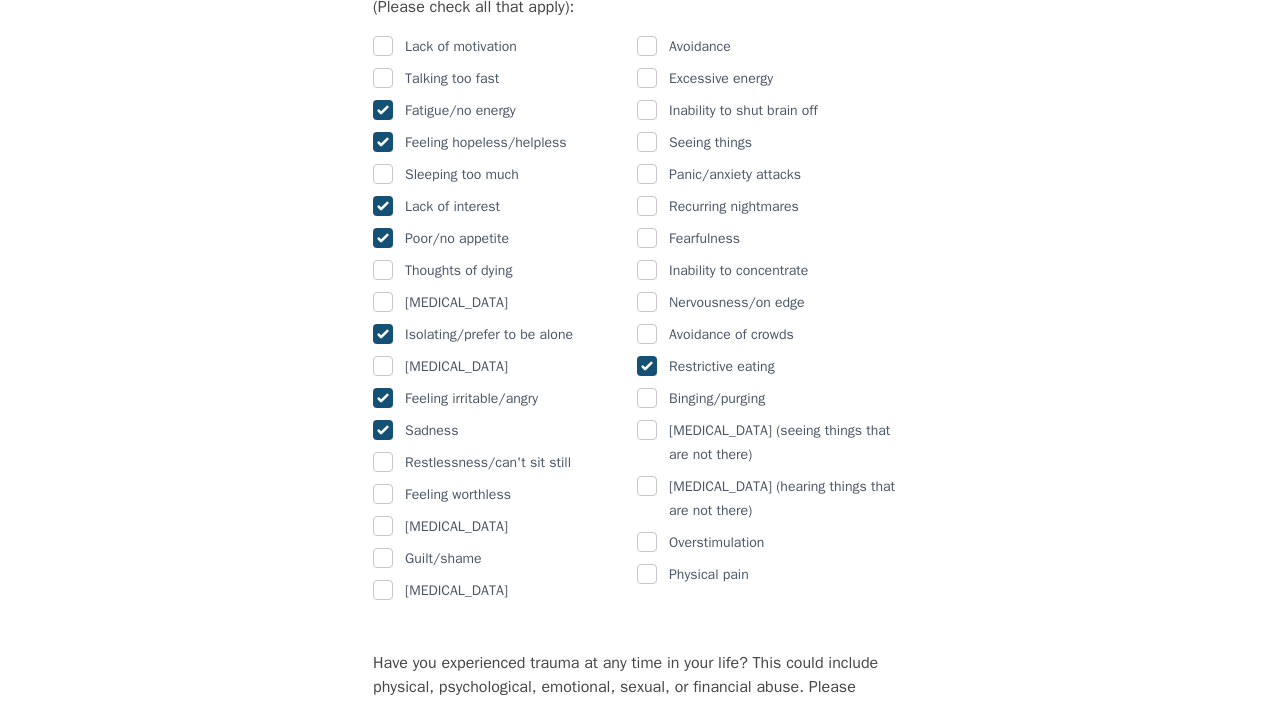 click at bounding box center [647, 366] 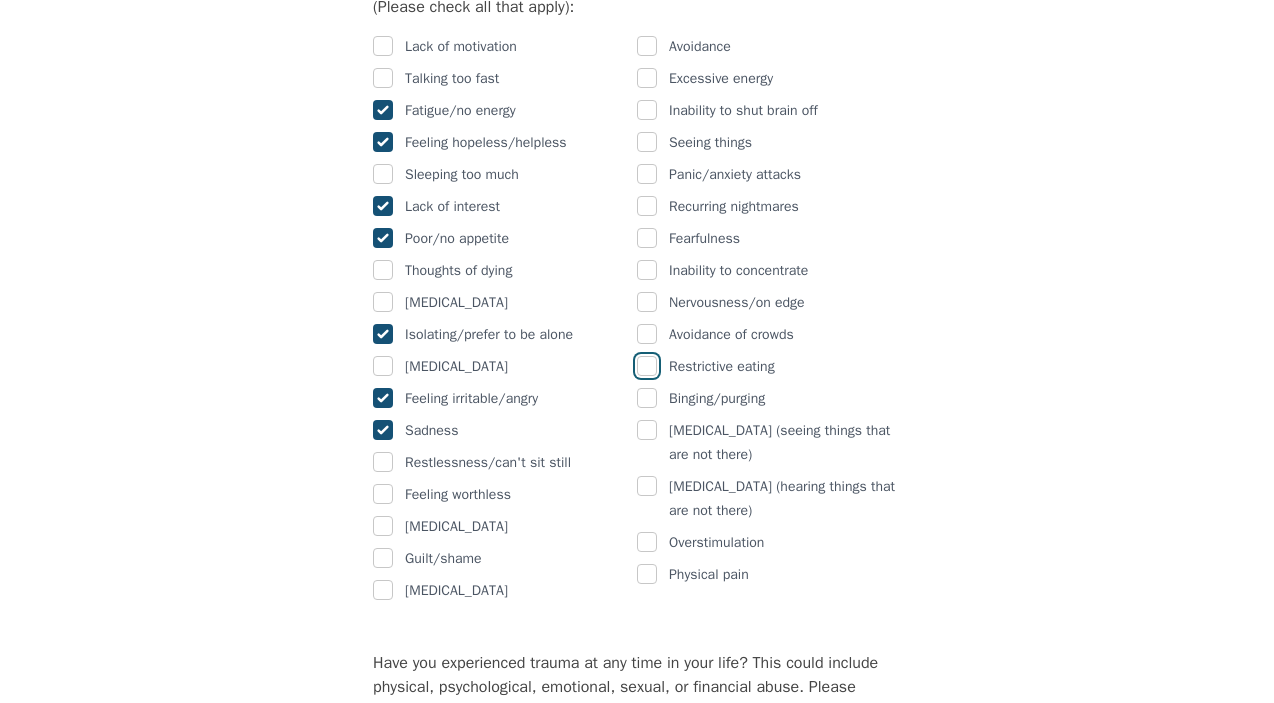 checkbox on "false" 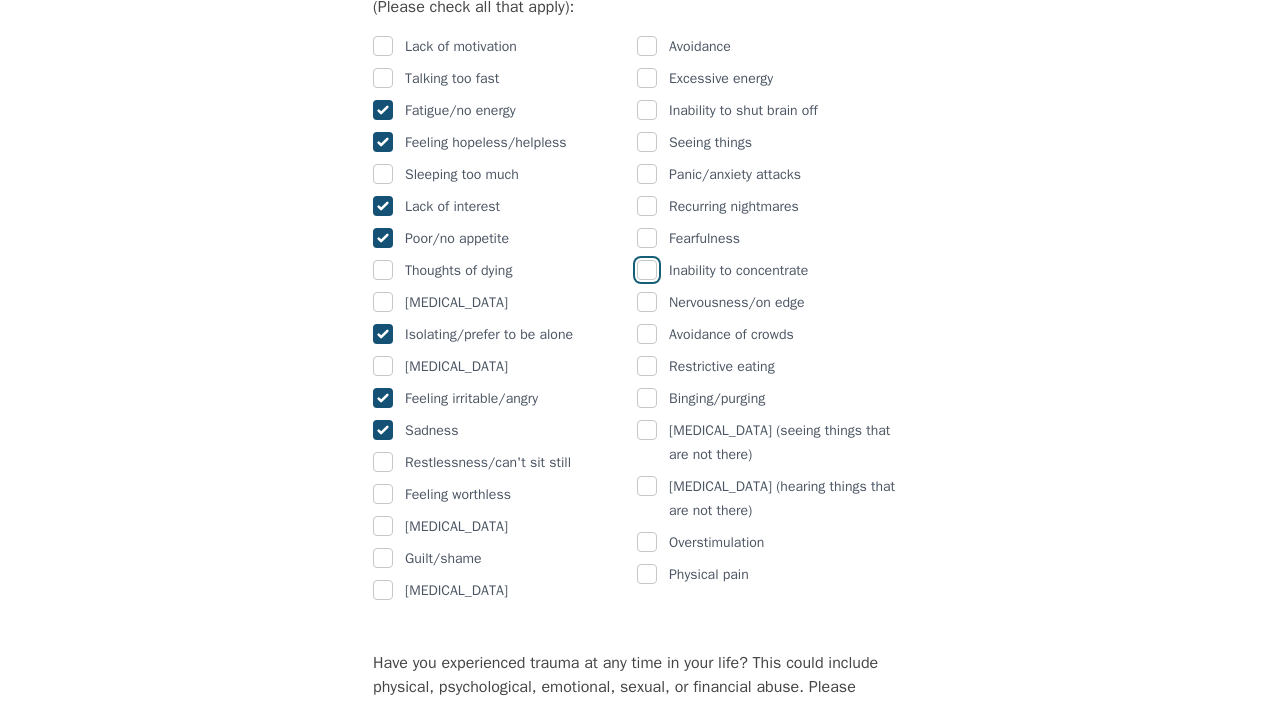 click at bounding box center (647, 270) 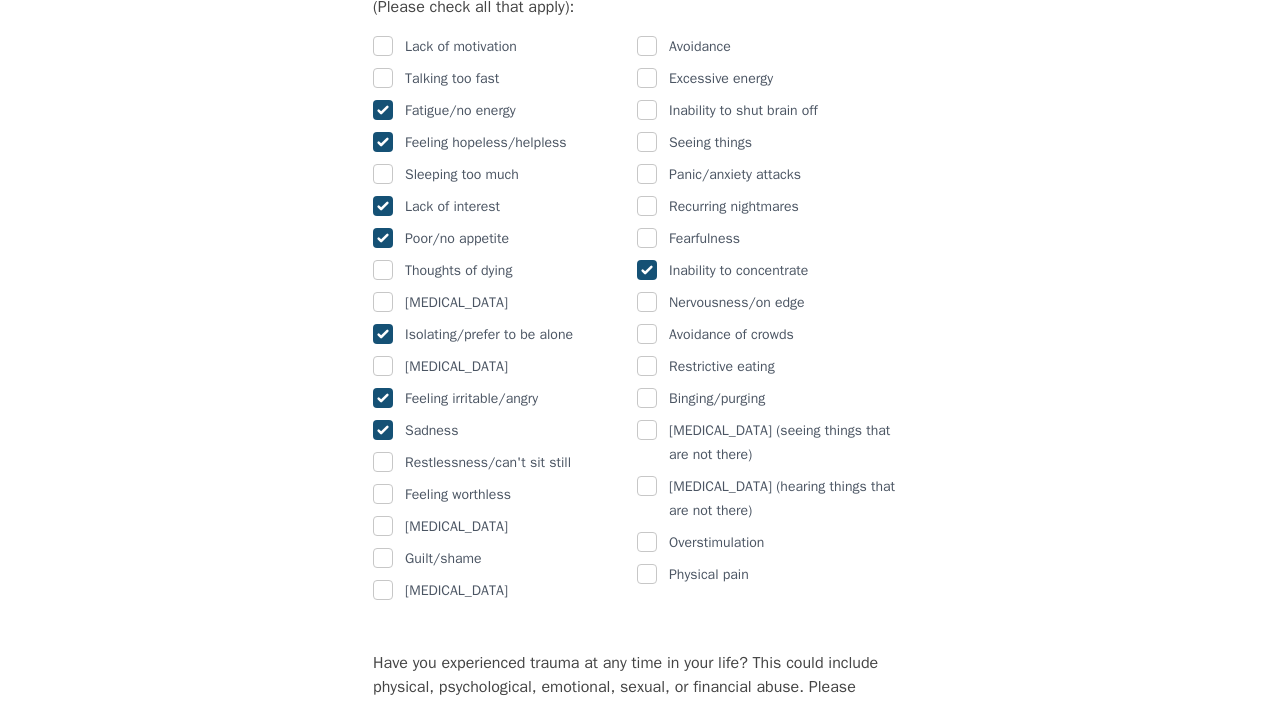 checkbox on "true" 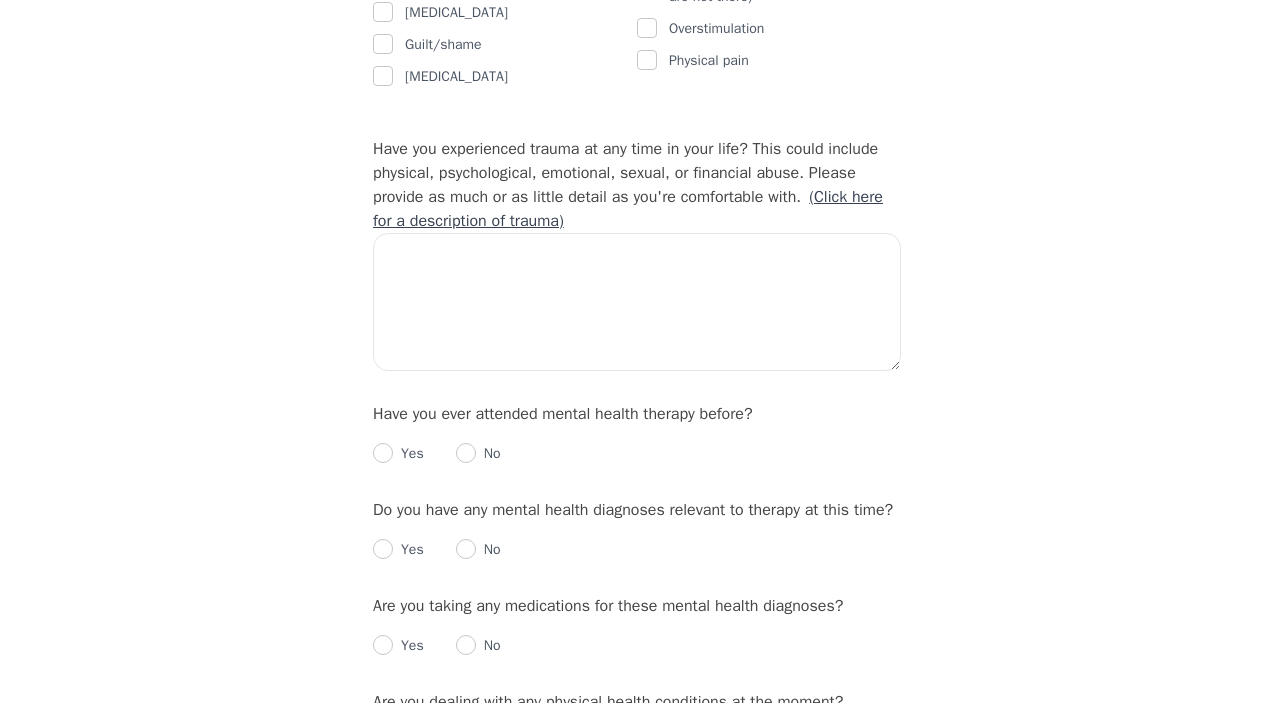 scroll, scrollTop: 1797, scrollLeft: 0, axis: vertical 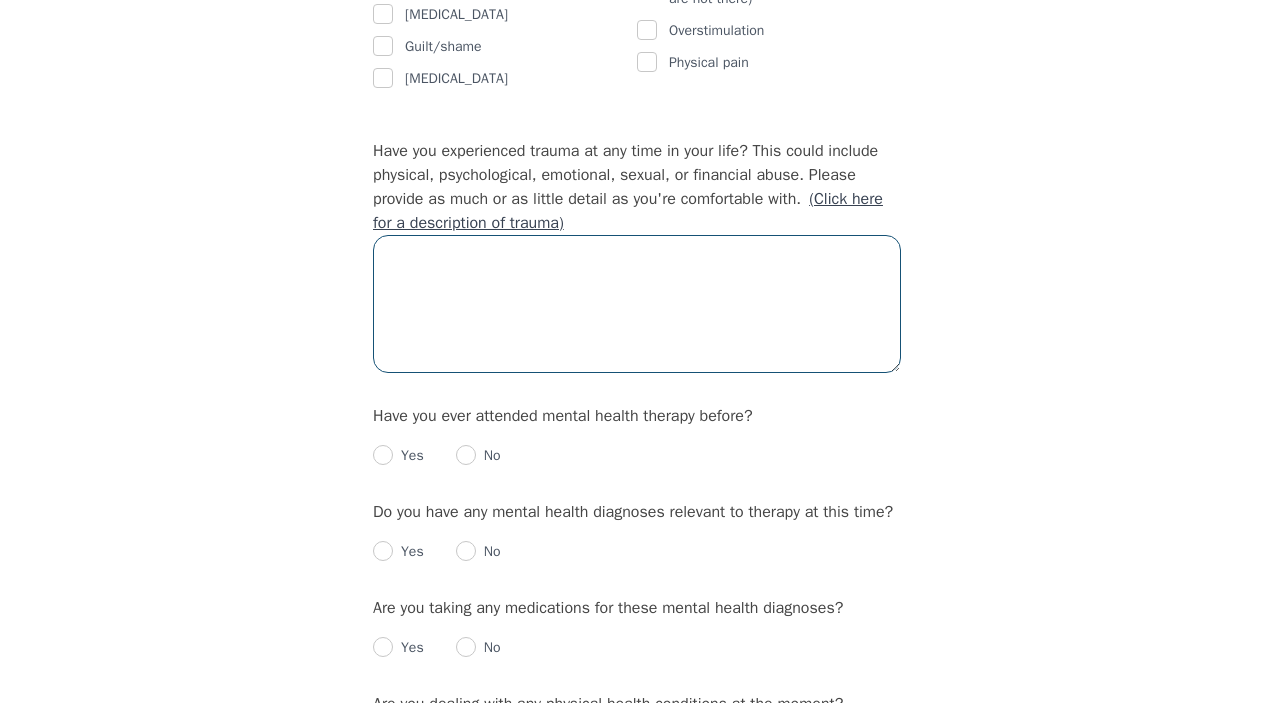 click at bounding box center [637, 304] 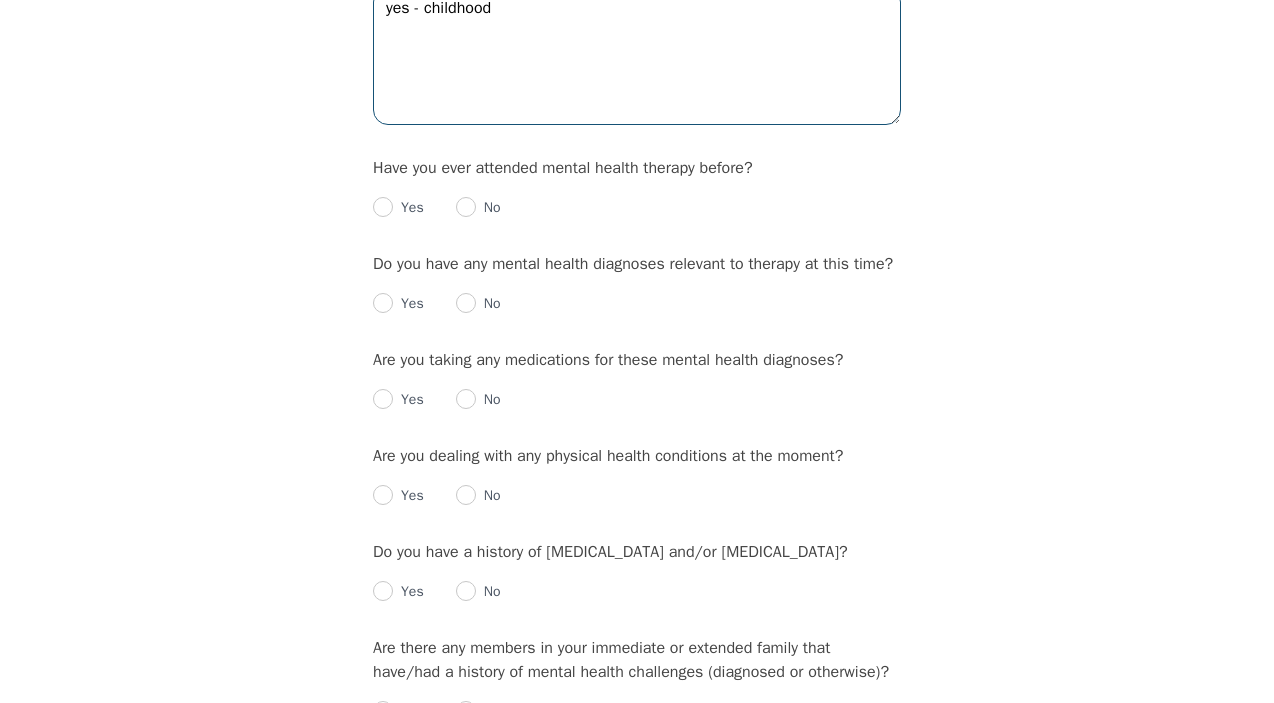 scroll, scrollTop: 2059, scrollLeft: 0, axis: vertical 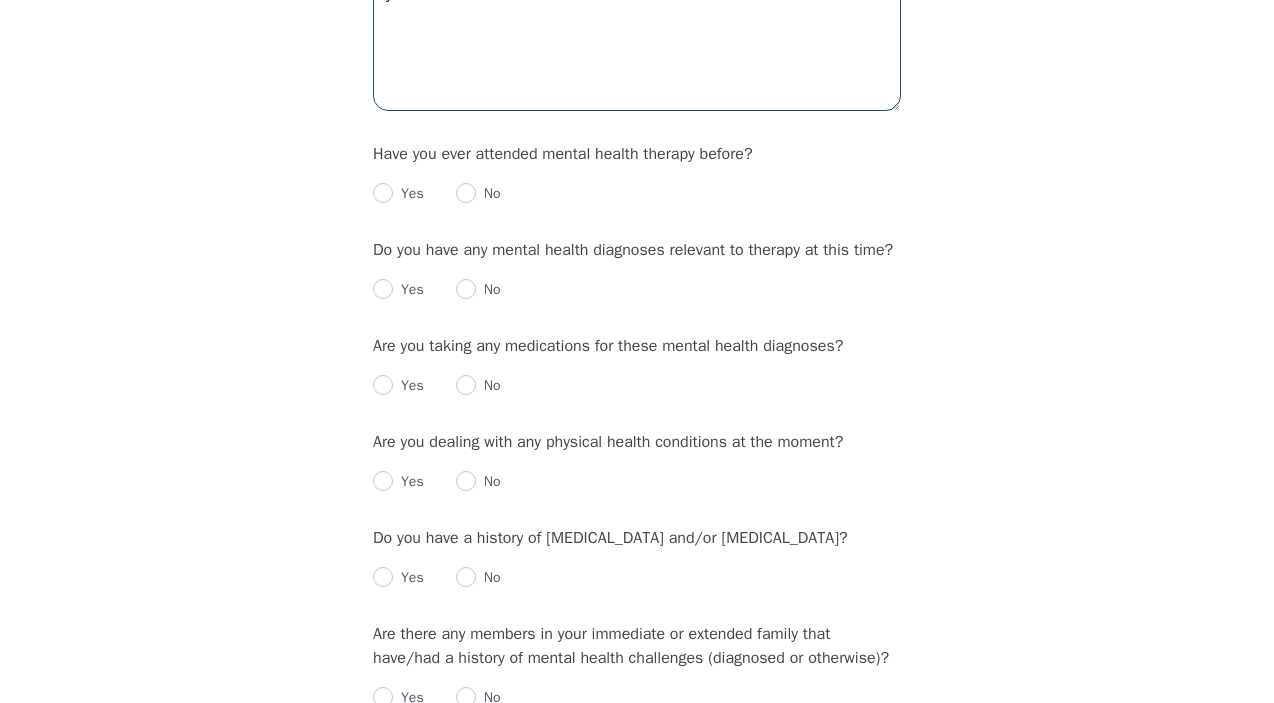 type on "yes - childhood" 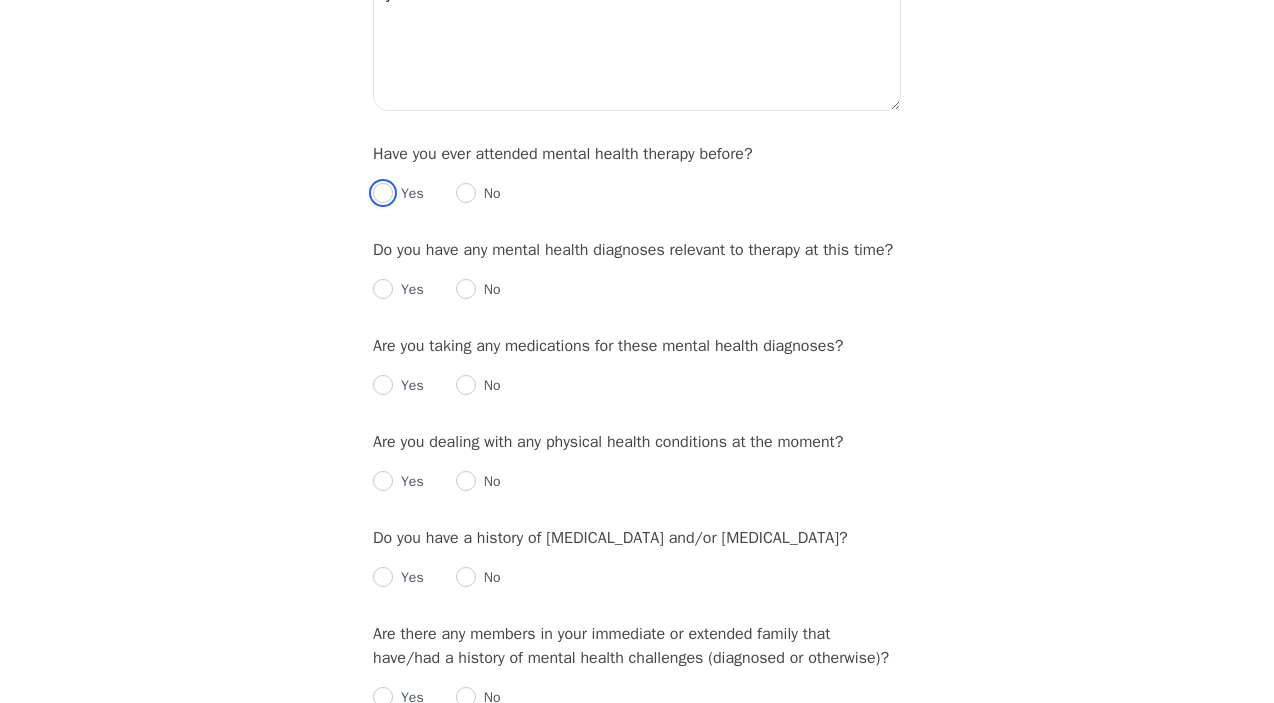 click at bounding box center [383, 193] 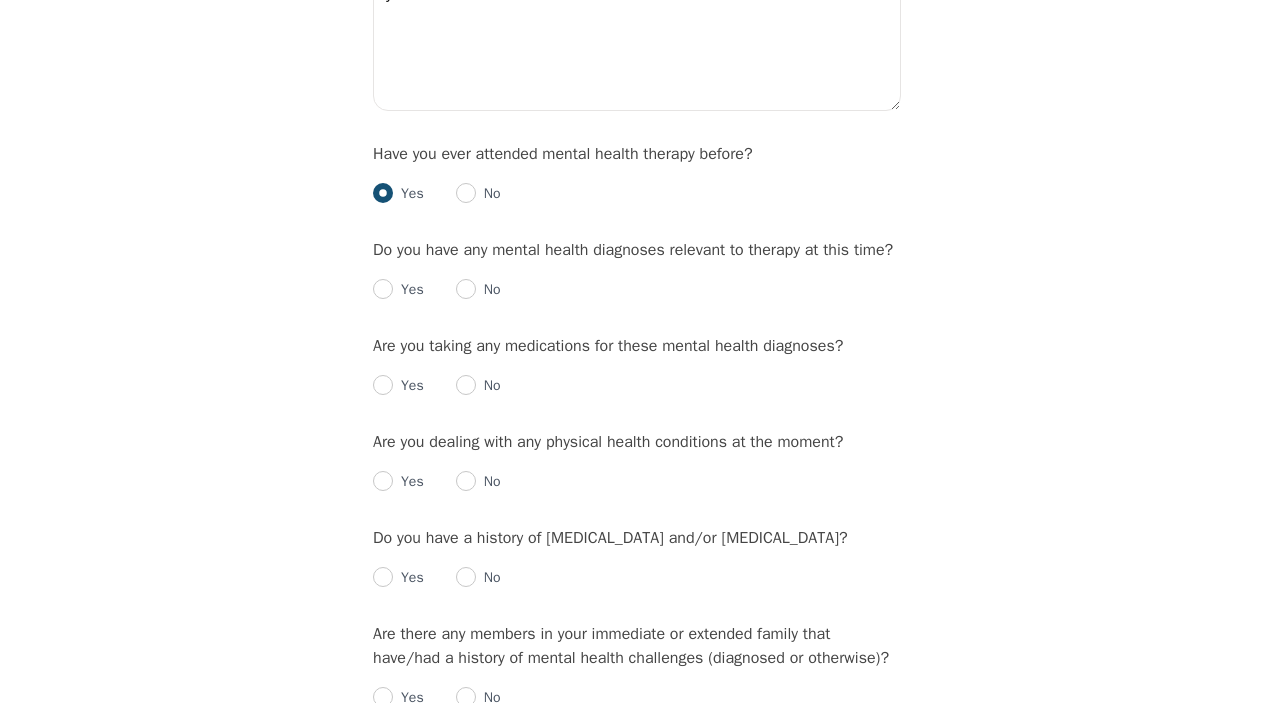 radio on "true" 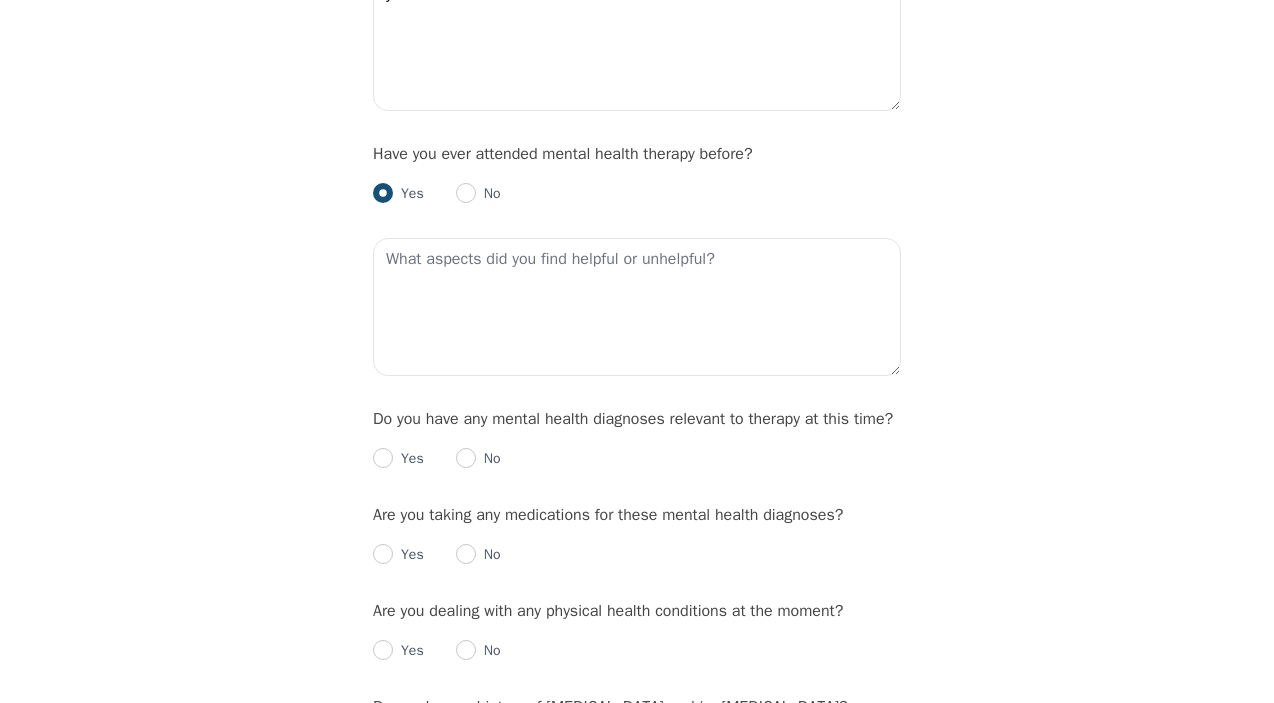 scroll, scrollTop: 2072, scrollLeft: 0, axis: vertical 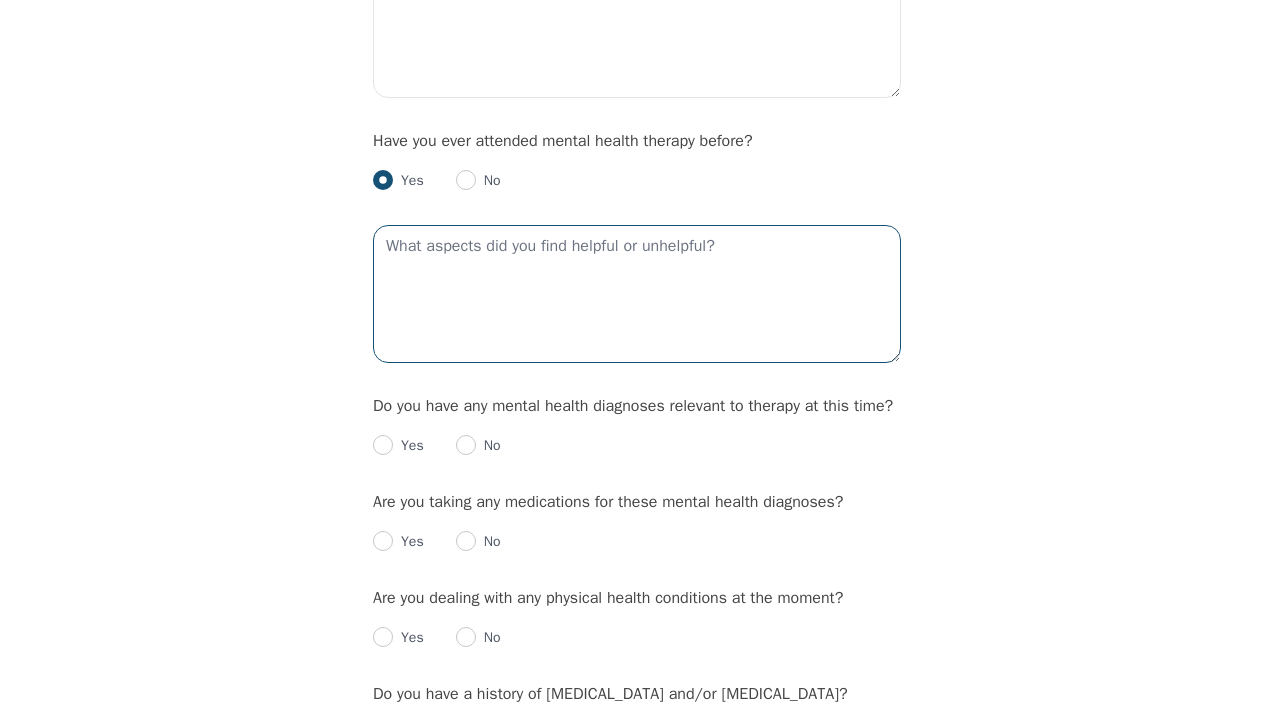 click at bounding box center [637, 294] 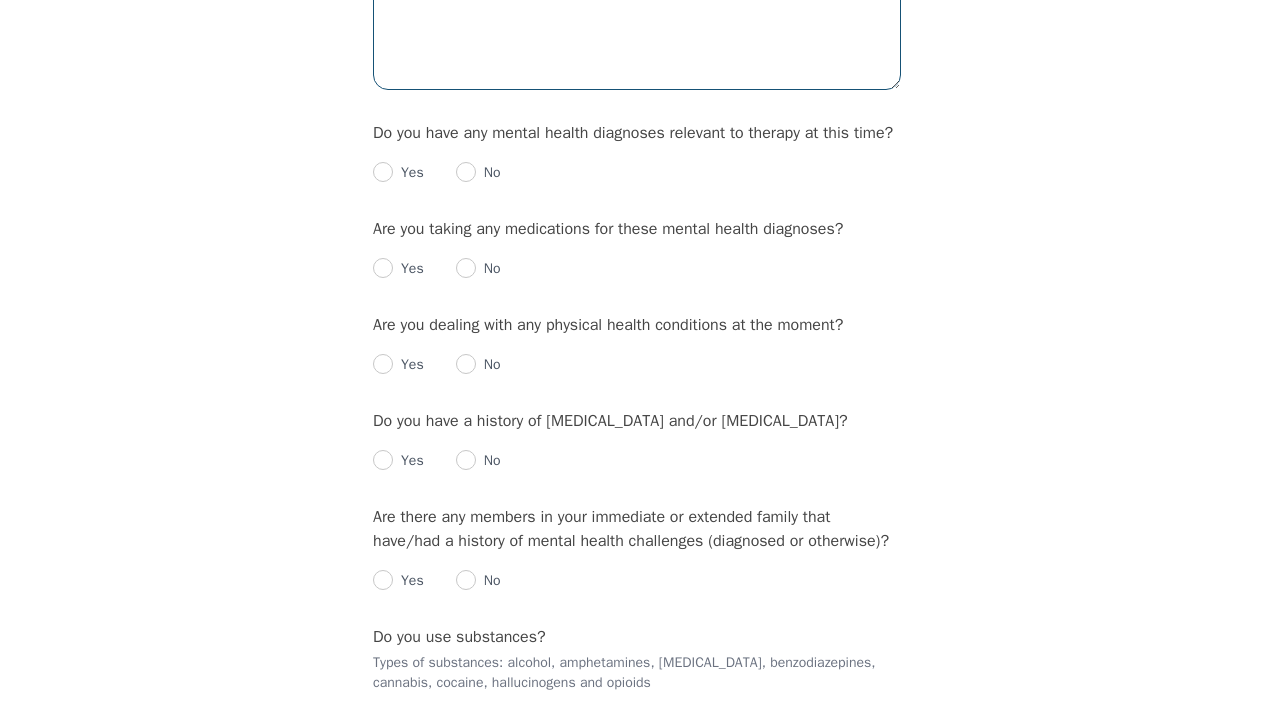 scroll, scrollTop: 2346, scrollLeft: 0, axis: vertical 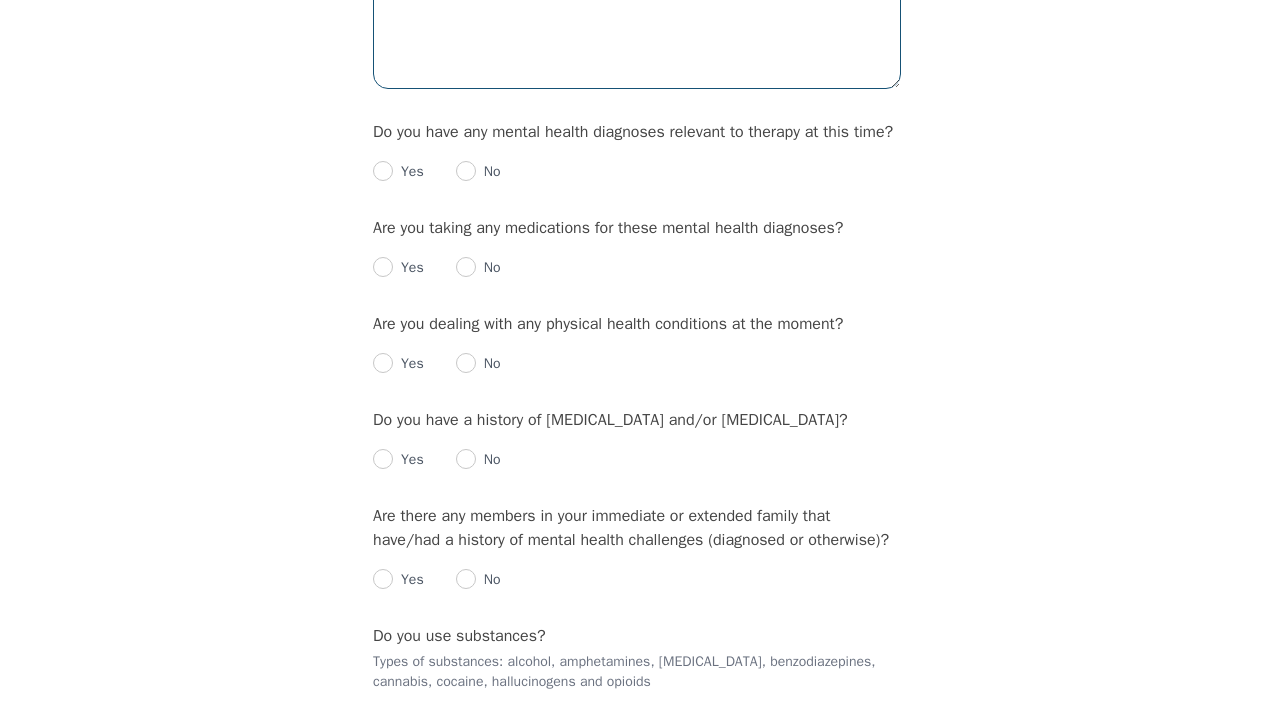type on "provoking questions, holding space" 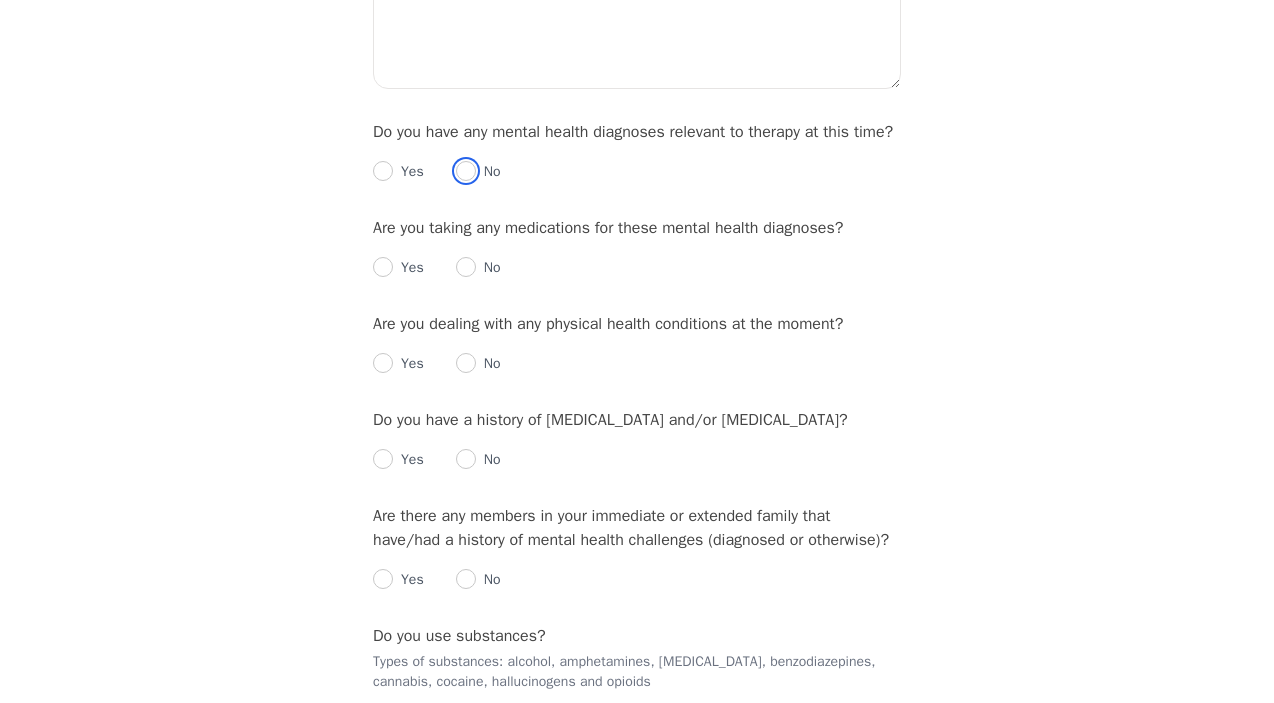 click at bounding box center (466, 171) 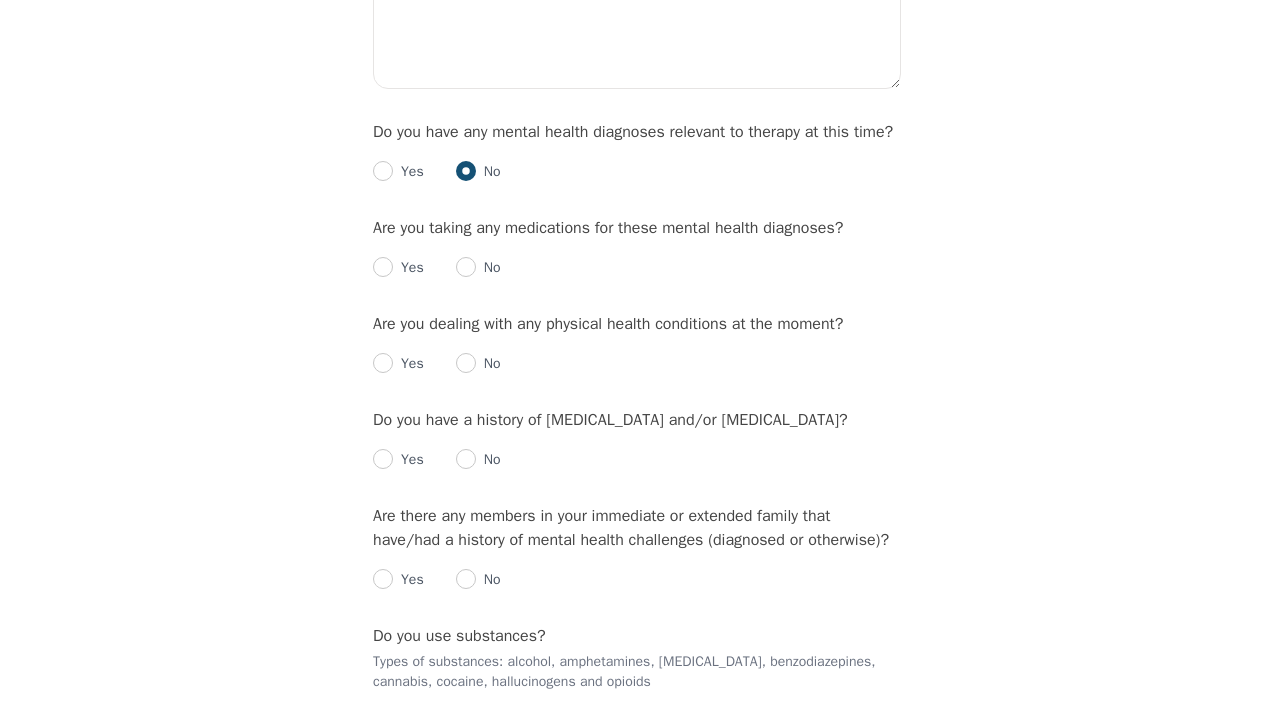 radio on "true" 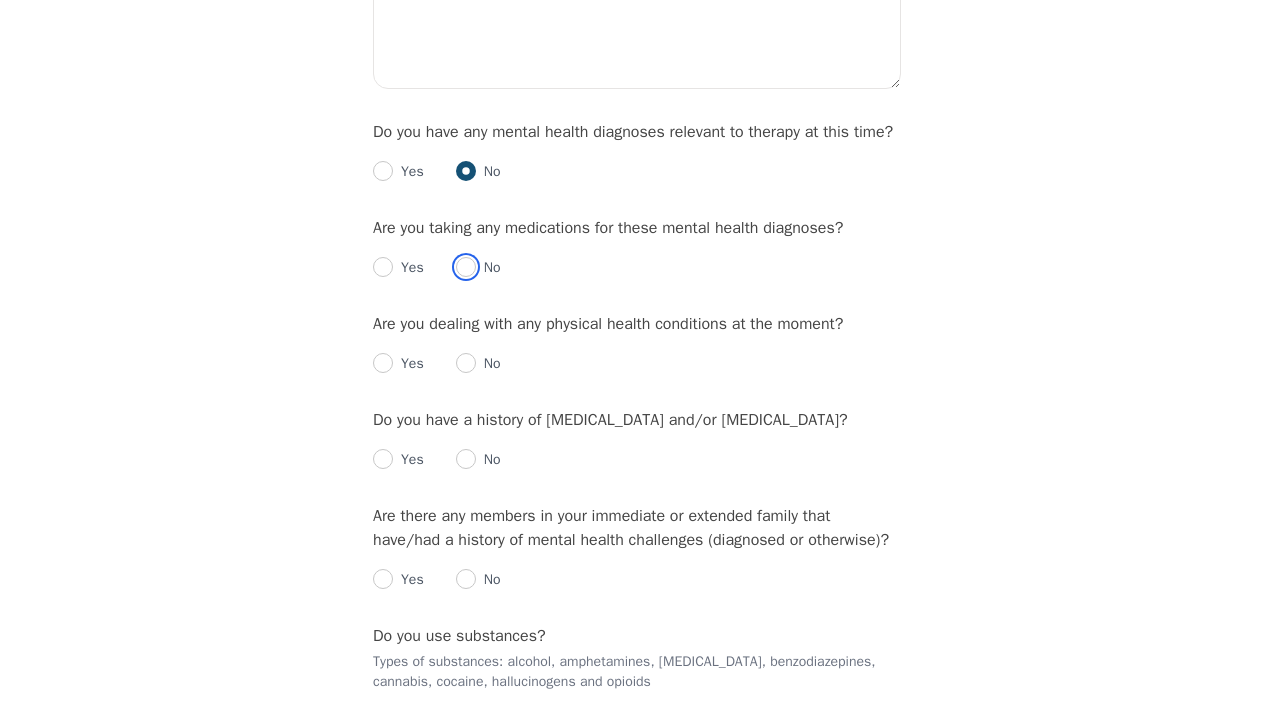 click at bounding box center [466, 267] 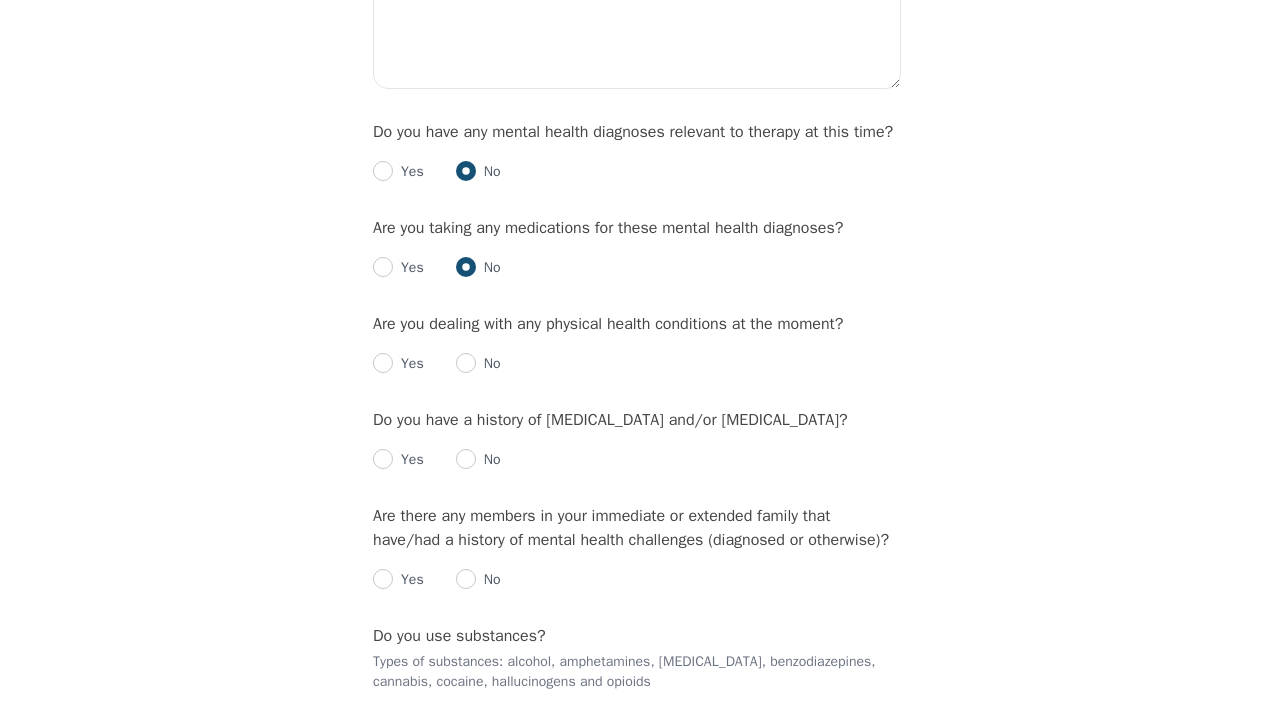 radio on "true" 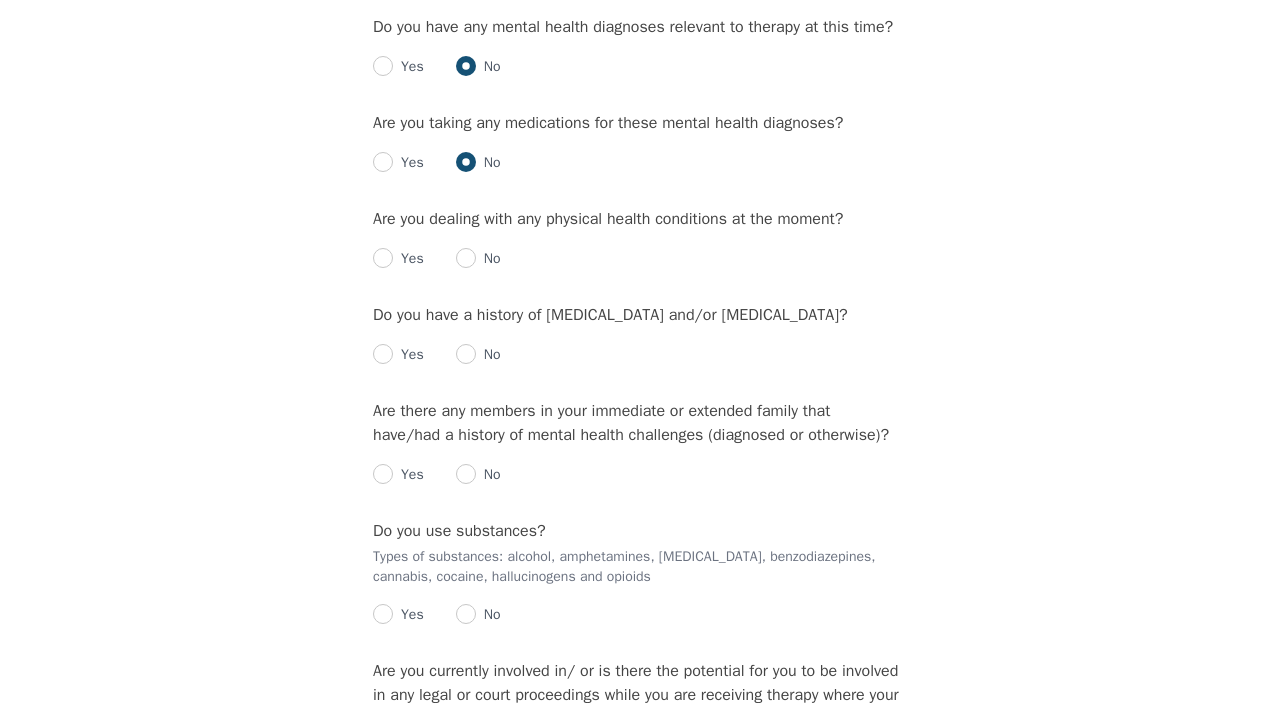 scroll, scrollTop: 2456, scrollLeft: 0, axis: vertical 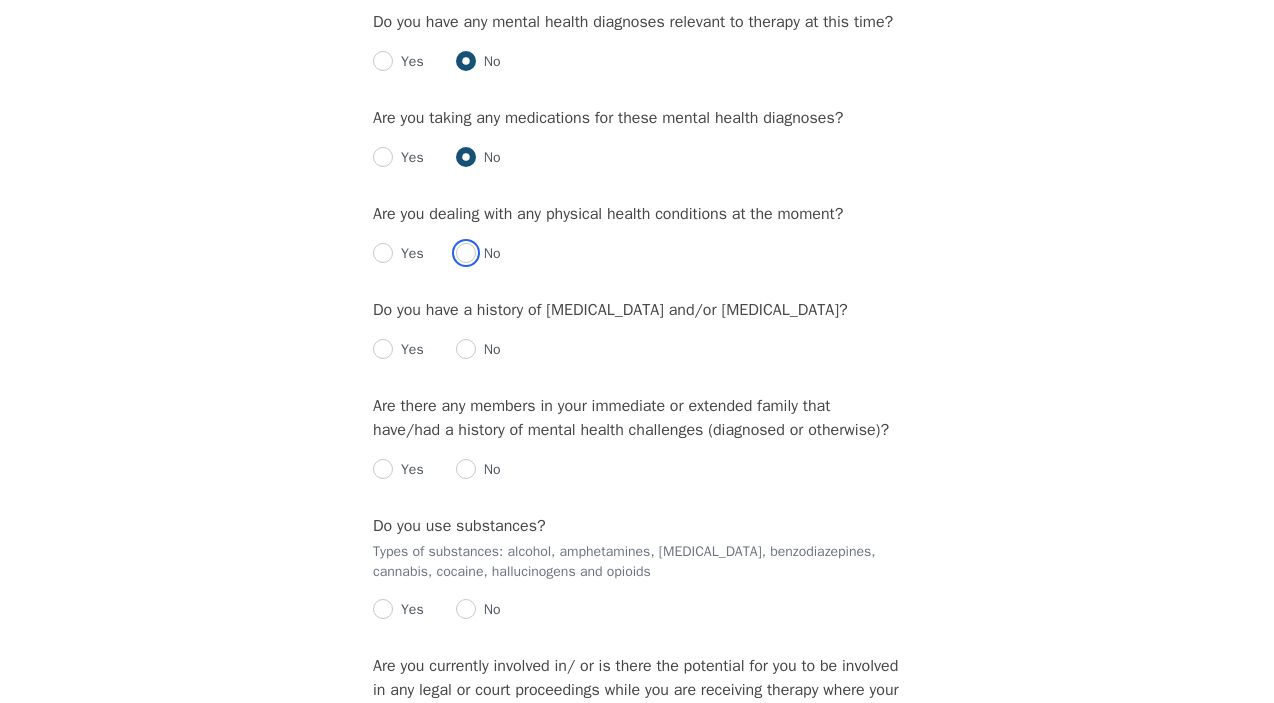 click at bounding box center [466, 253] 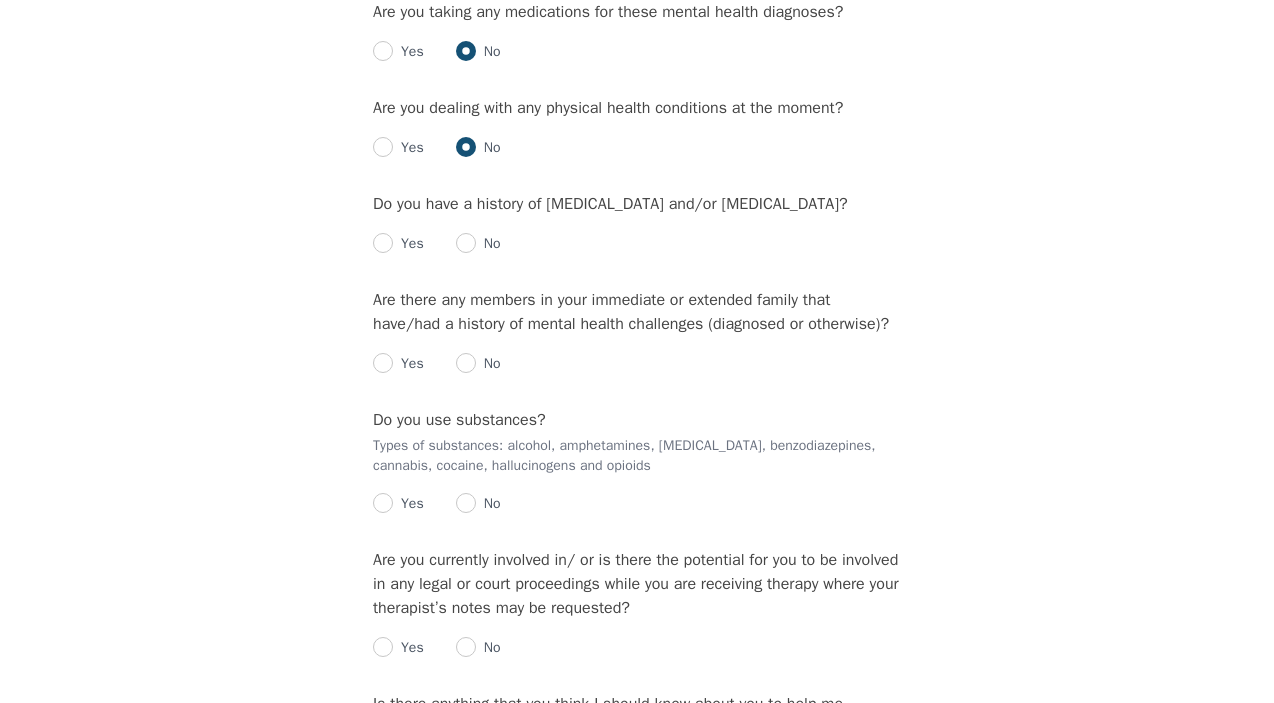 scroll, scrollTop: 2565, scrollLeft: 0, axis: vertical 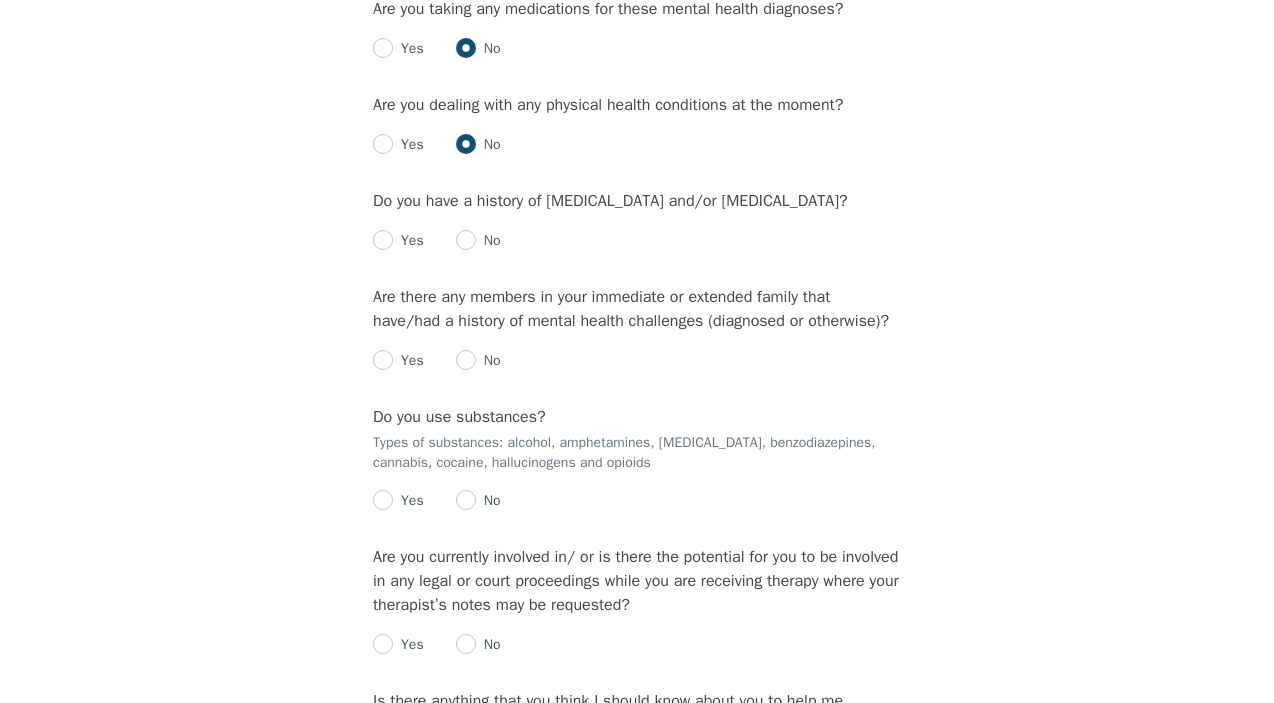 click on "Yes" at bounding box center (398, 241) 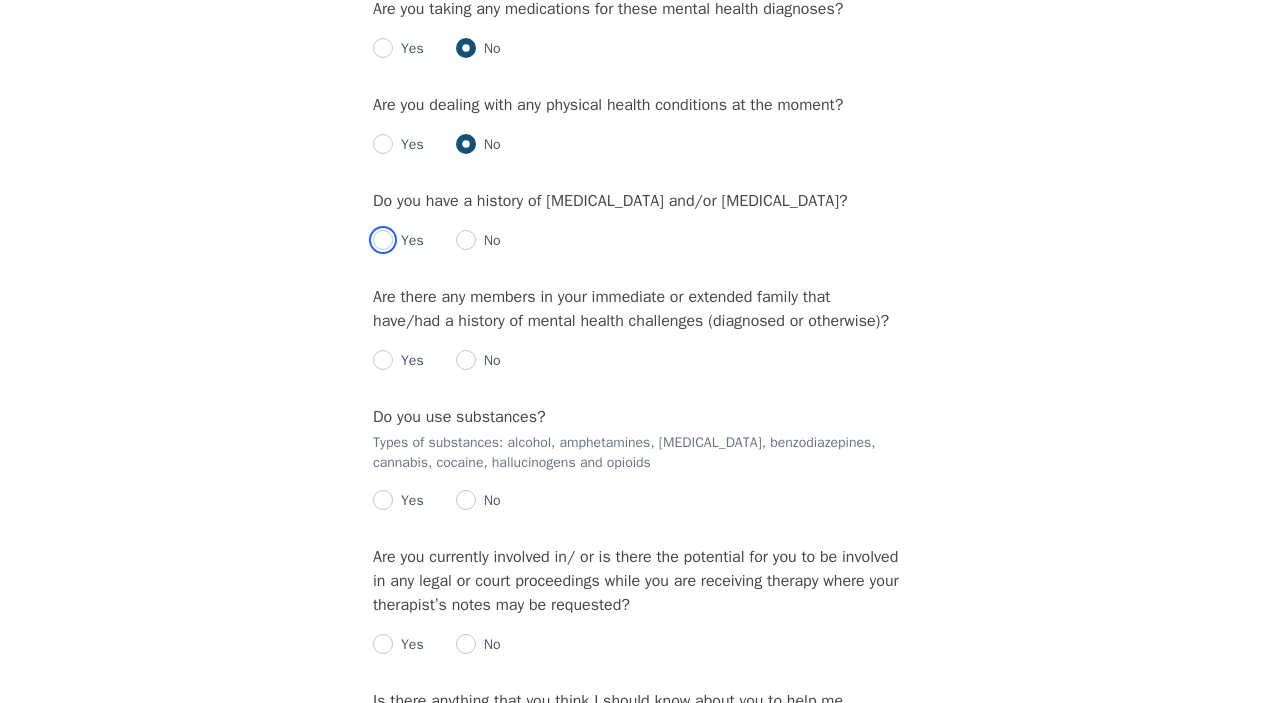 click at bounding box center (383, 240) 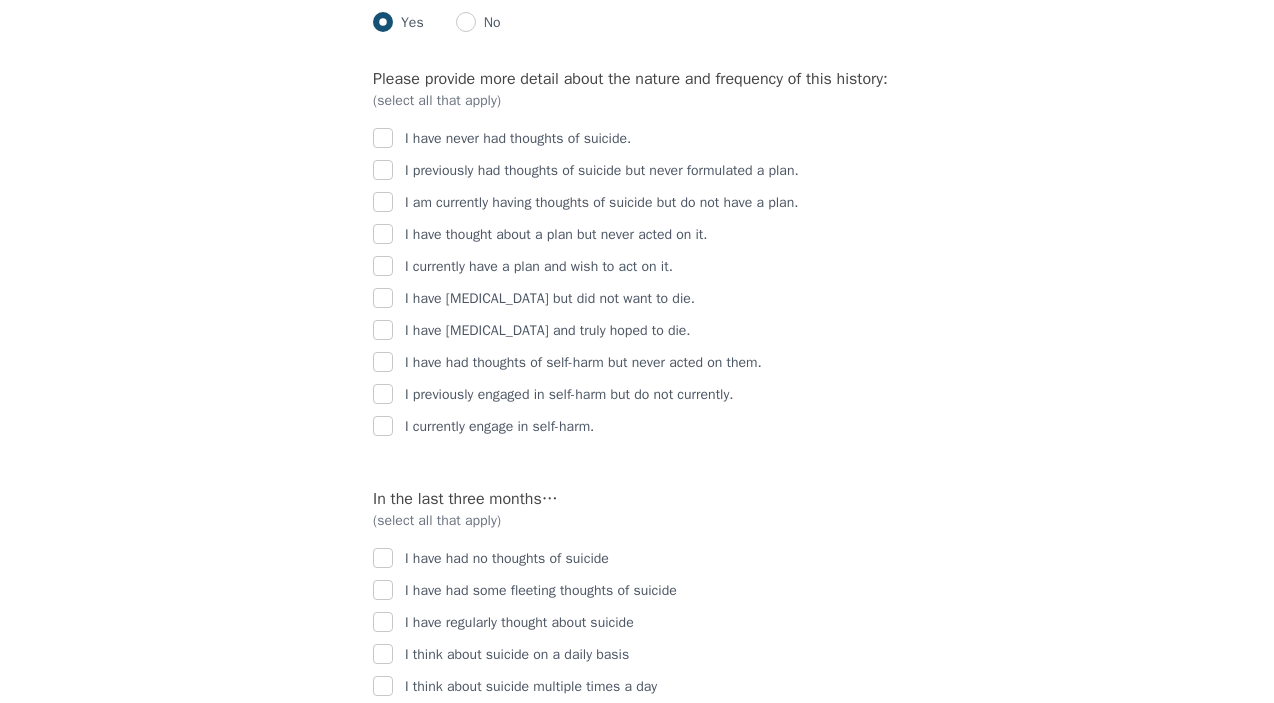 scroll, scrollTop: 2782, scrollLeft: 0, axis: vertical 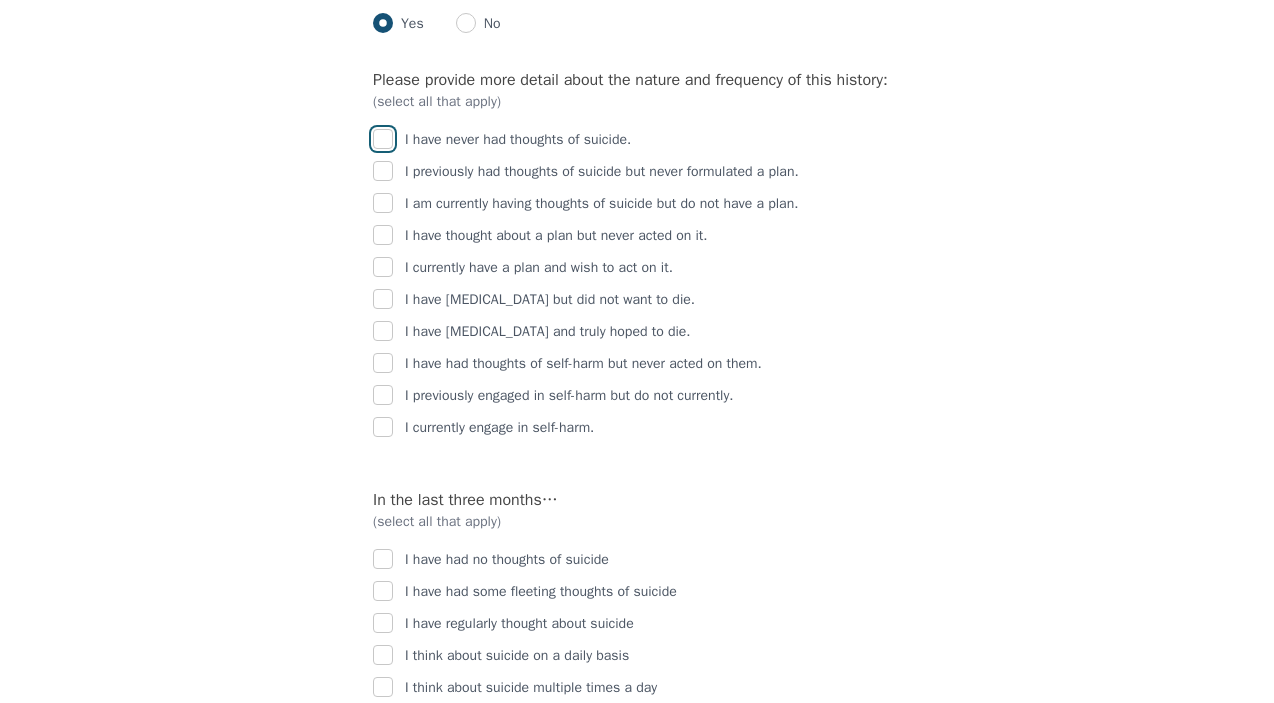 click at bounding box center [383, 139] 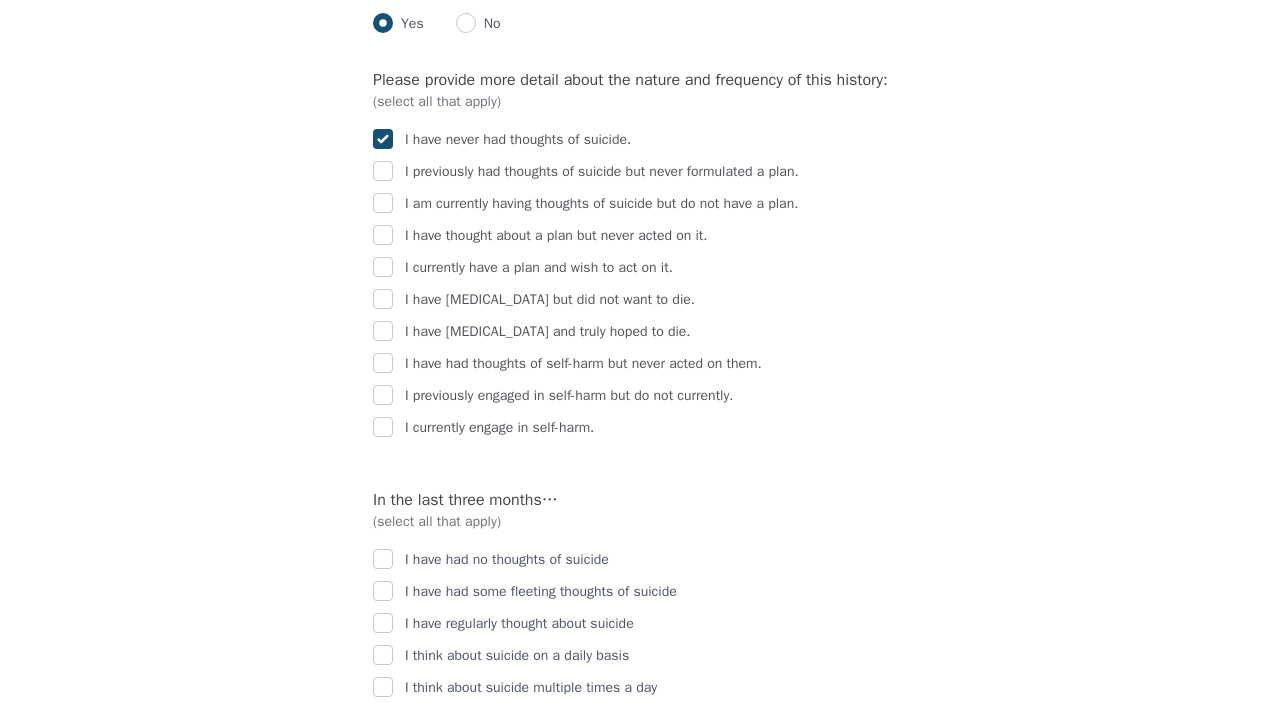 checkbox on "true" 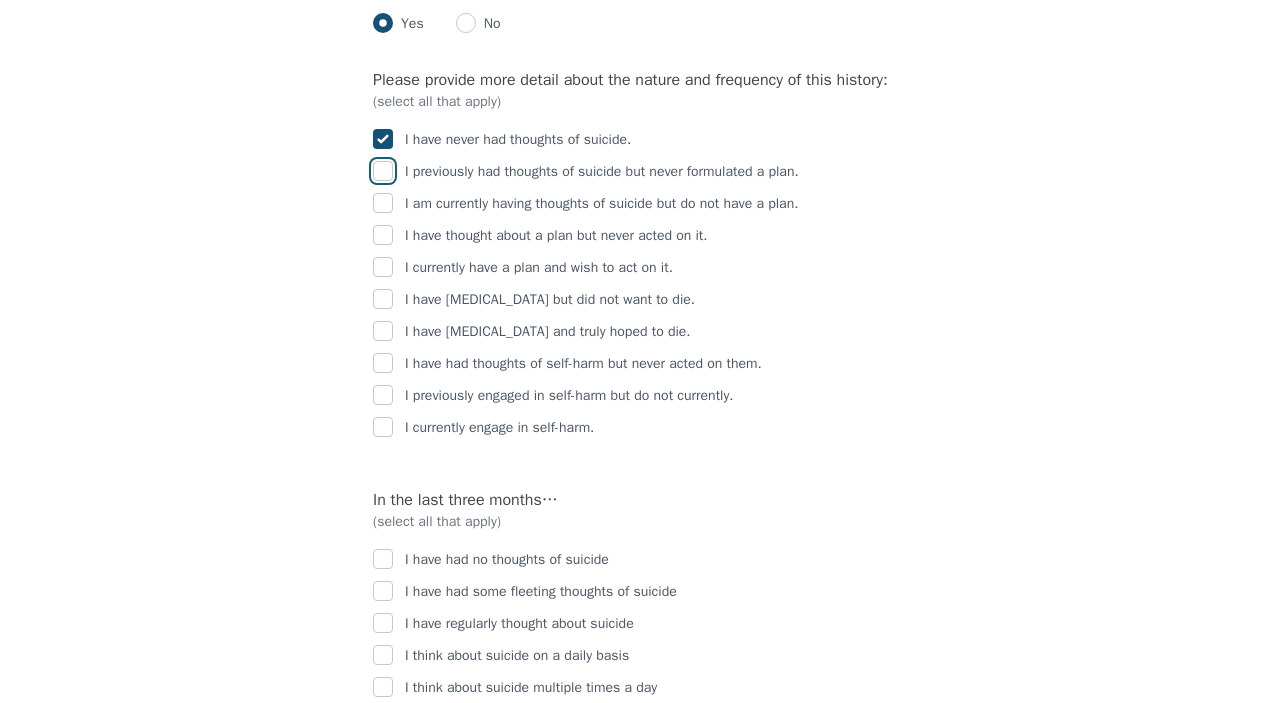 click at bounding box center (383, 171) 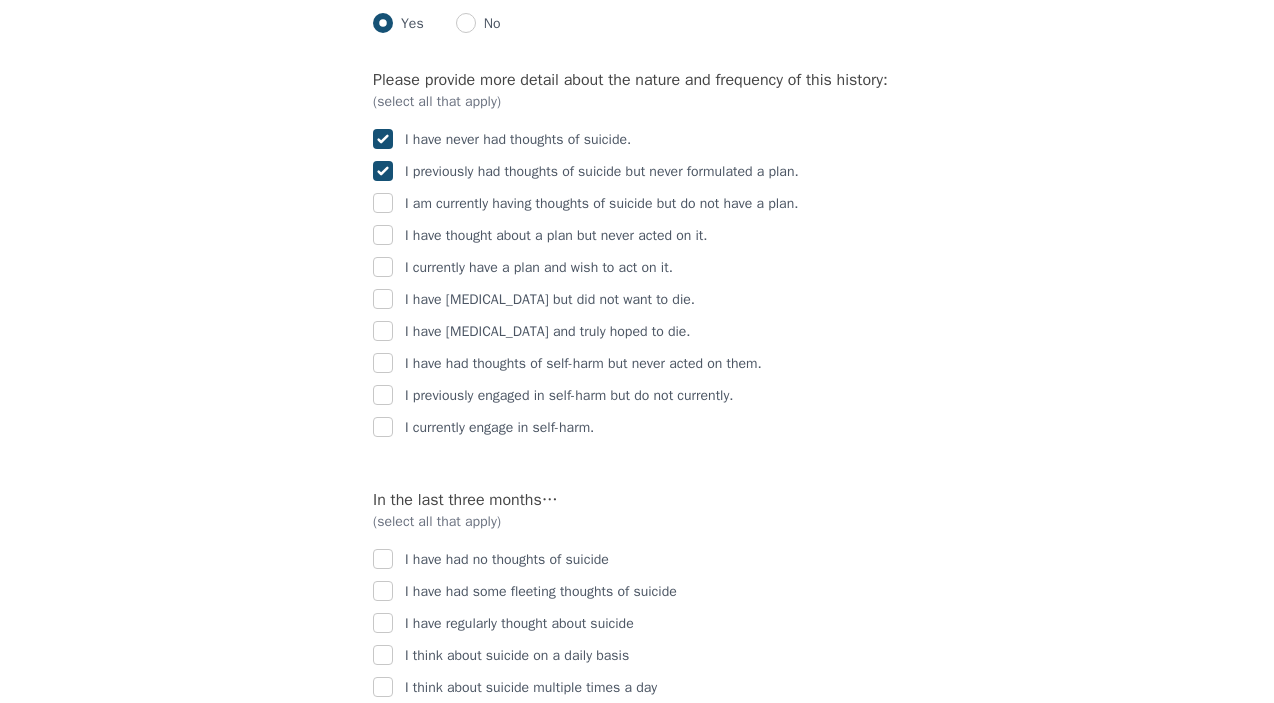 click at bounding box center [383, 139] 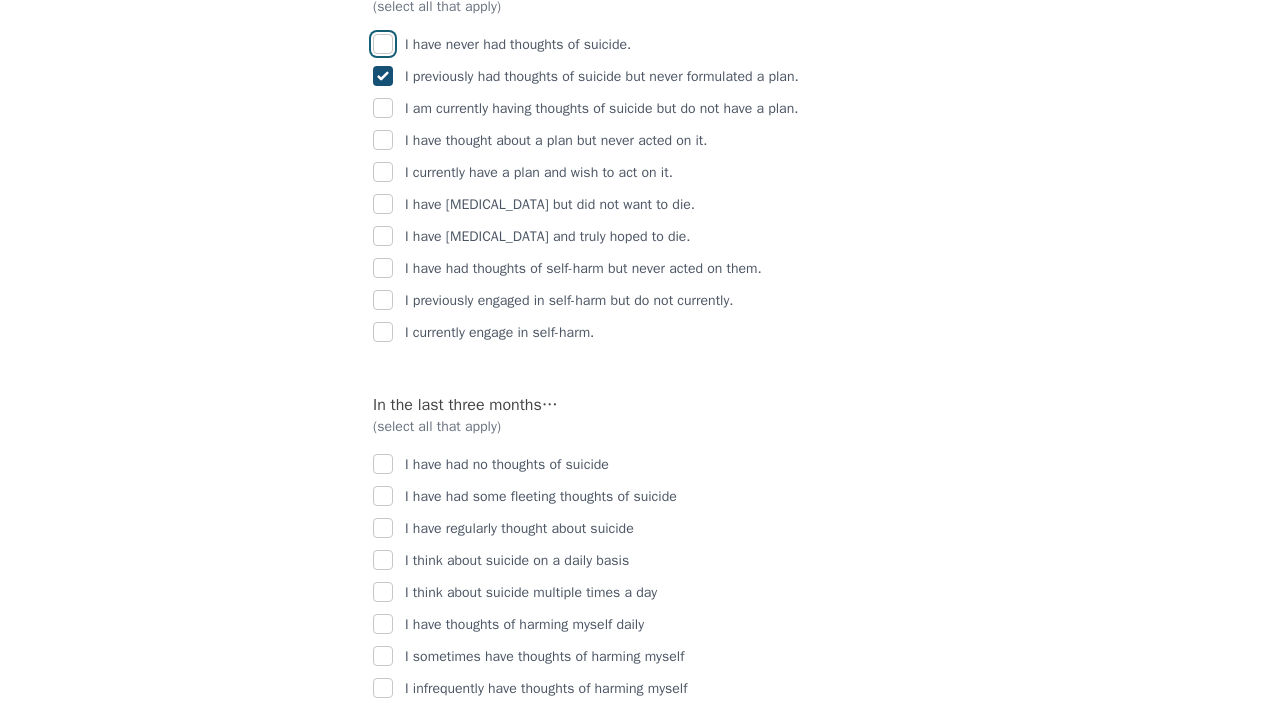scroll, scrollTop: 2879, scrollLeft: 0, axis: vertical 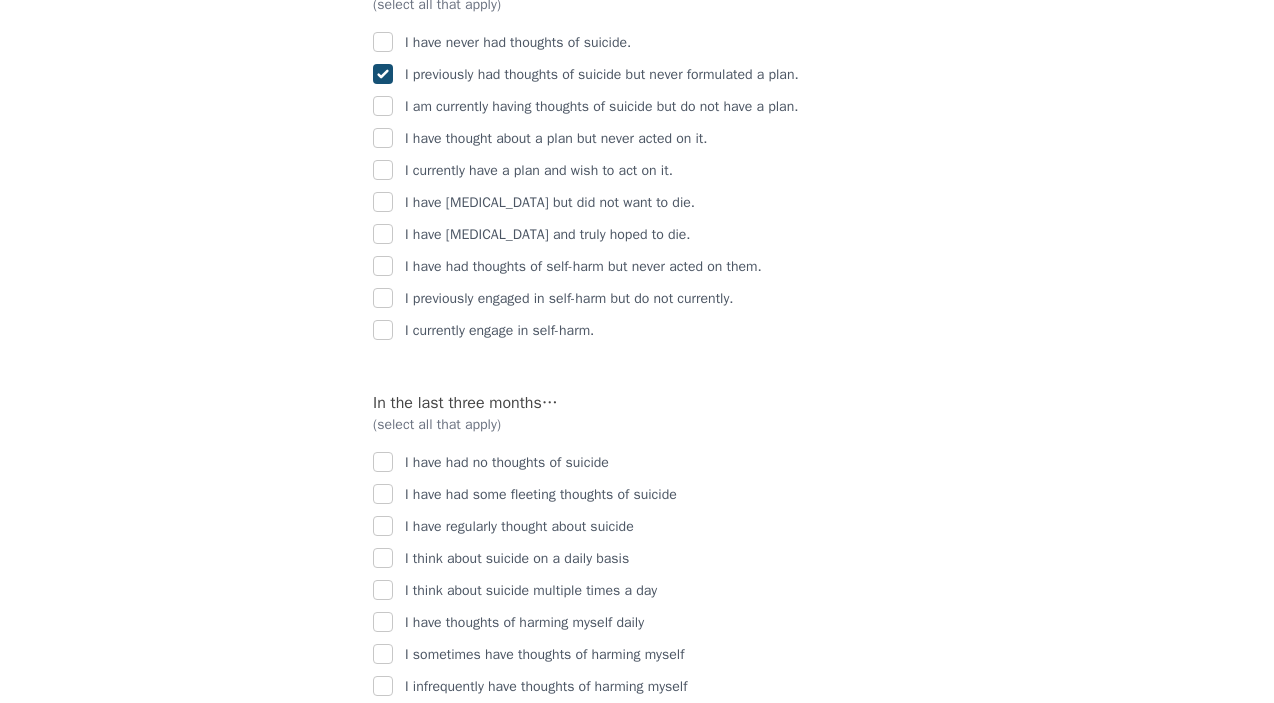 click at bounding box center (383, 267) 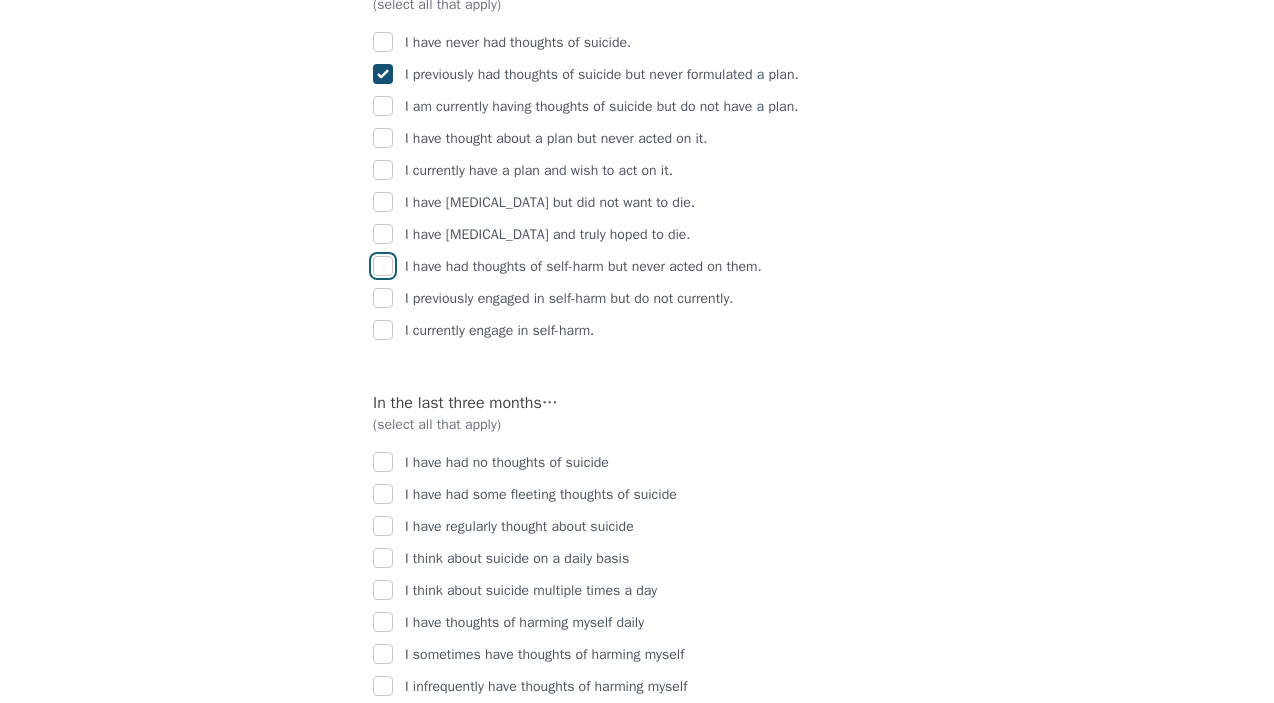 click at bounding box center (383, 266) 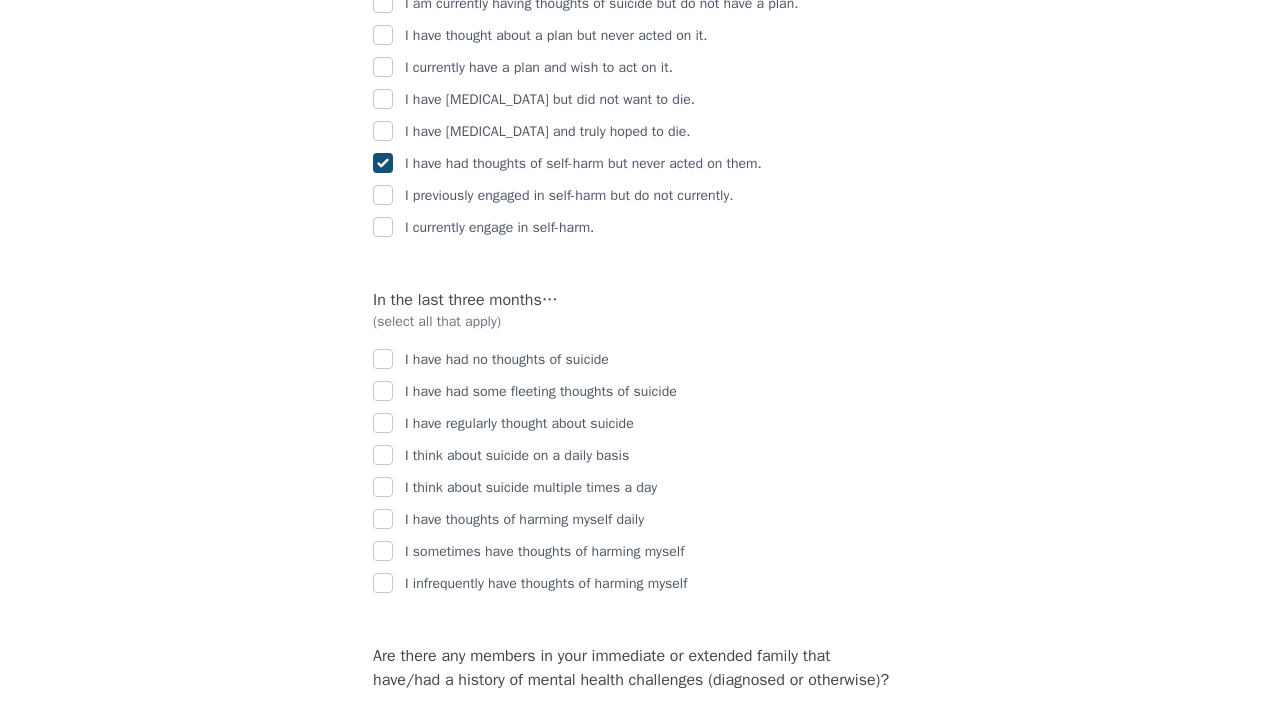 scroll, scrollTop: 2986, scrollLeft: 0, axis: vertical 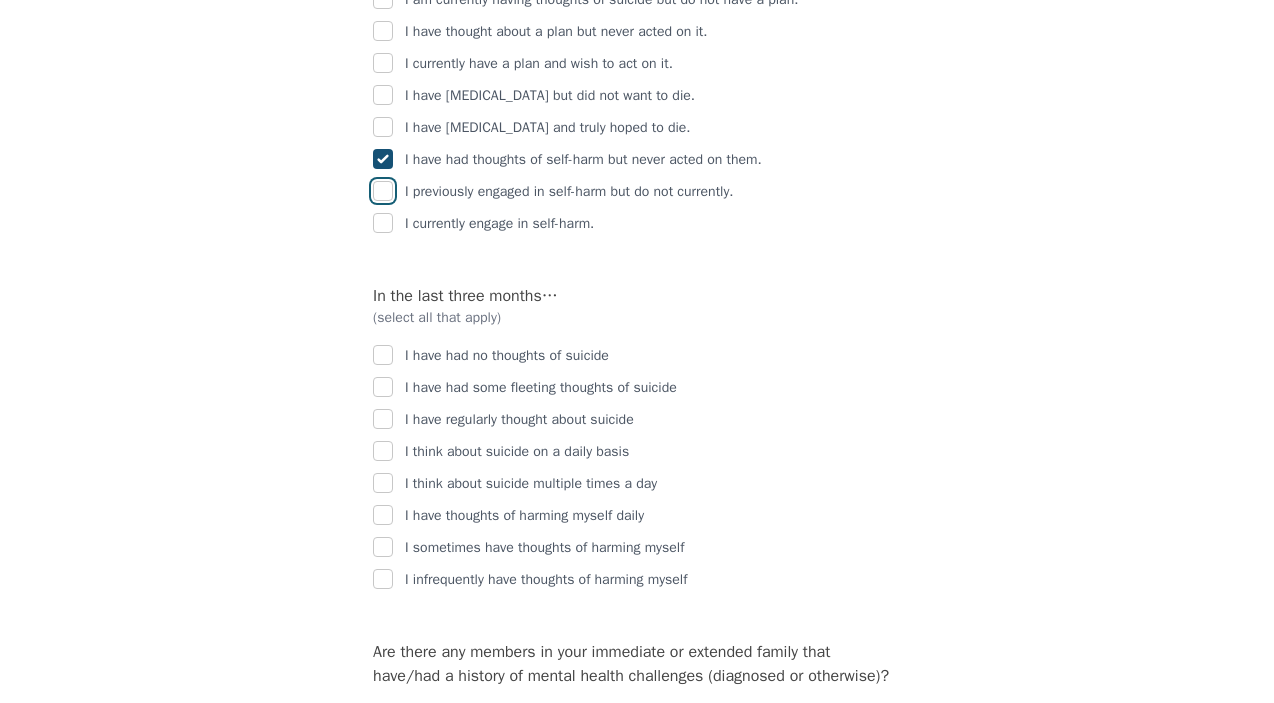 click at bounding box center [383, 191] 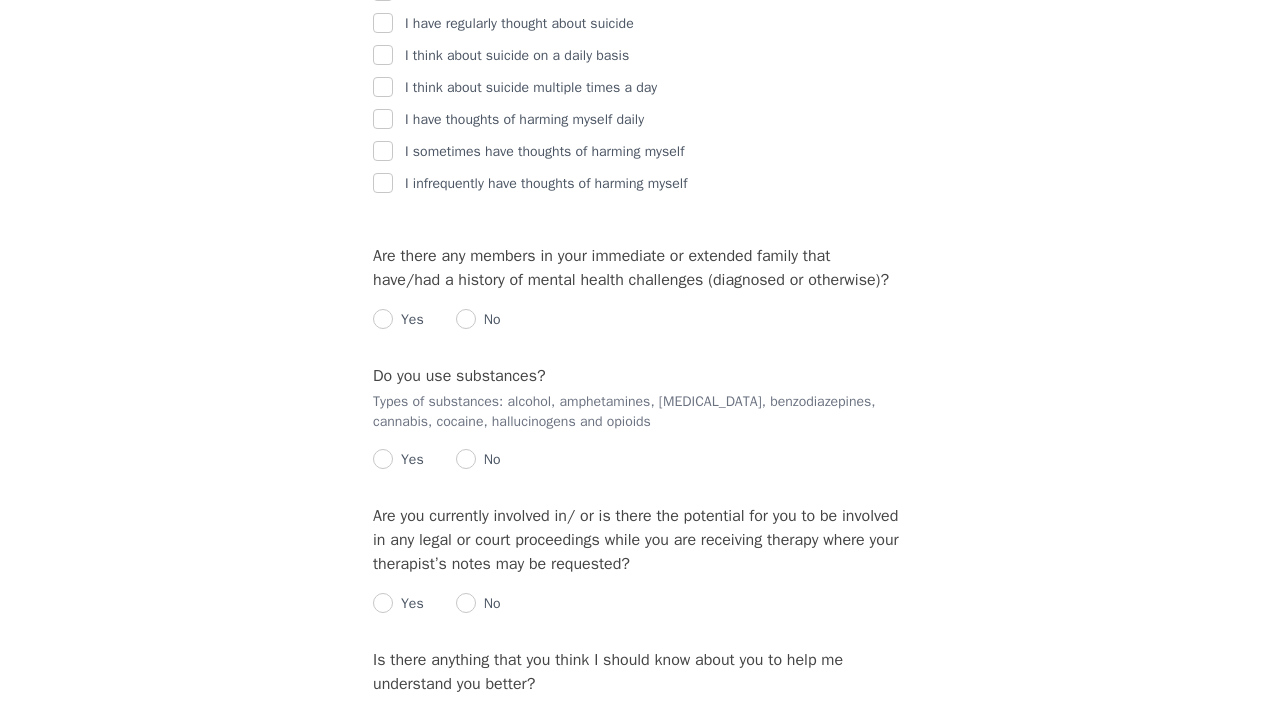 scroll, scrollTop: 3385, scrollLeft: 0, axis: vertical 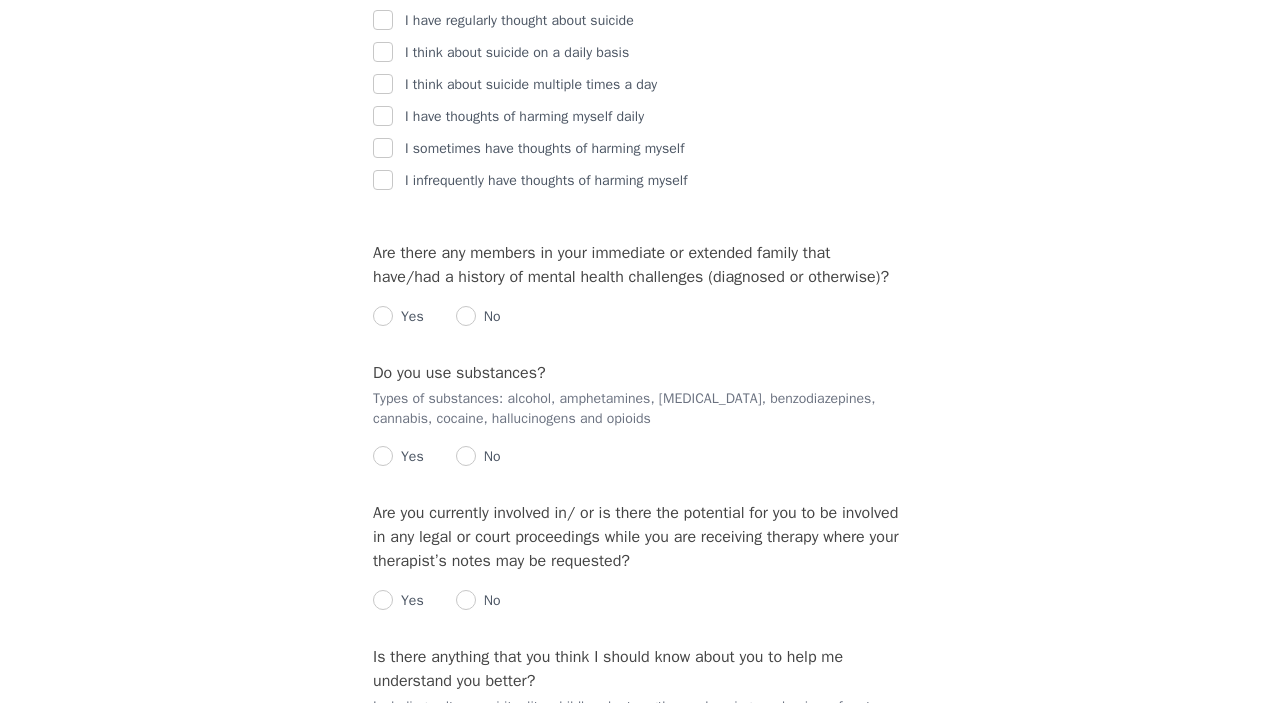 click at bounding box center (383, -44) 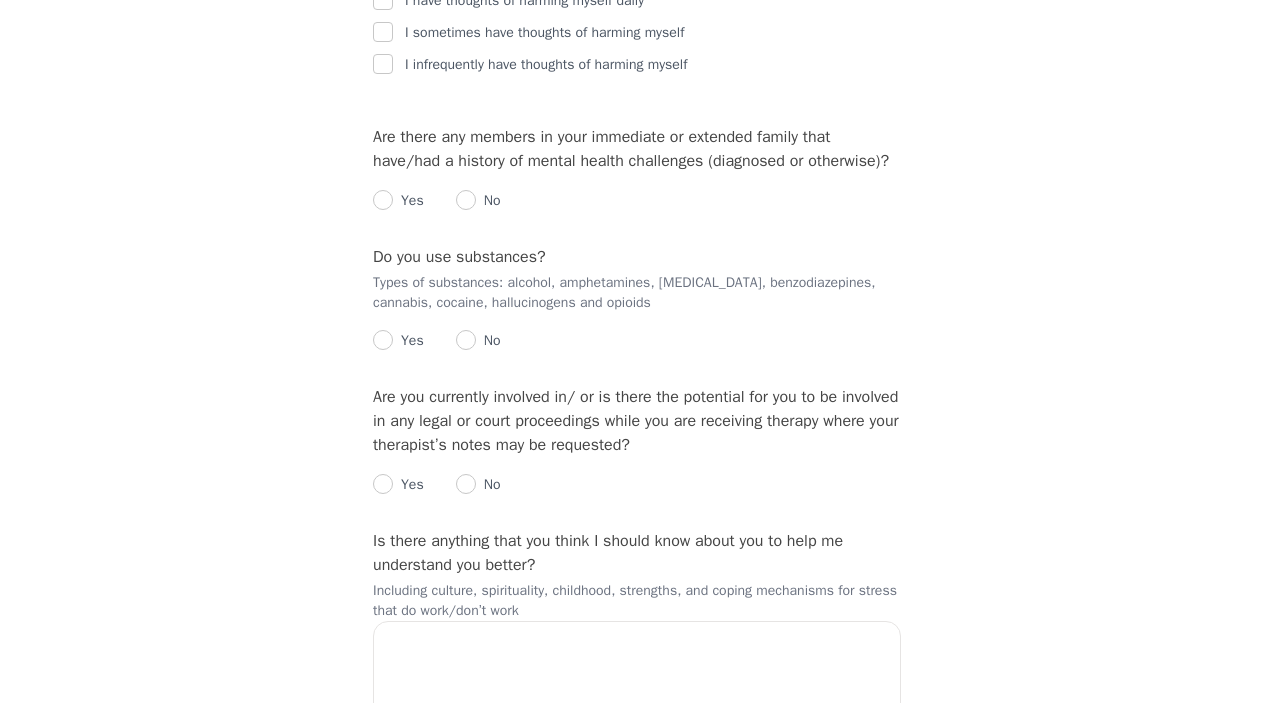 scroll, scrollTop: 3535, scrollLeft: 0, axis: vertical 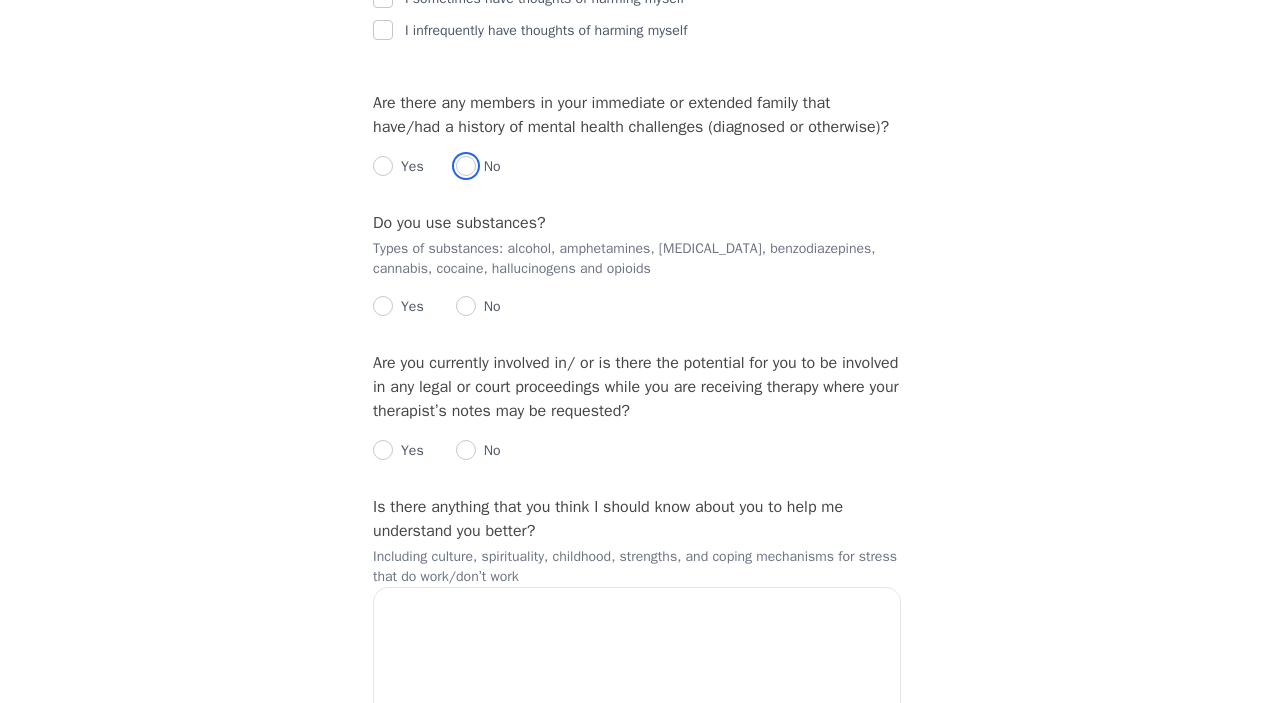 click at bounding box center [466, 166] 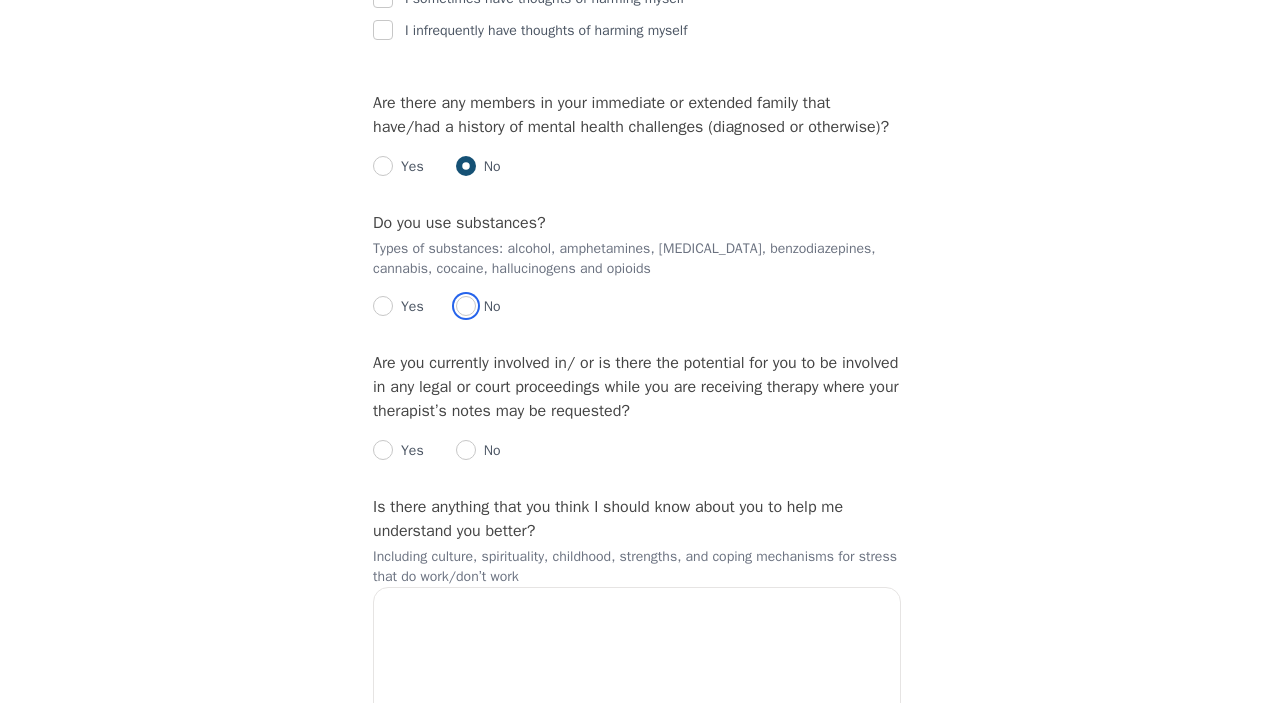 click at bounding box center [466, 306] 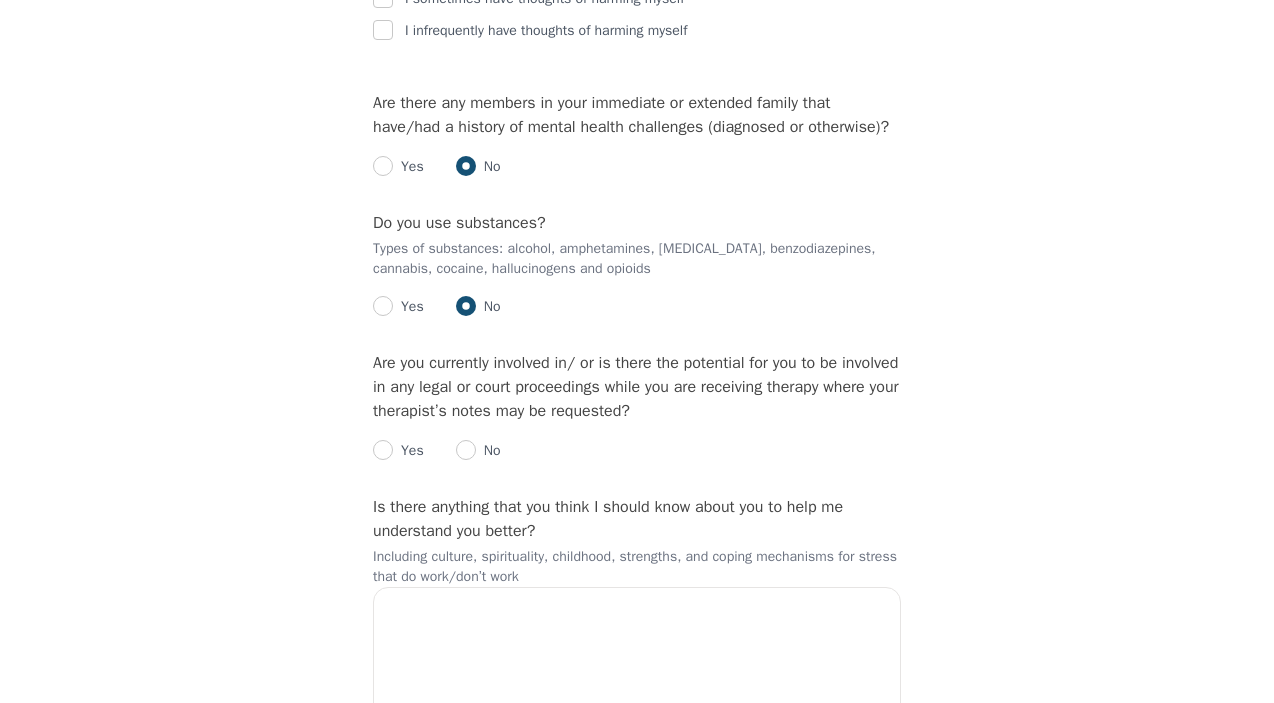 radio on "true" 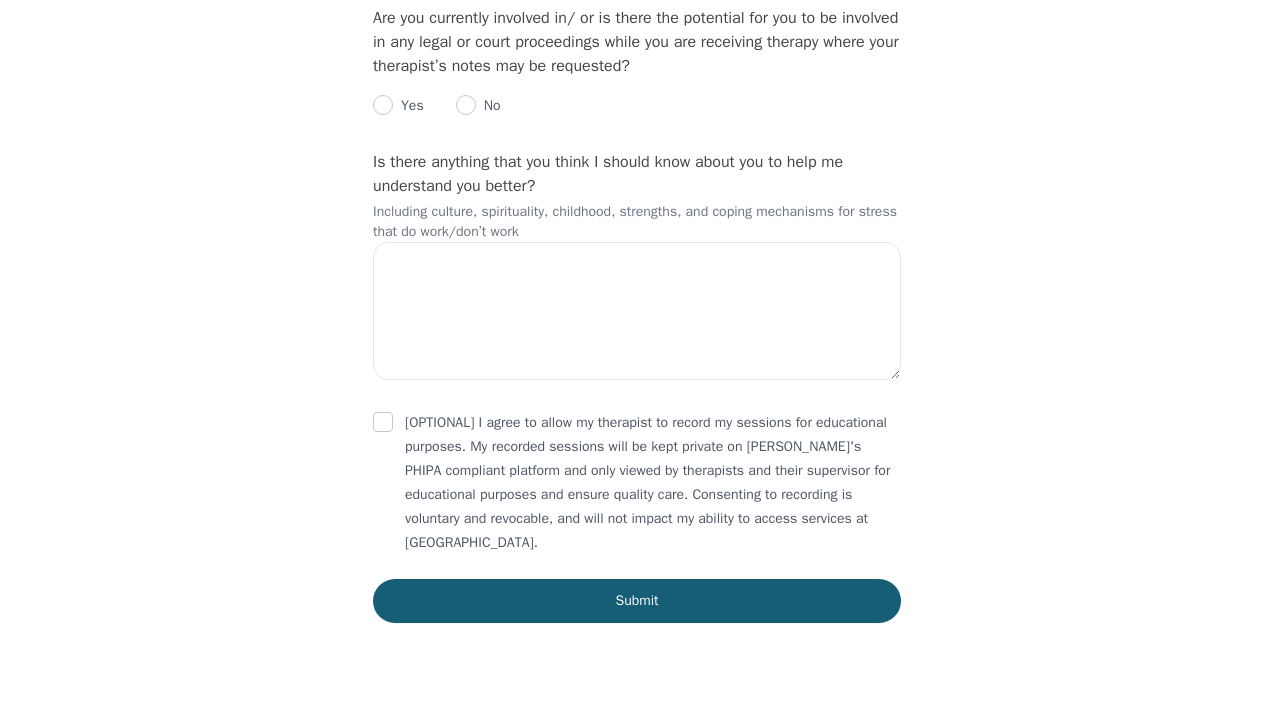 scroll, scrollTop: 3886, scrollLeft: 0, axis: vertical 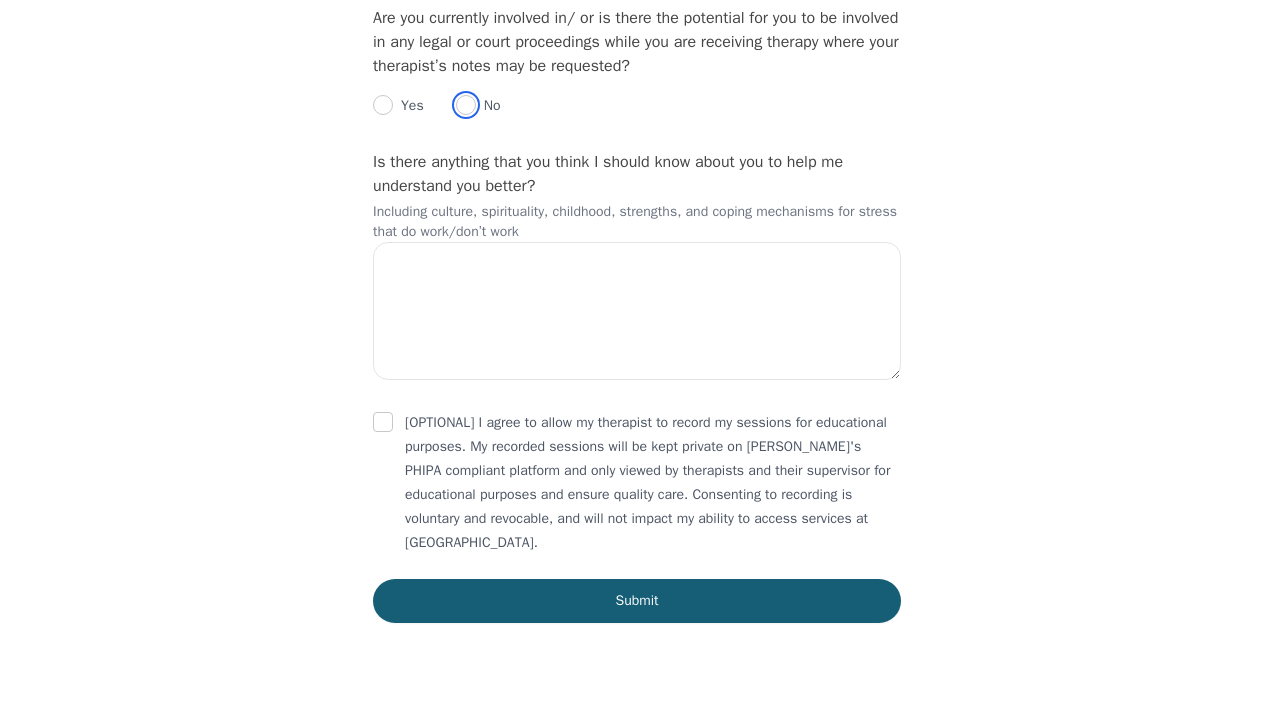 click at bounding box center (466, 105) 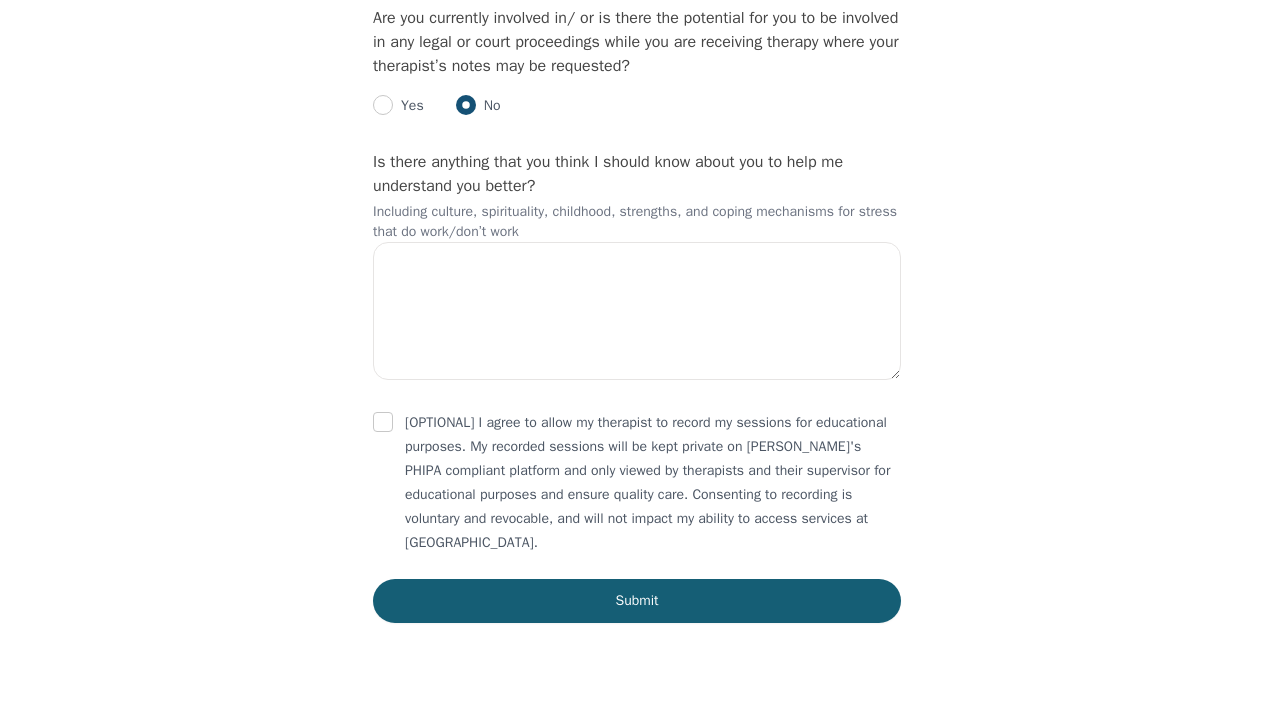 scroll, scrollTop: 4005, scrollLeft: 0, axis: vertical 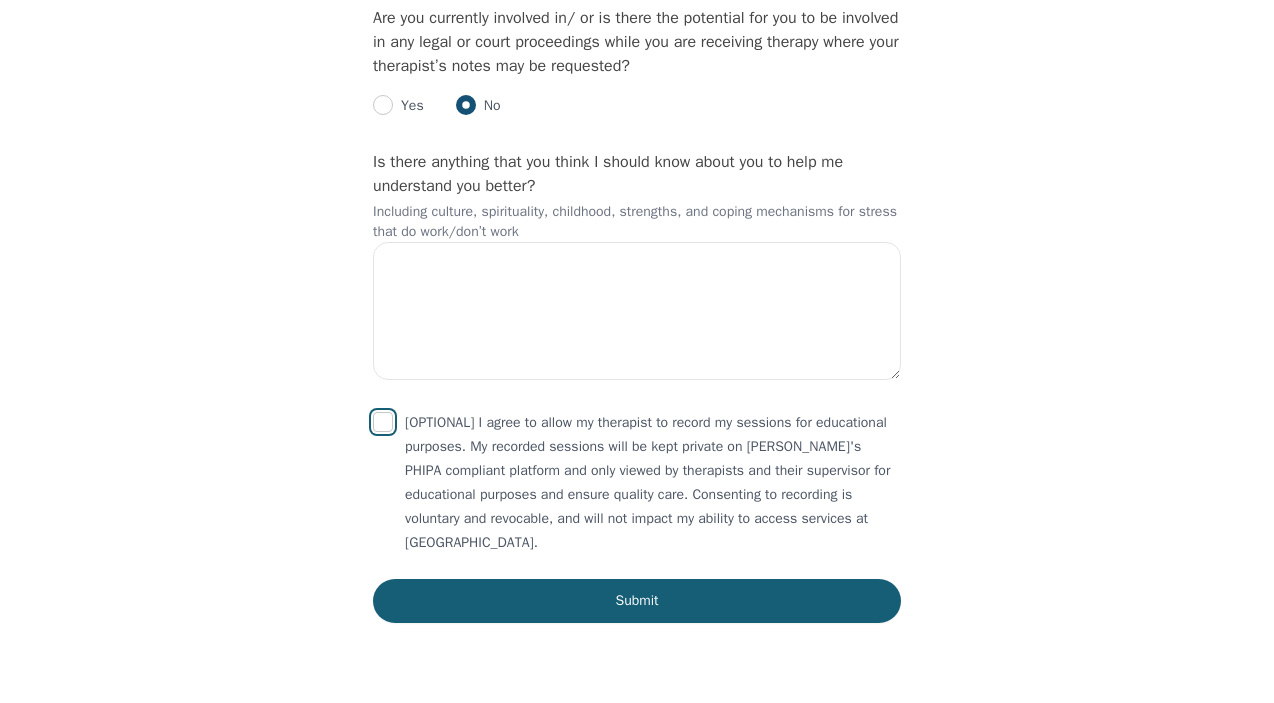 click at bounding box center [383, 422] 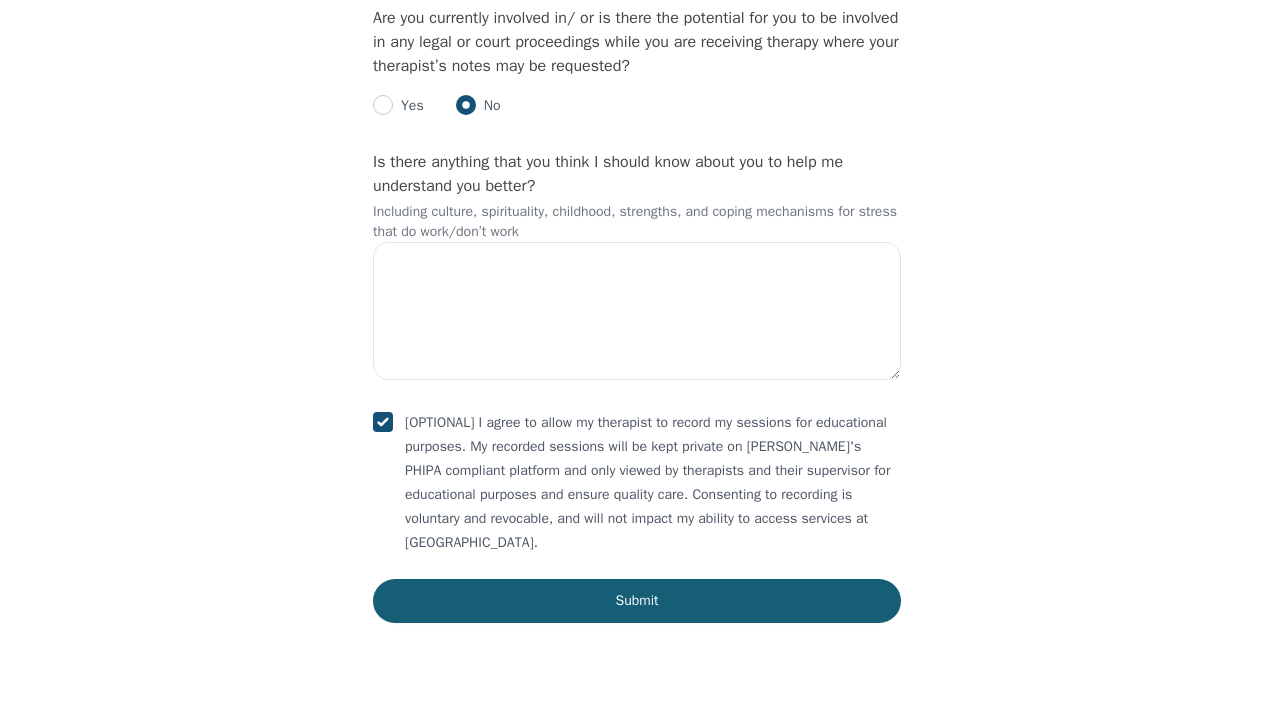 checkbox on "true" 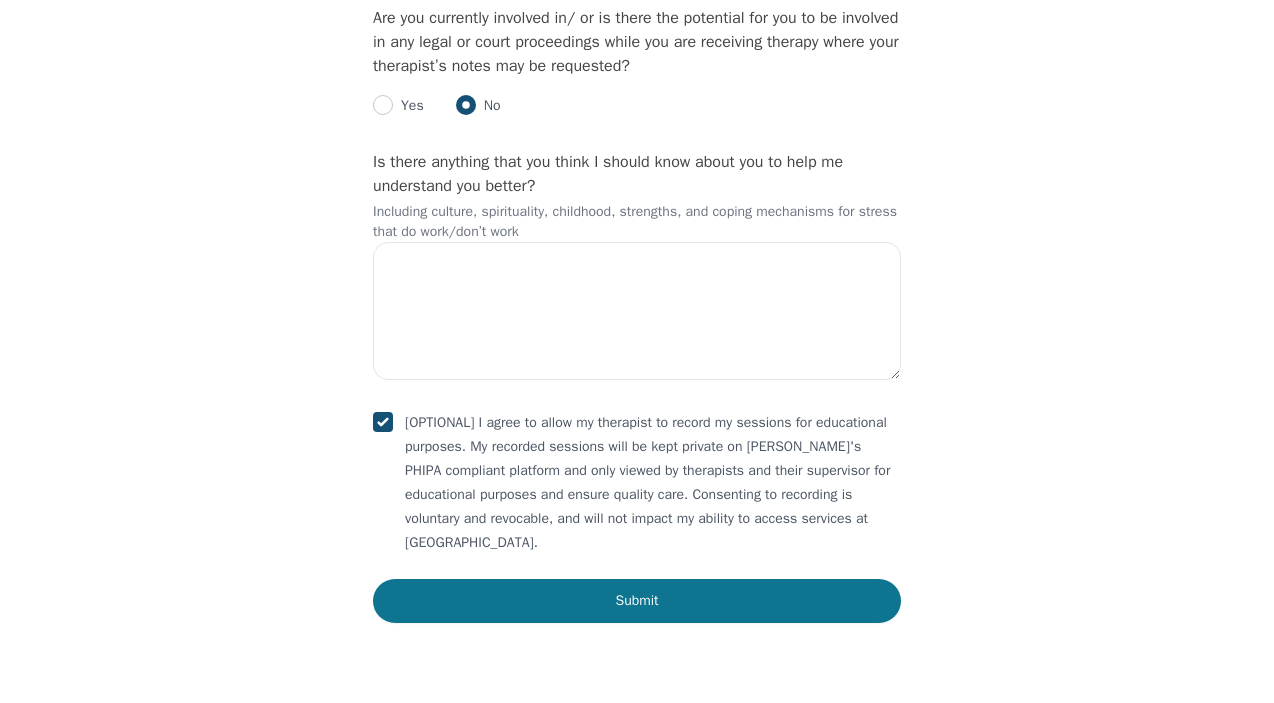 click on "Submit" at bounding box center [637, 601] 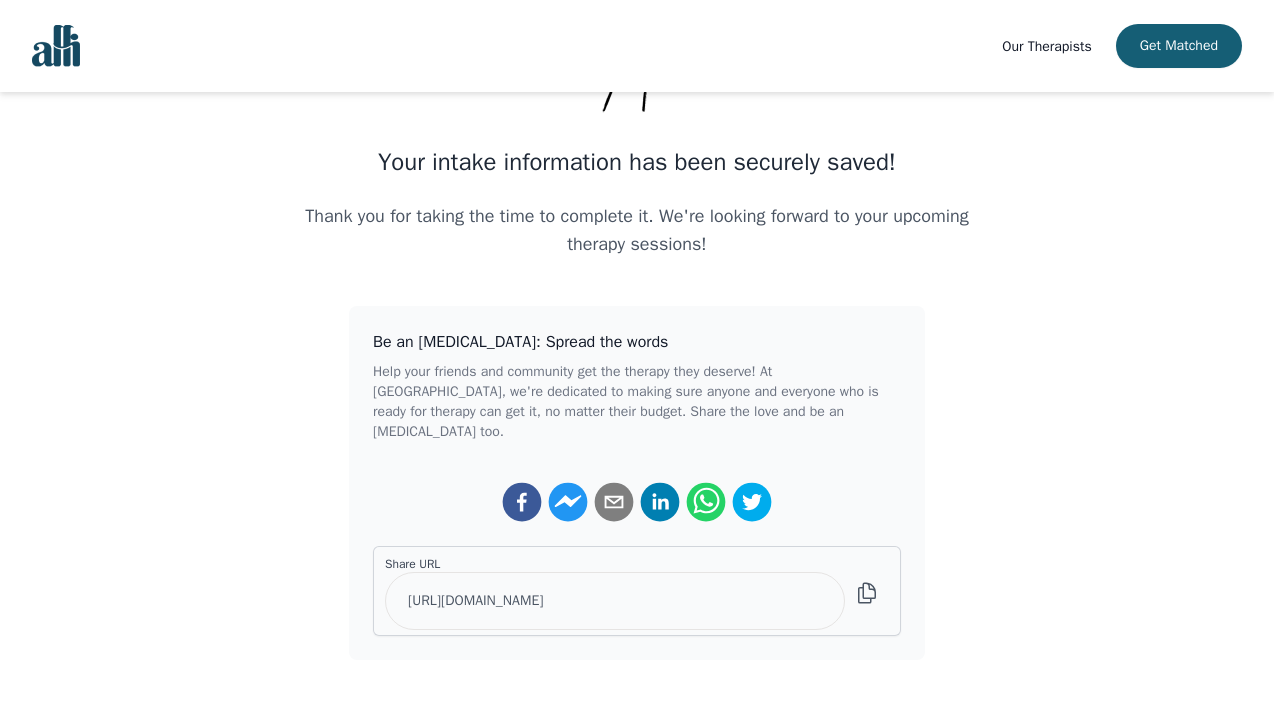 scroll, scrollTop: 105, scrollLeft: 0, axis: vertical 